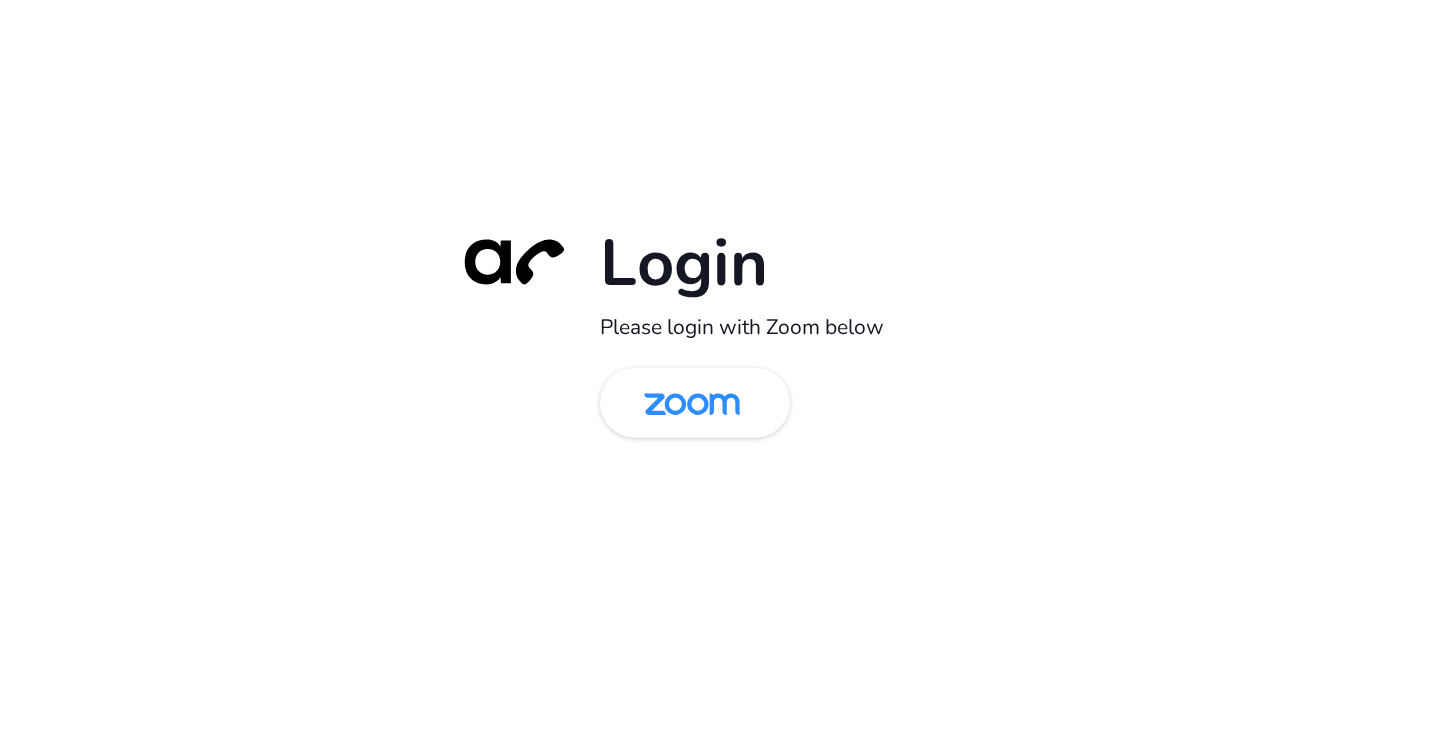 scroll, scrollTop: 0, scrollLeft: 0, axis: both 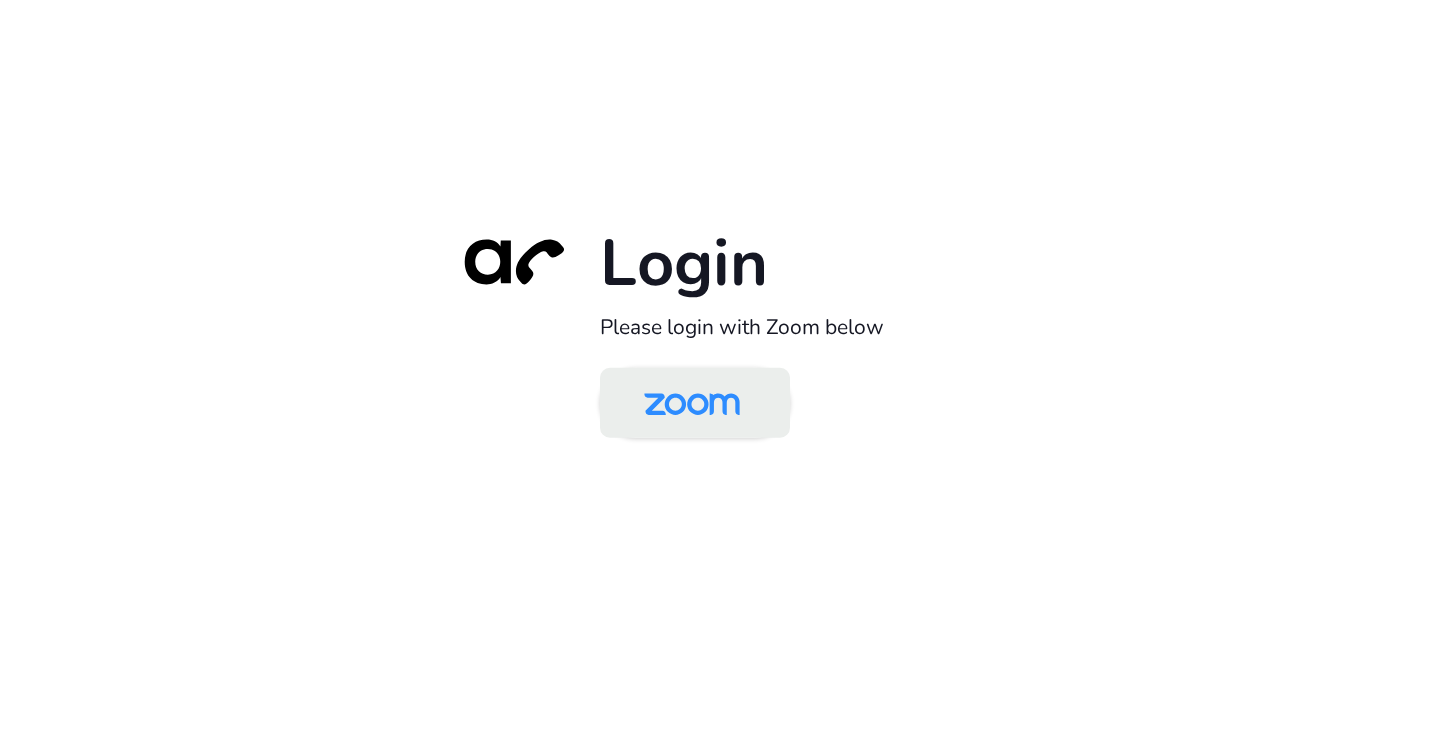 click at bounding box center [692, 404] 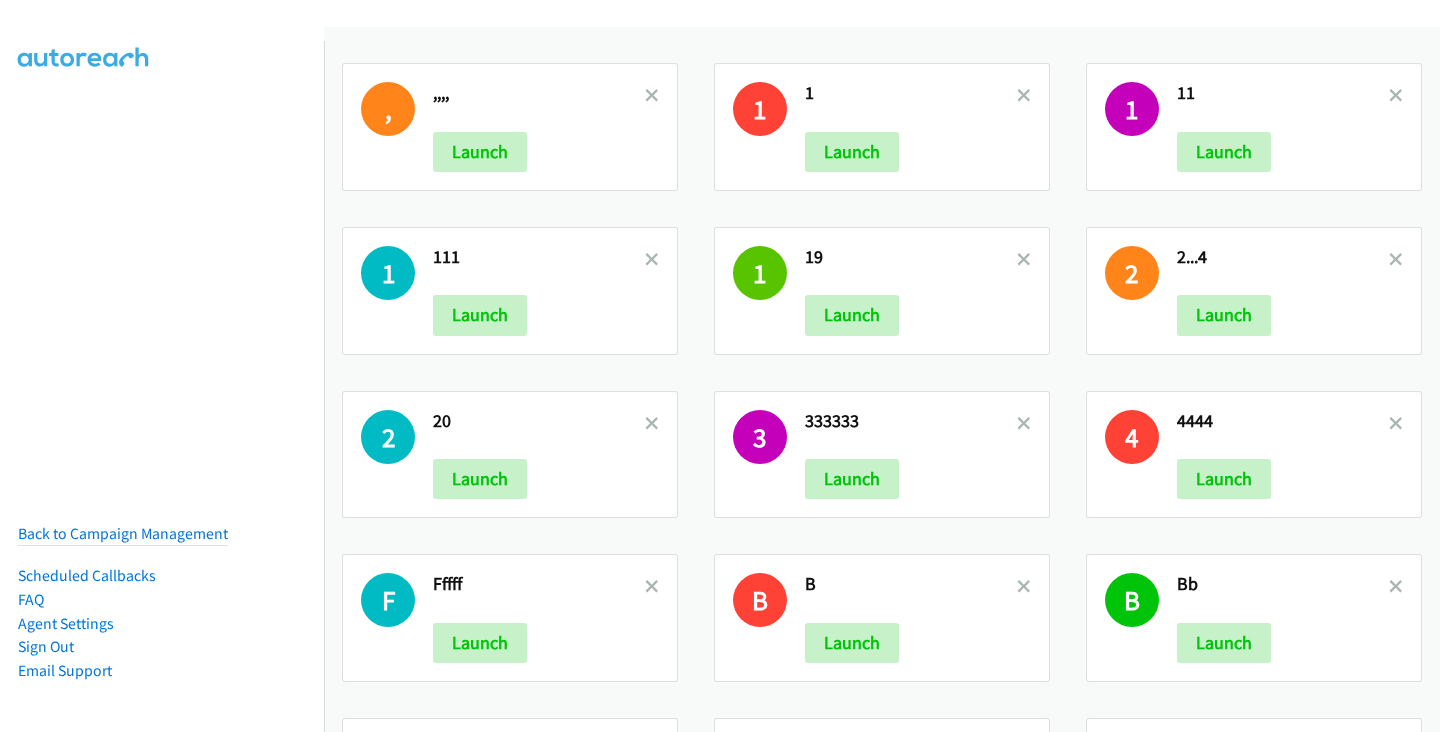 scroll, scrollTop: 0, scrollLeft: 0, axis: both 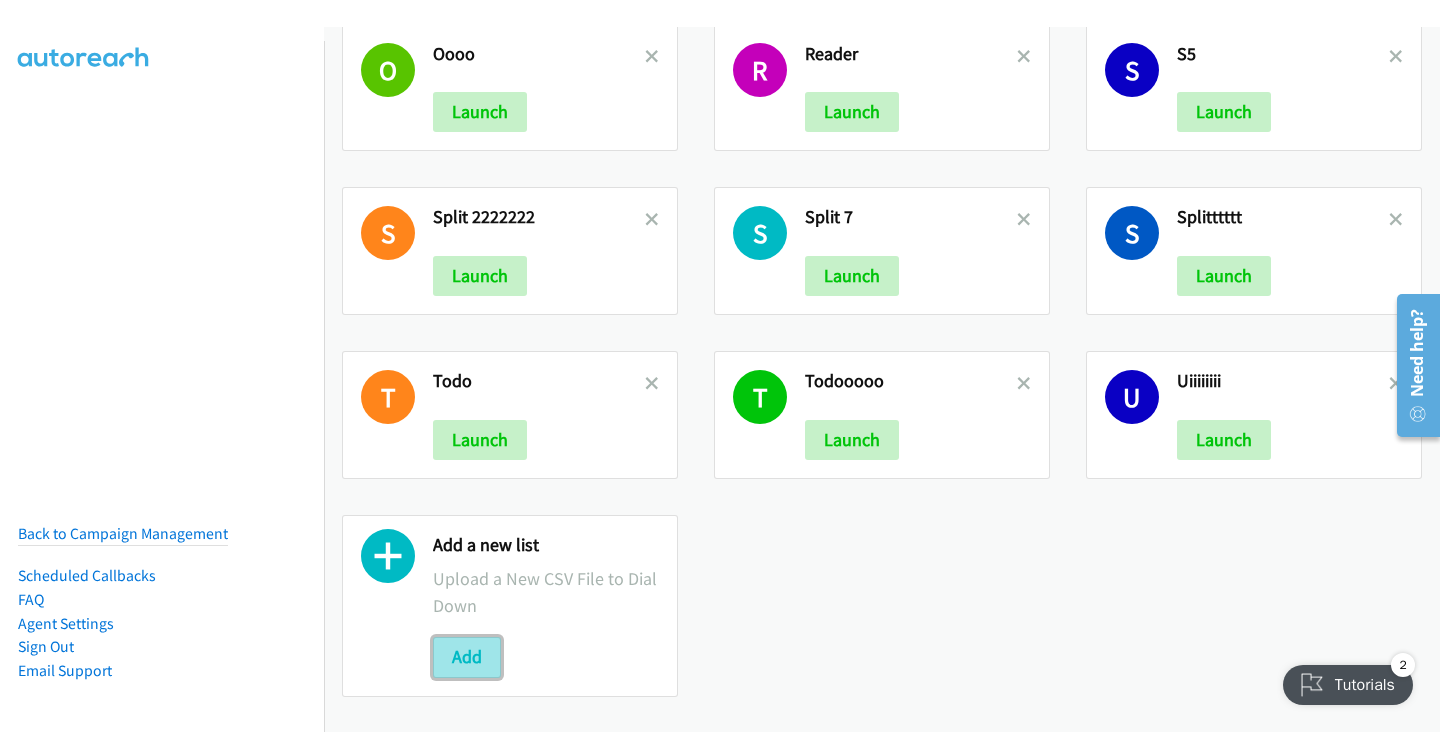 click on "Add" at bounding box center [467, 657] 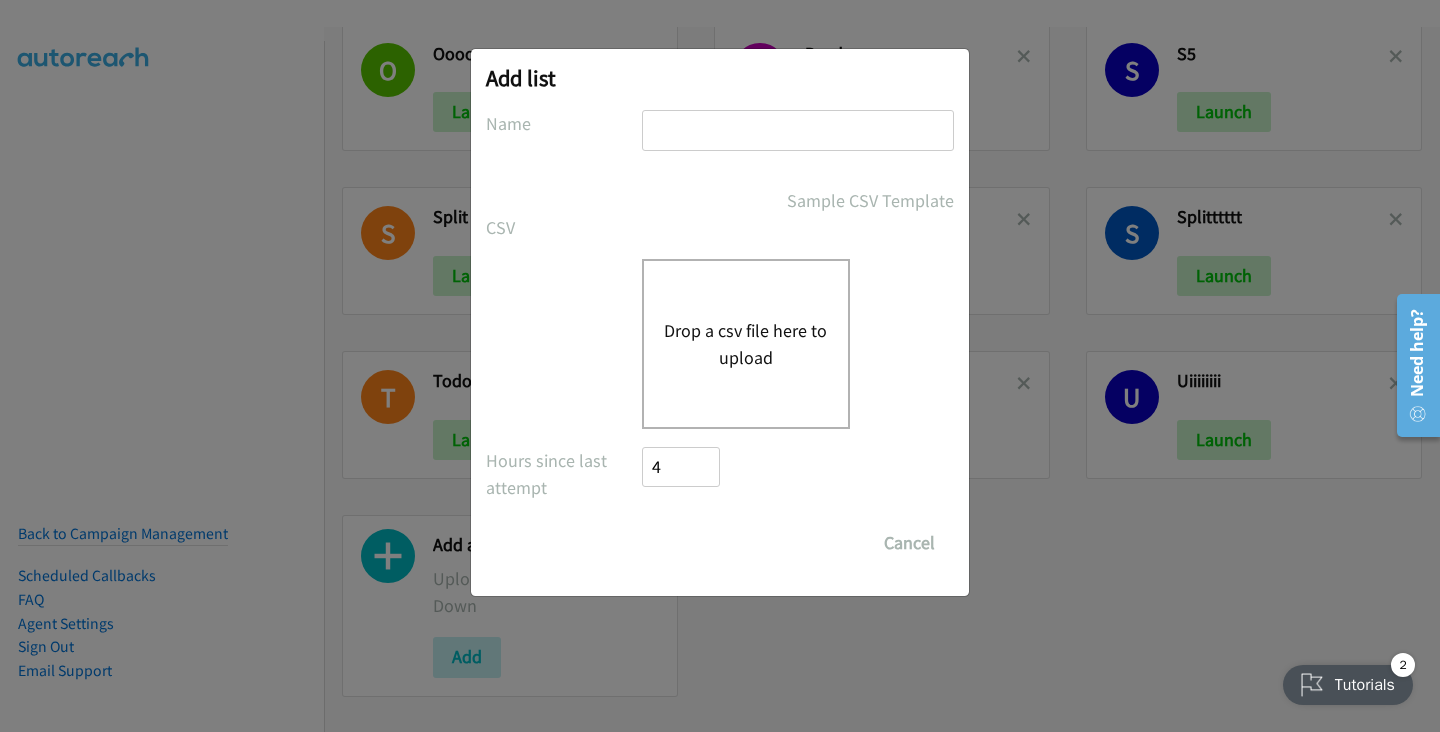 click on "Drop a csv file here to upload" at bounding box center (746, 344) 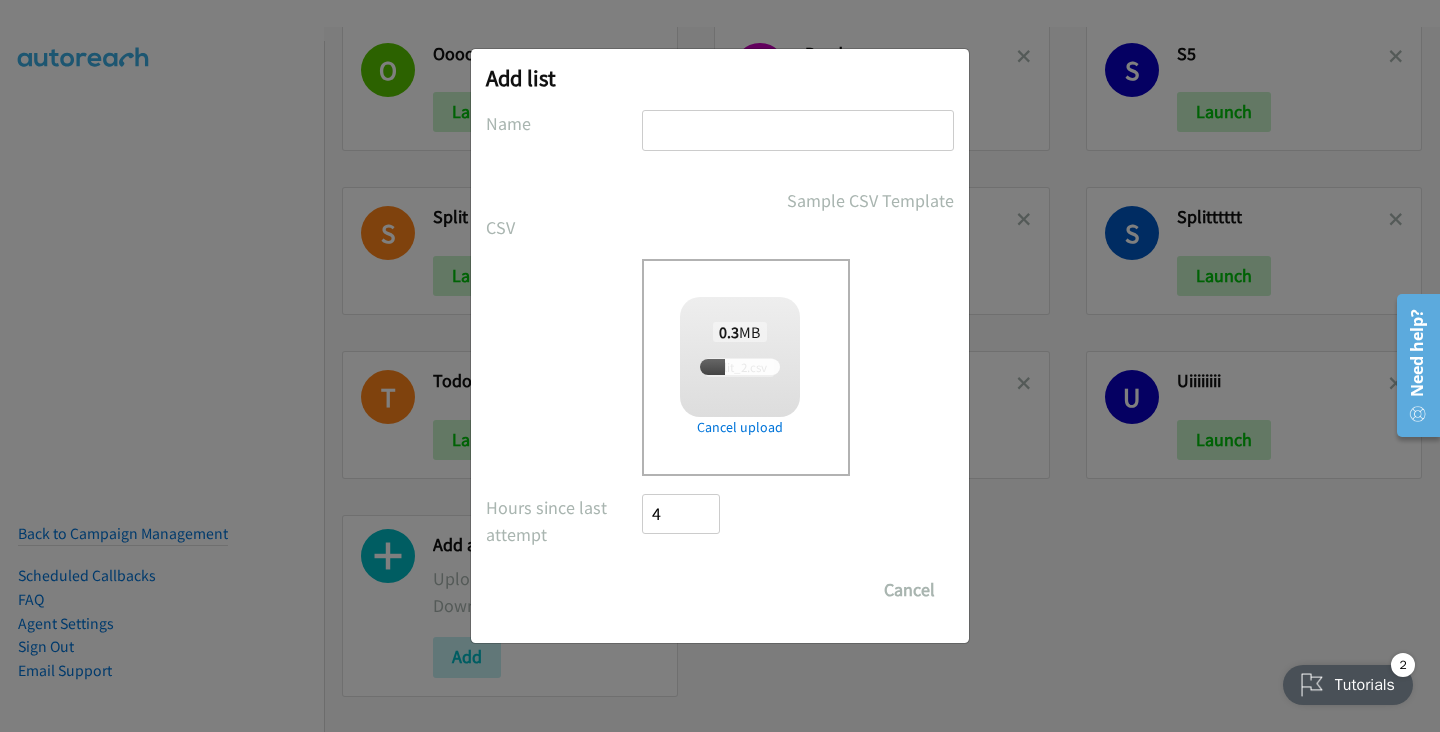 click at bounding box center [798, 130] 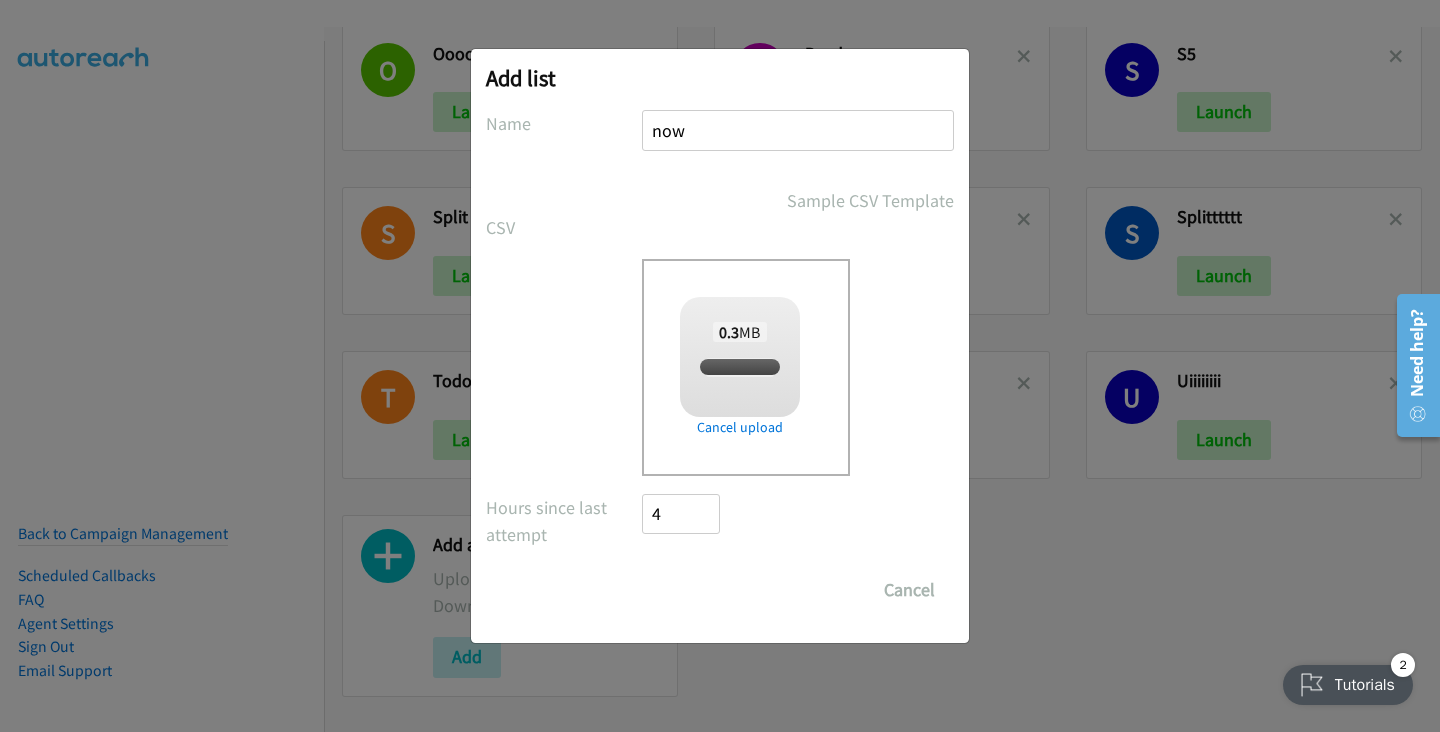 type on "noww" 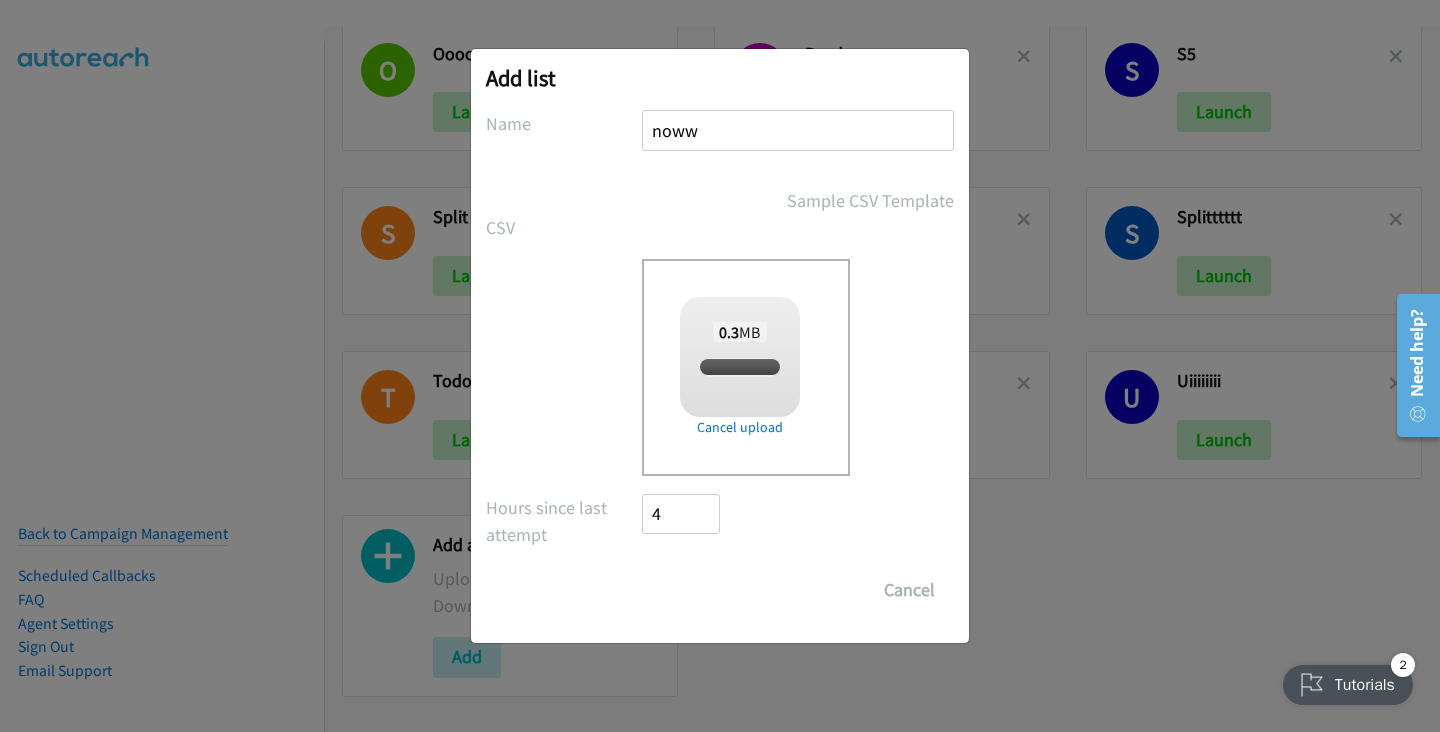 checkbox on "true" 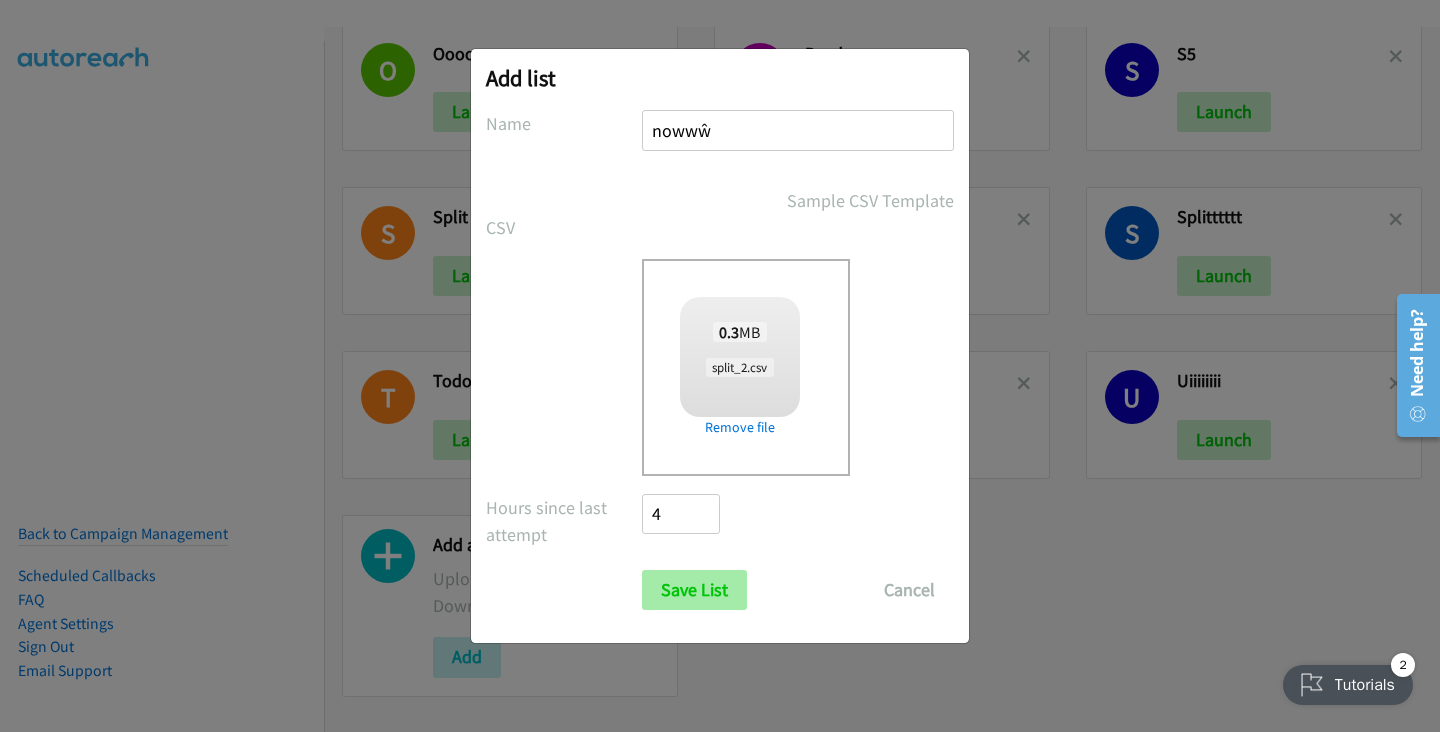 type on "nowwŵ" 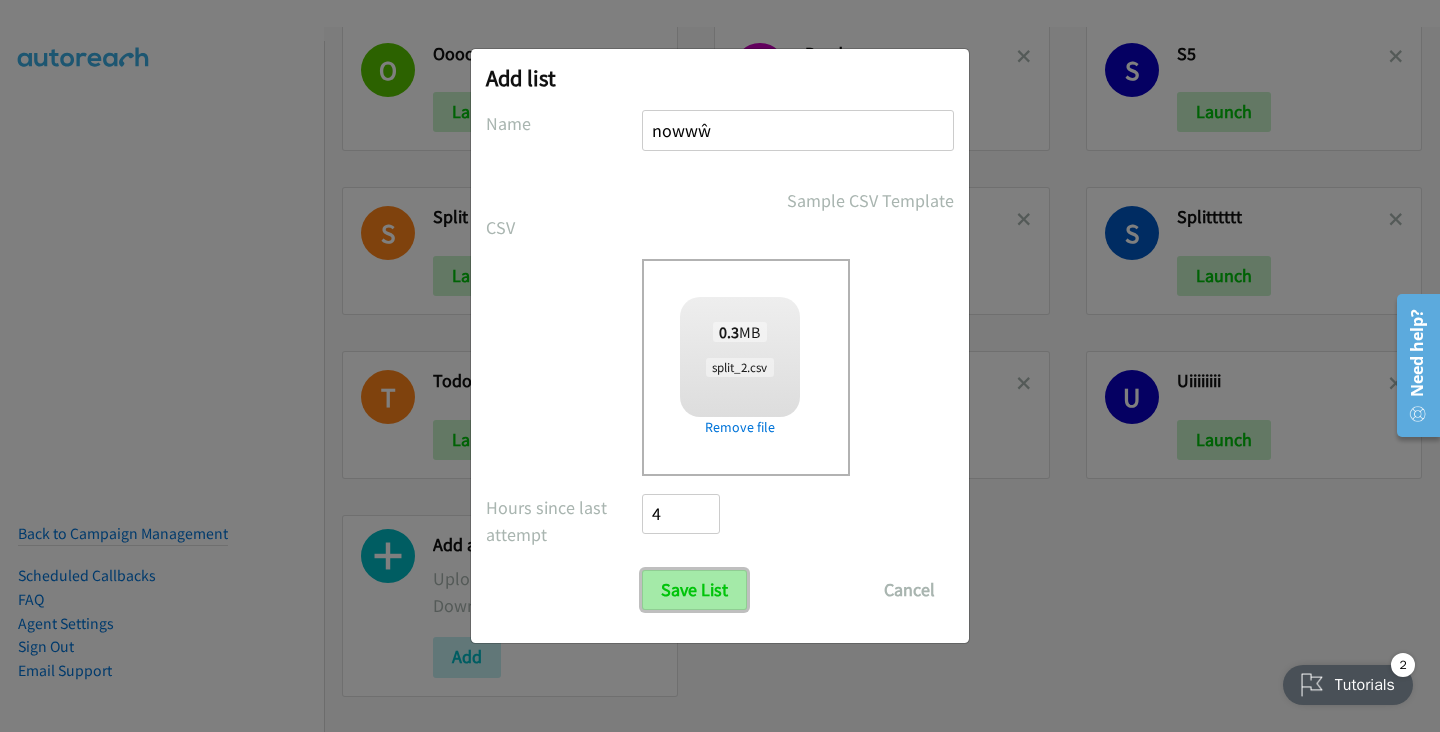 click on "Save List" at bounding box center (694, 590) 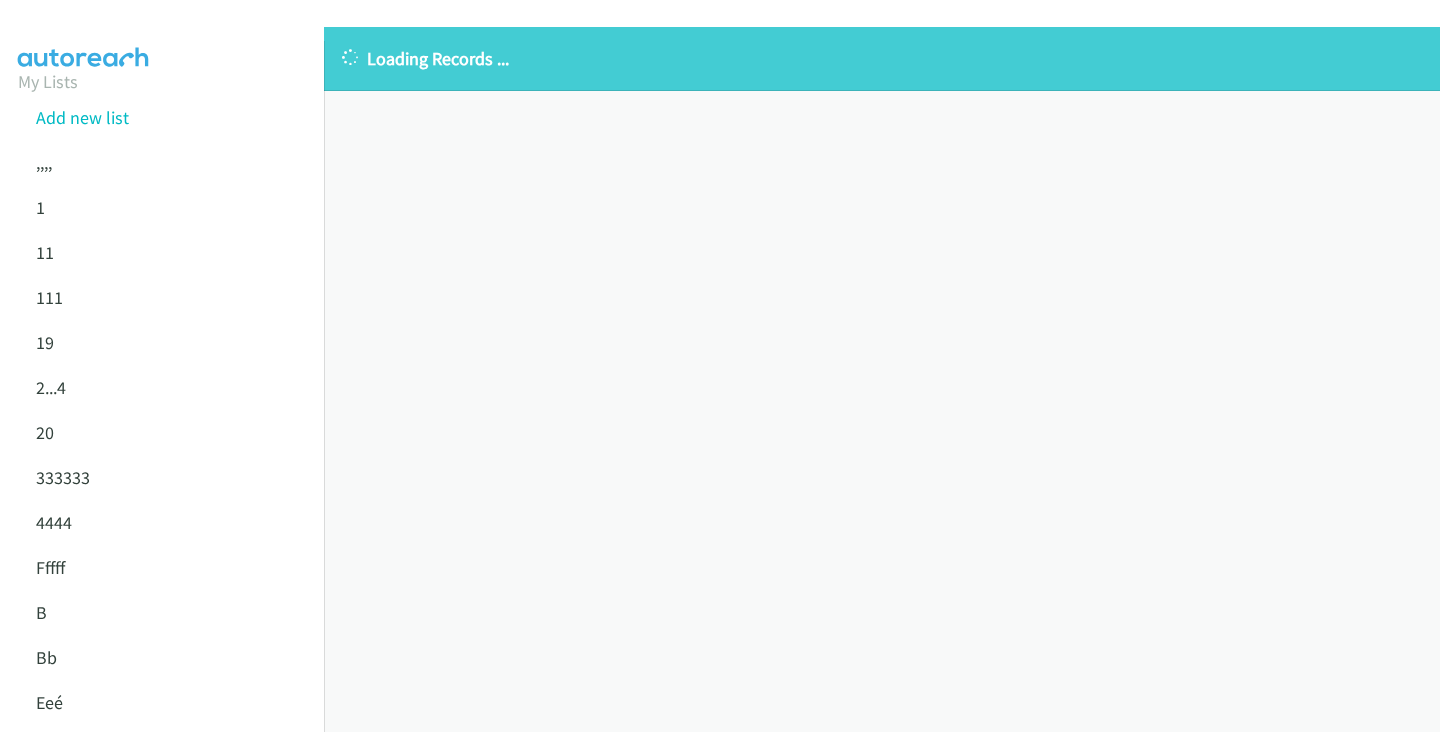 scroll, scrollTop: 0, scrollLeft: 0, axis: both 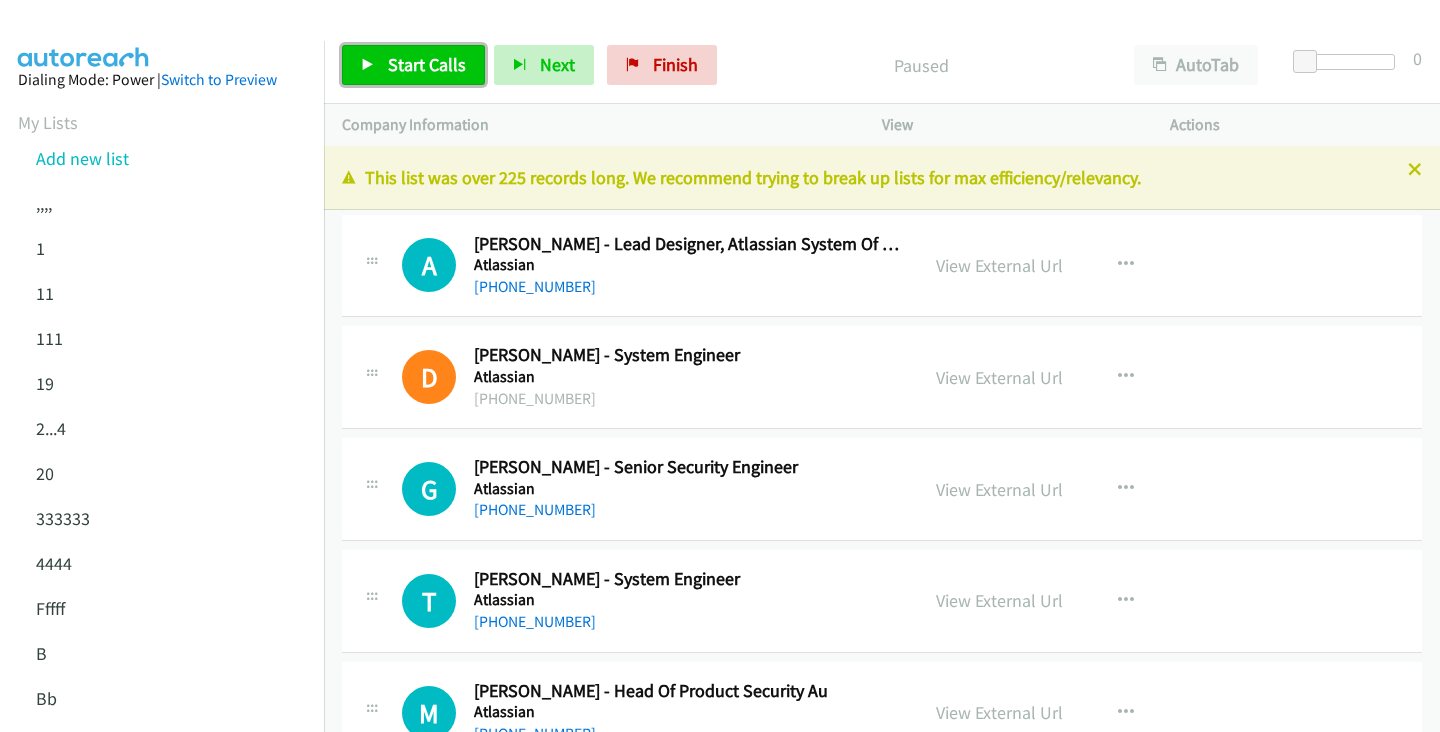 click on "Start Calls" at bounding box center [427, 64] 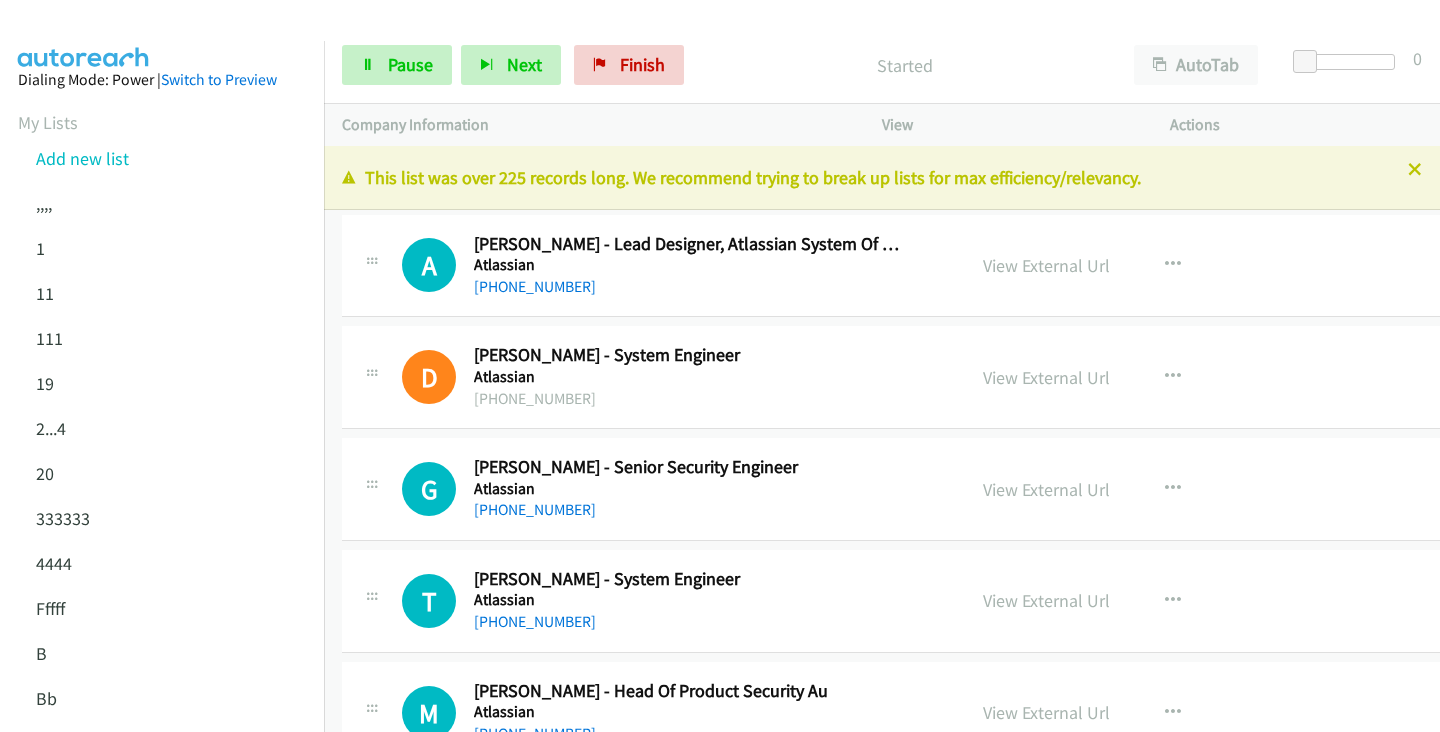 scroll, scrollTop: 0, scrollLeft: 0, axis: both 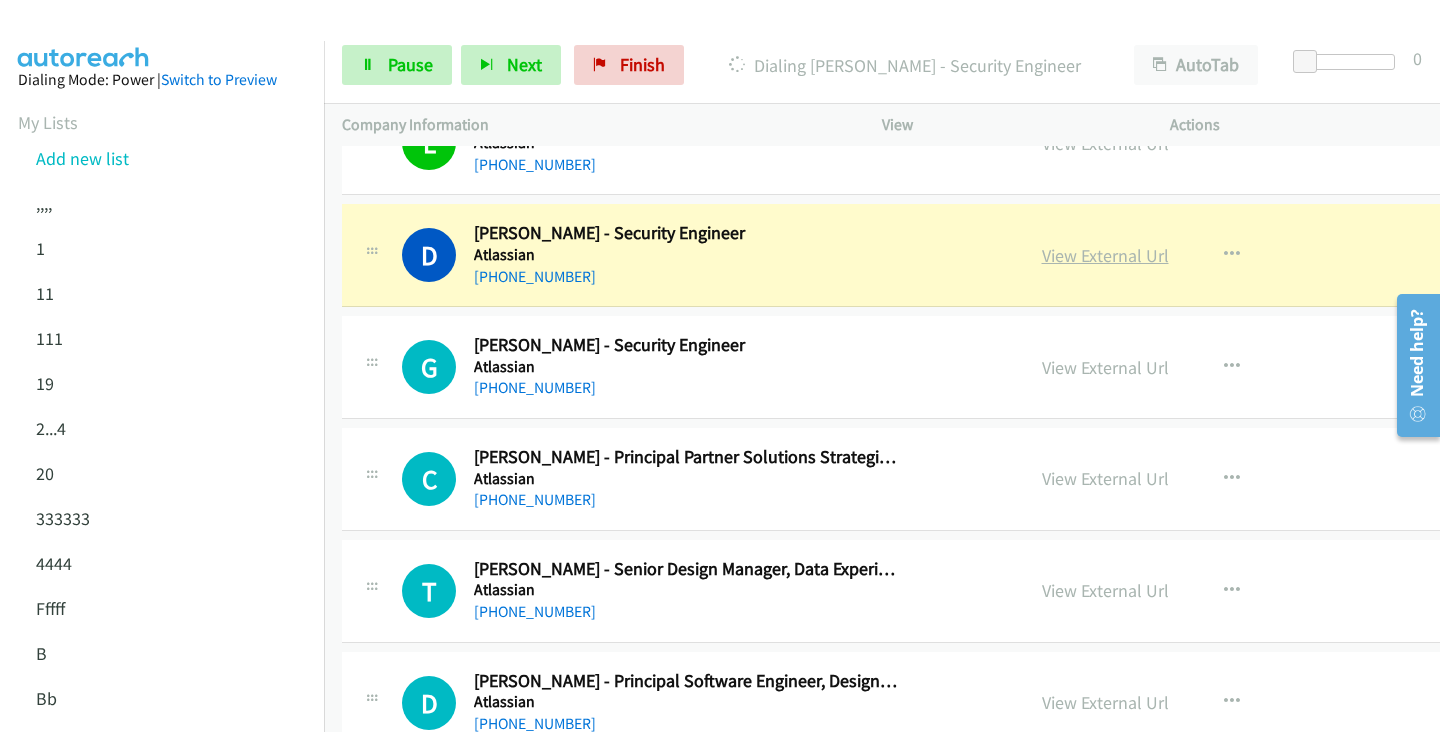 click on "View External Url" at bounding box center [1105, 255] 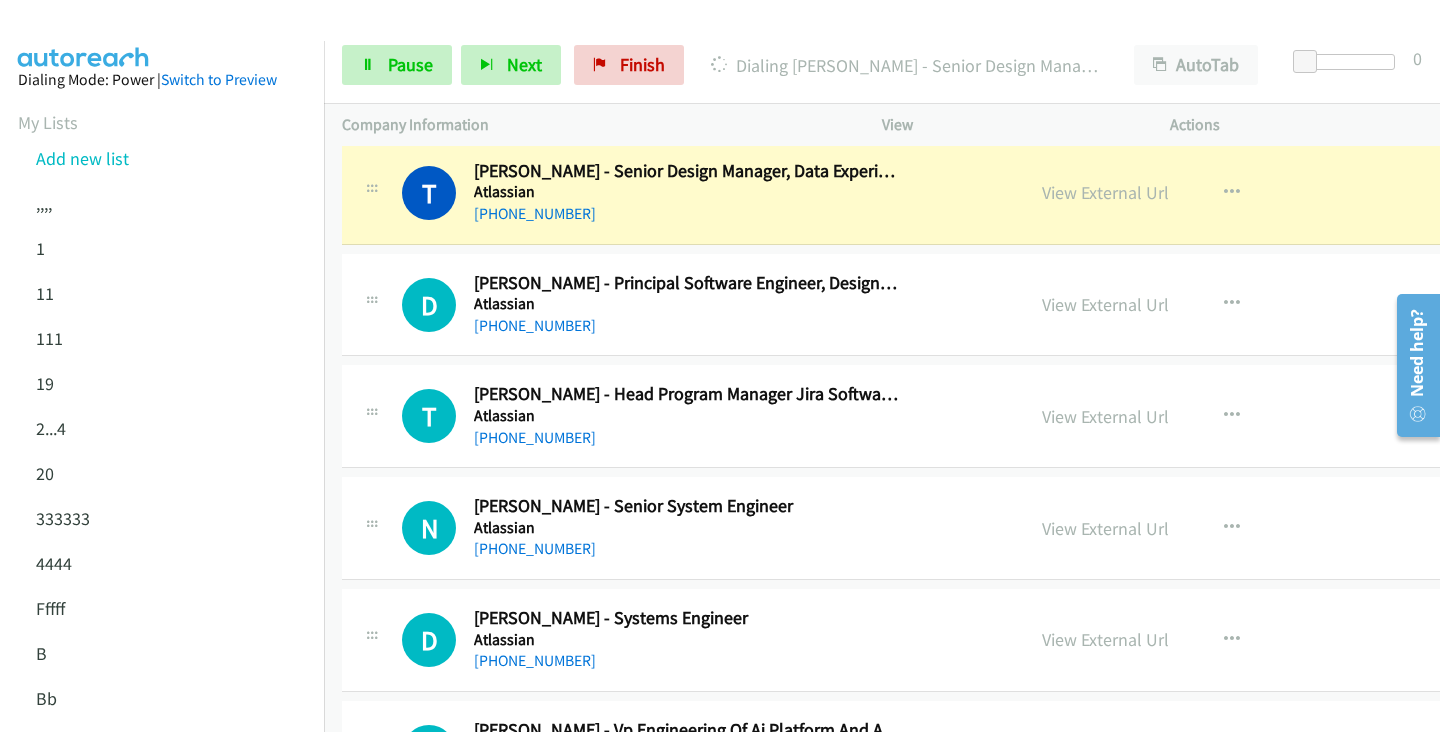 scroll, scrollTop: 1080, scrollLeft: 0, axis: vertical 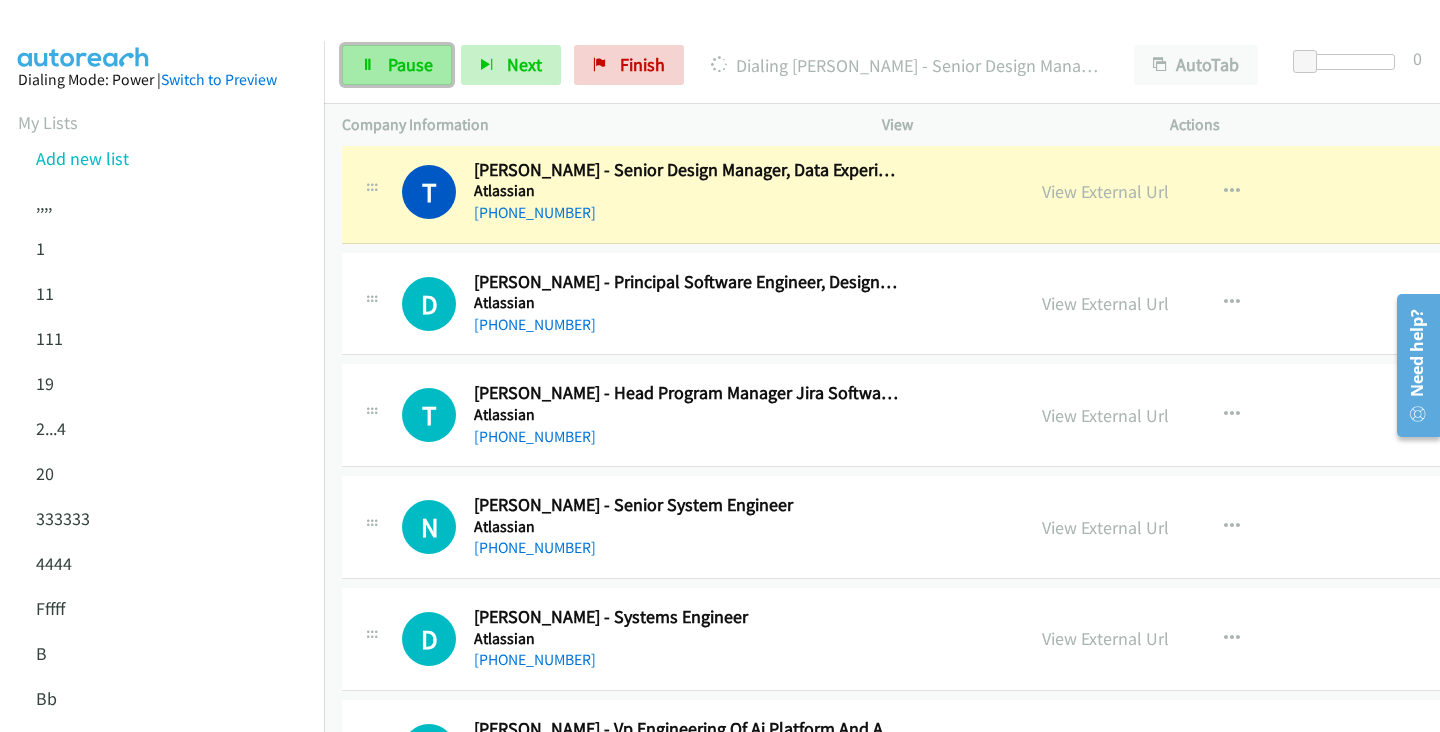click on "Pause" at bounding box center (410, 64) 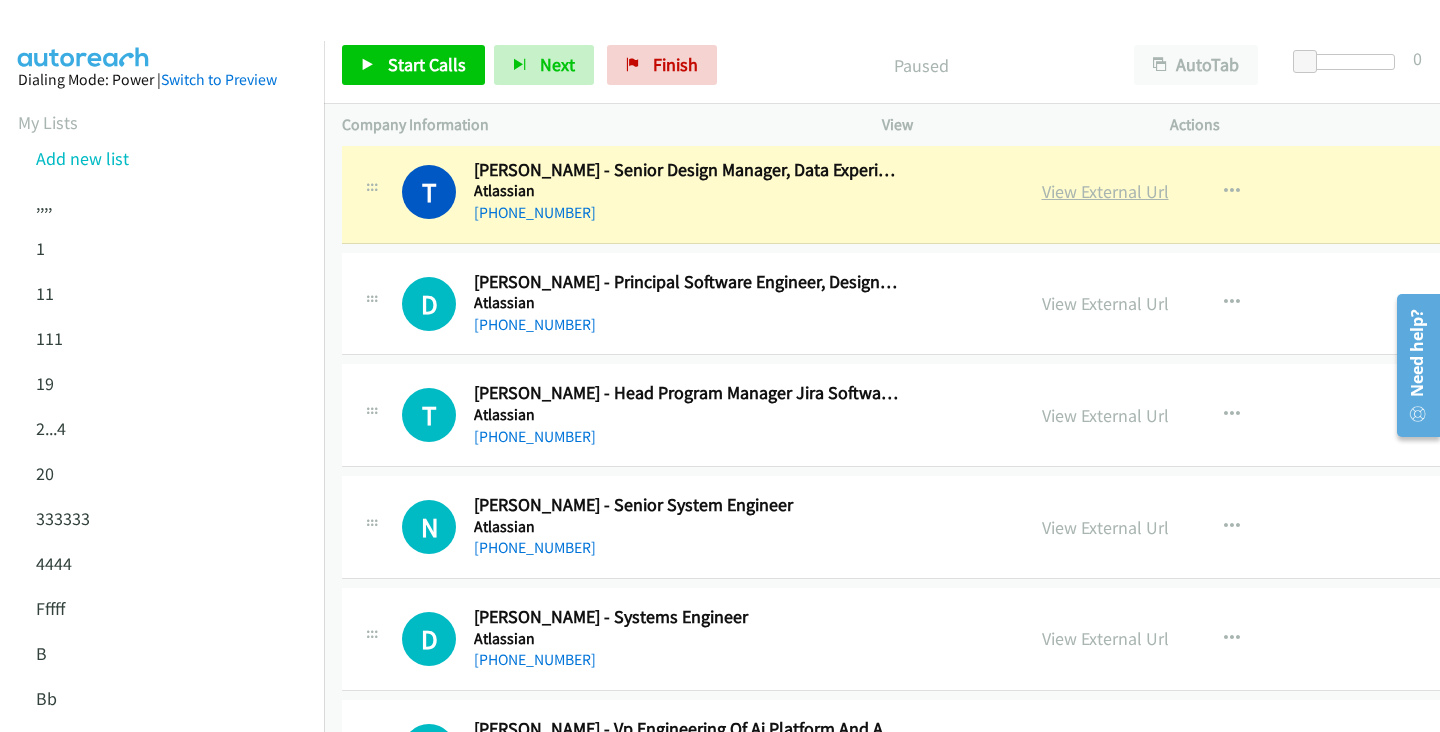 click on "View External Url" at bounding box center [1105, 191] 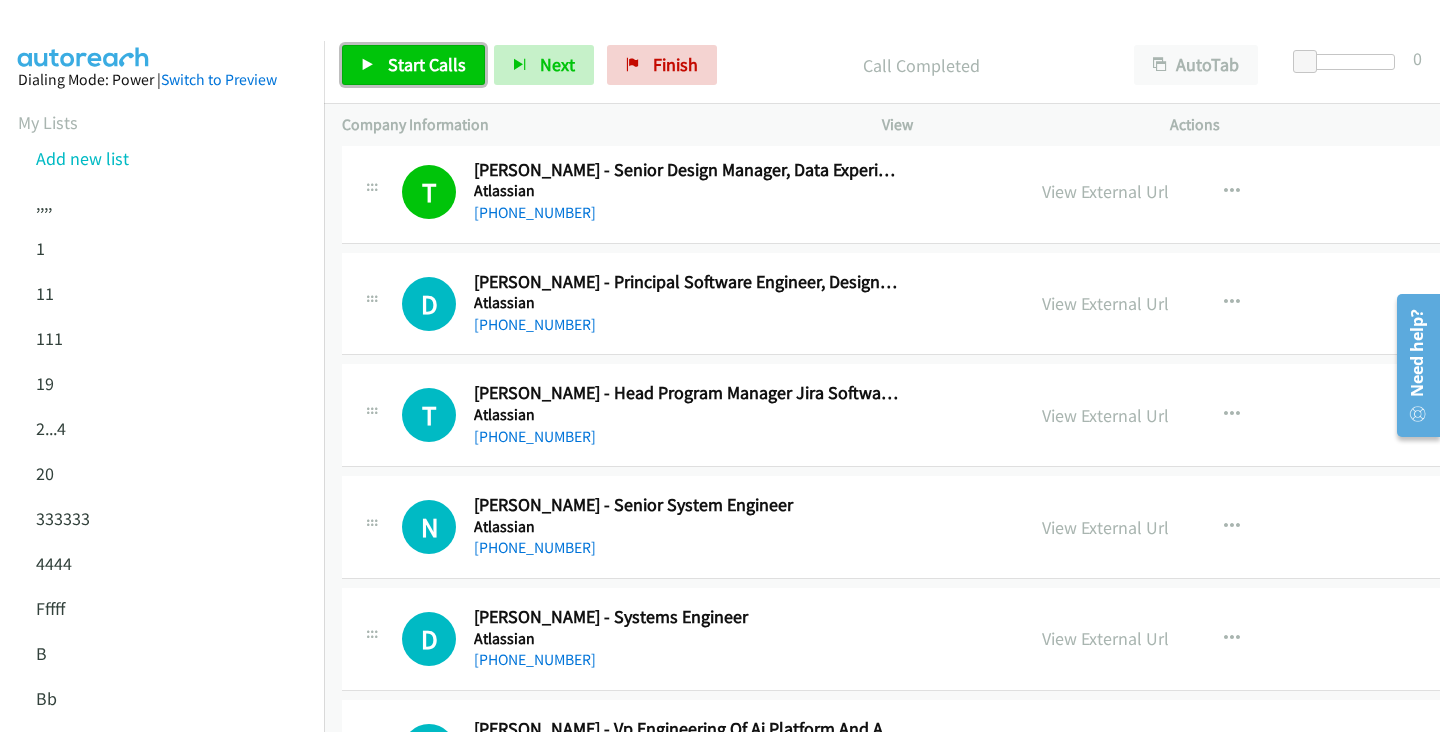 click on "Start Calls" at bounding box center [427, 64] 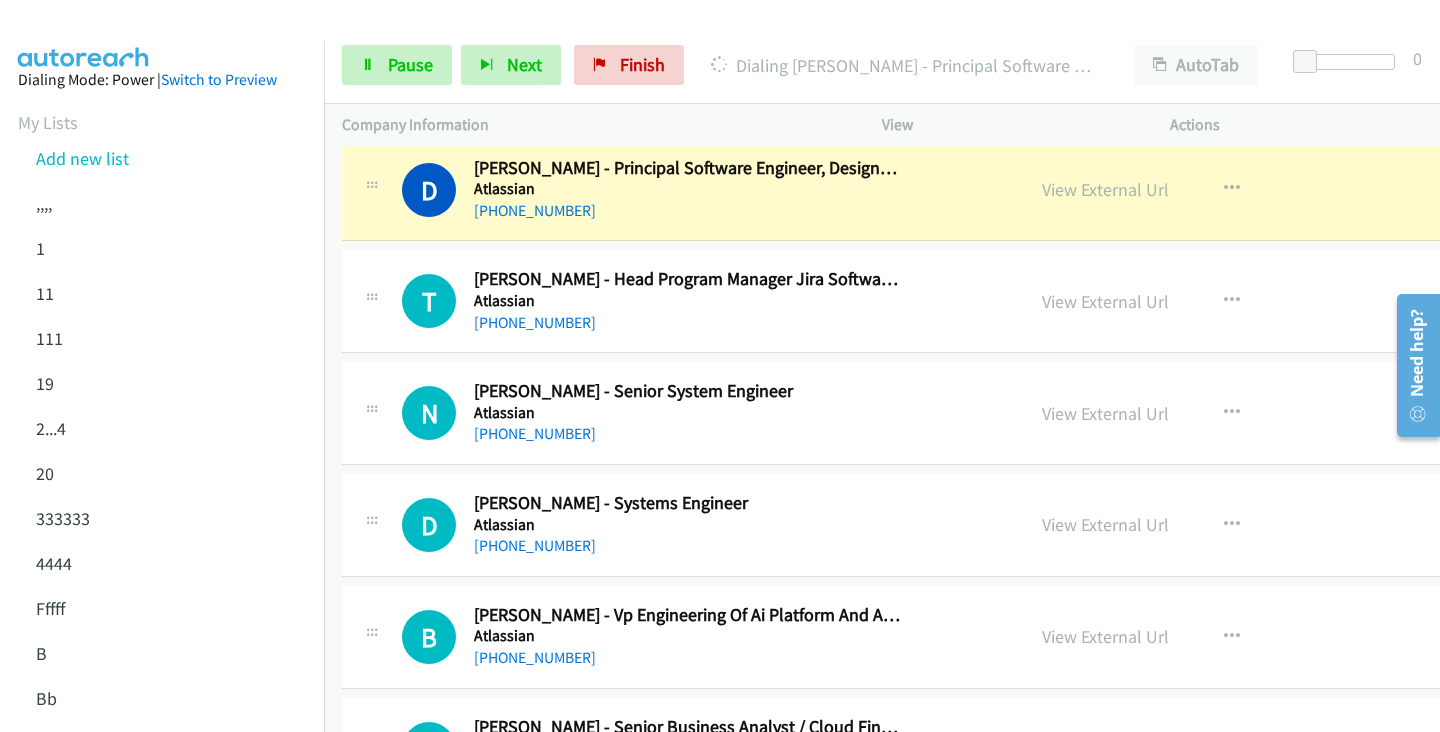 scroll, scrollTop: 1195, scrollLeft: 0, axis: vertical 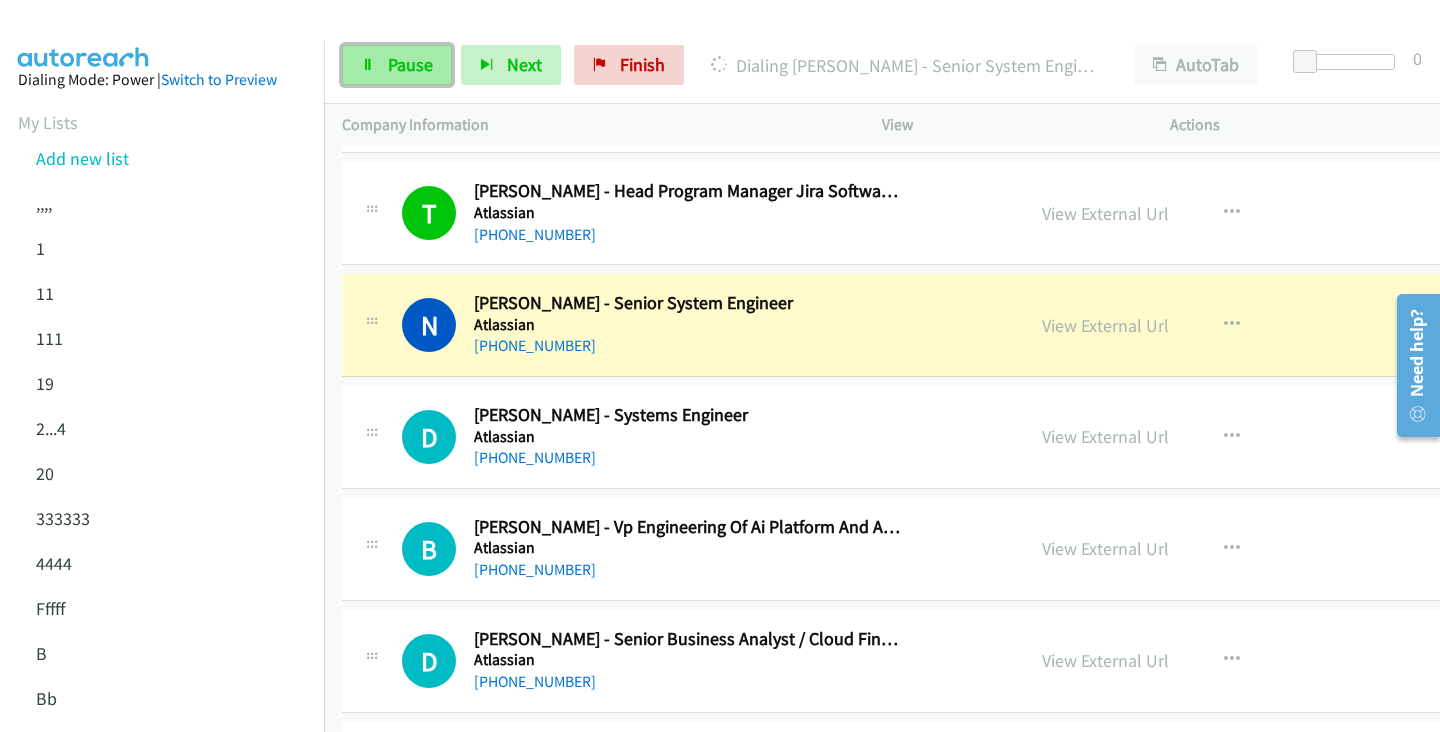 click on "Pause" at bounding box center (410, 64) 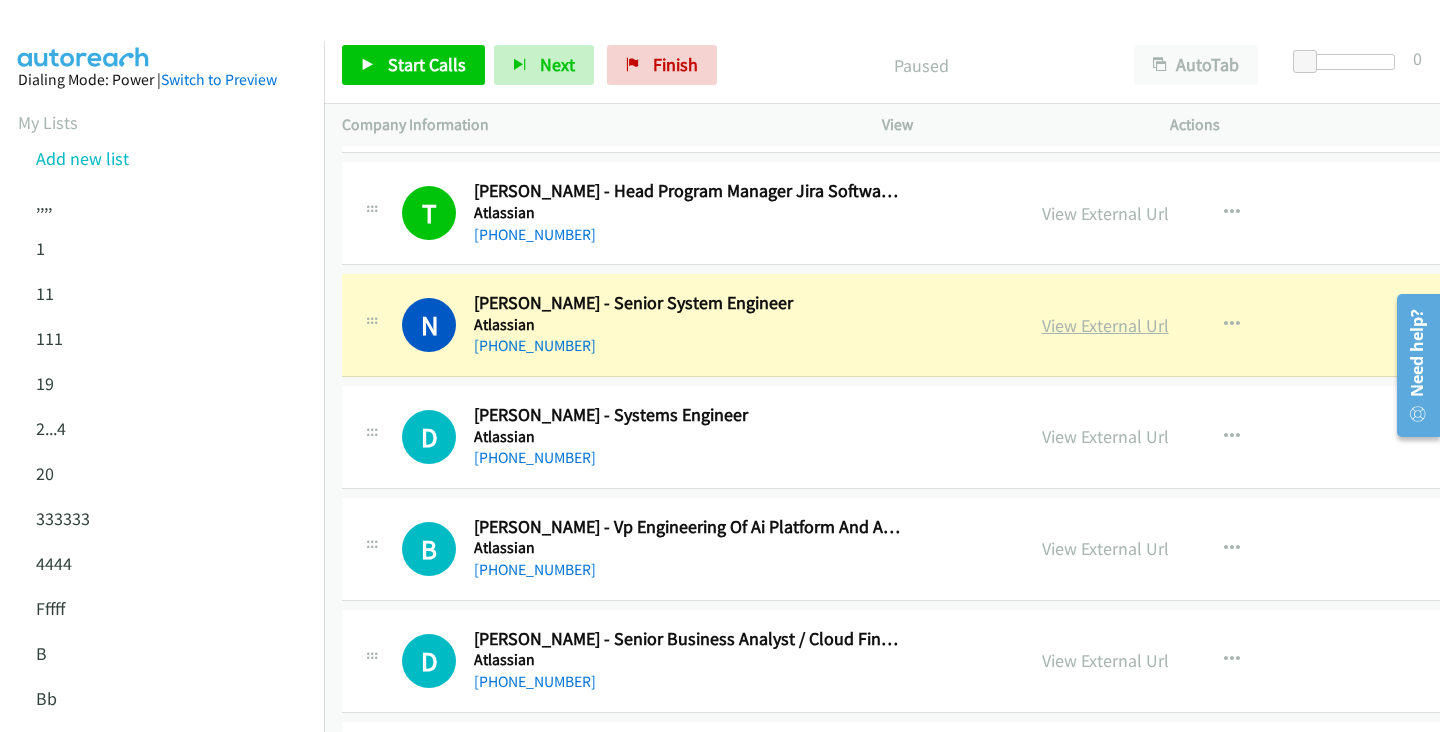 click on "View External Url" at bounding box center [1105, 325] 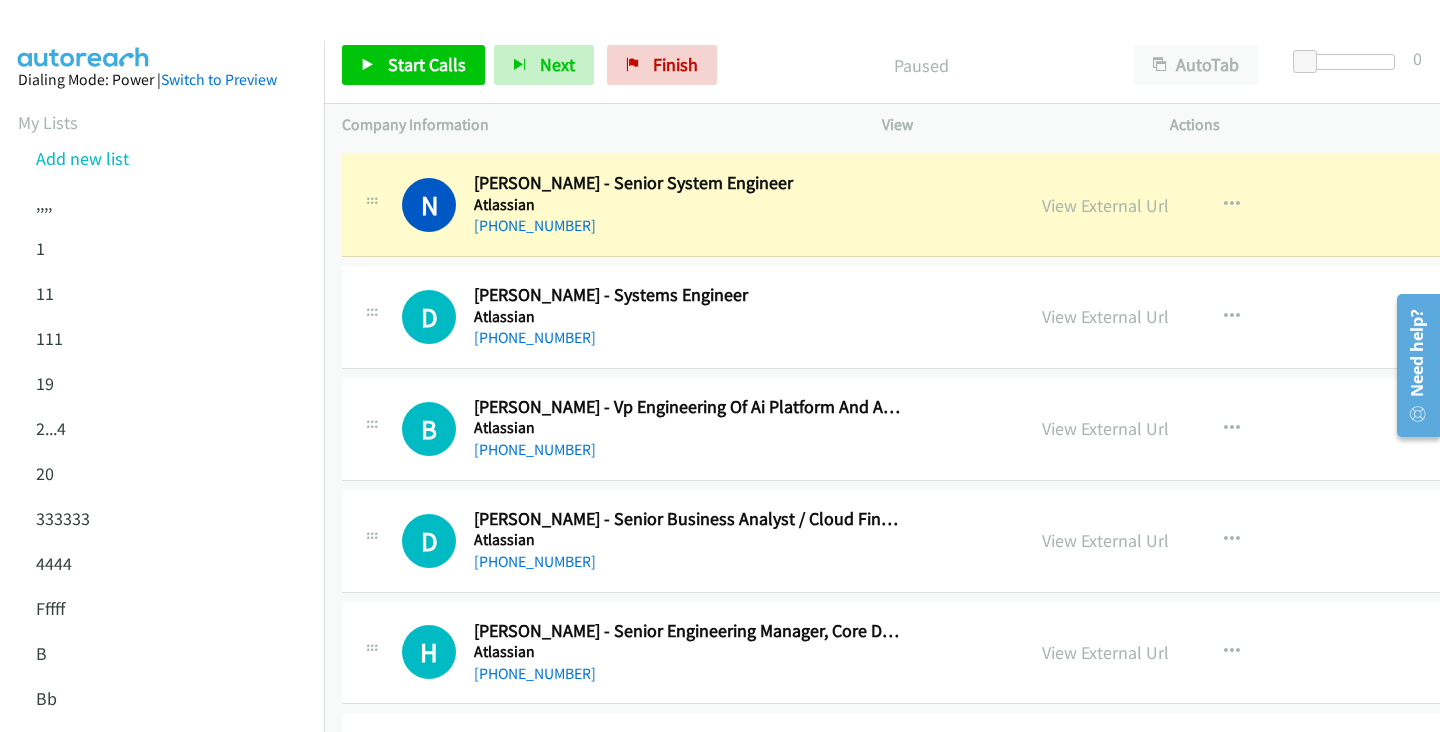 scroll, scrollTop: 1398, scrollLeft: 0, axis: vertical 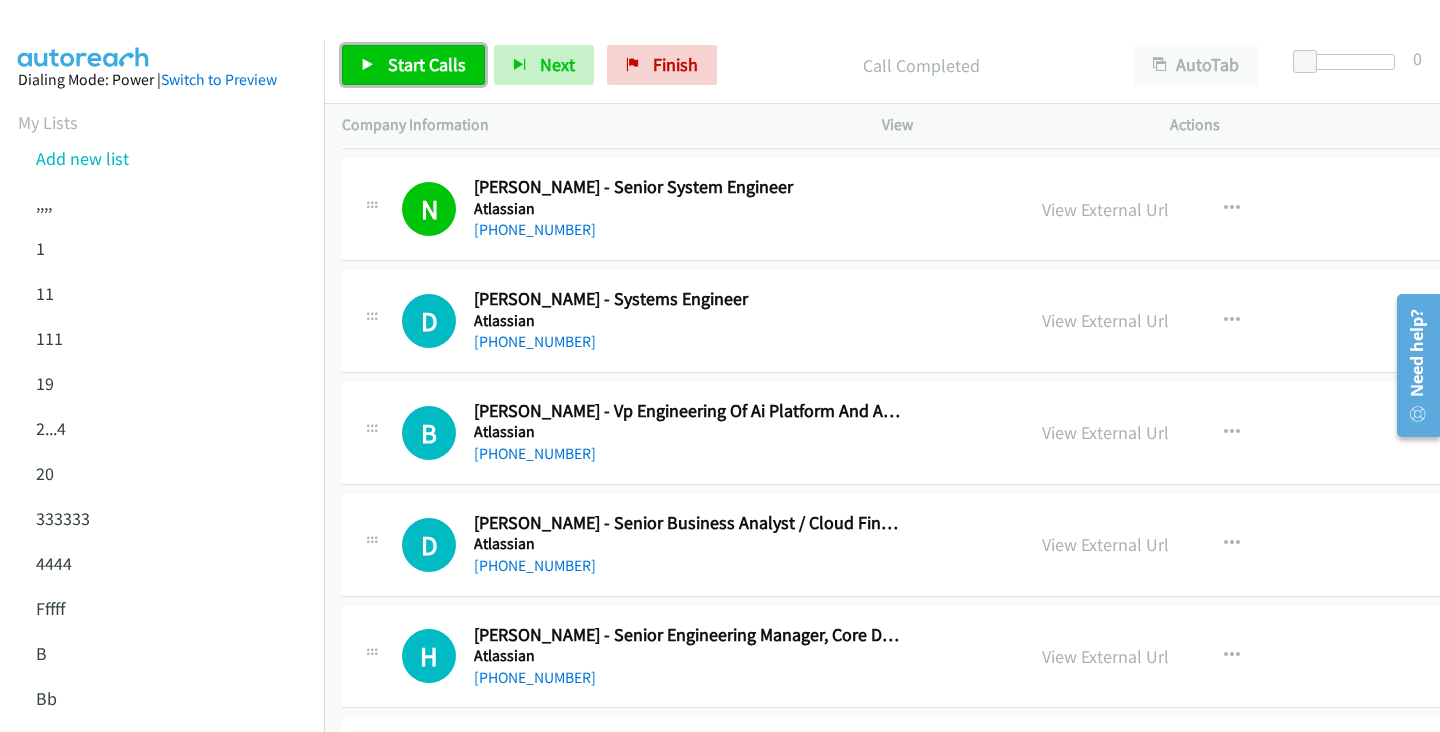 click on "Start Calls" at bounding box center [427, 64] 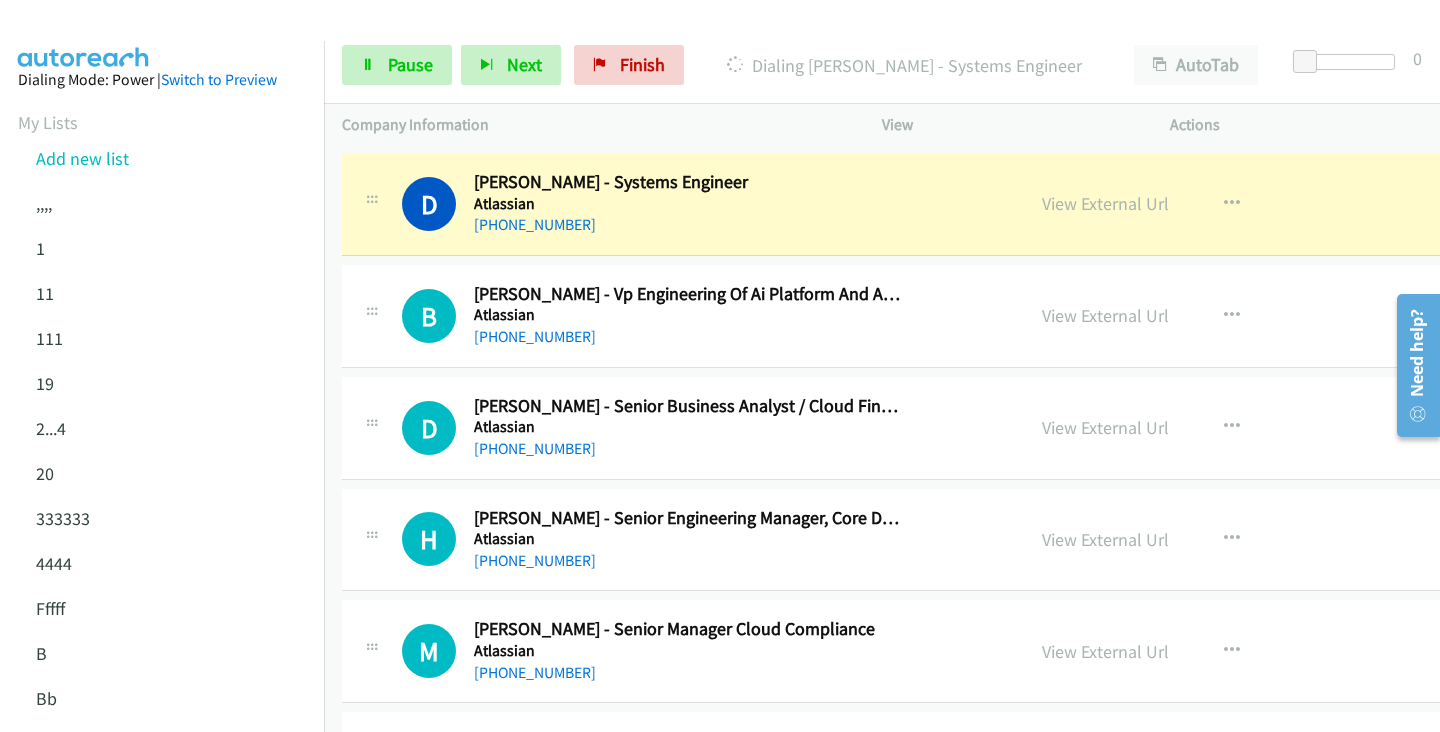 scroll, scrollTop: 1517, scrollLeft: 0, axis: vertical 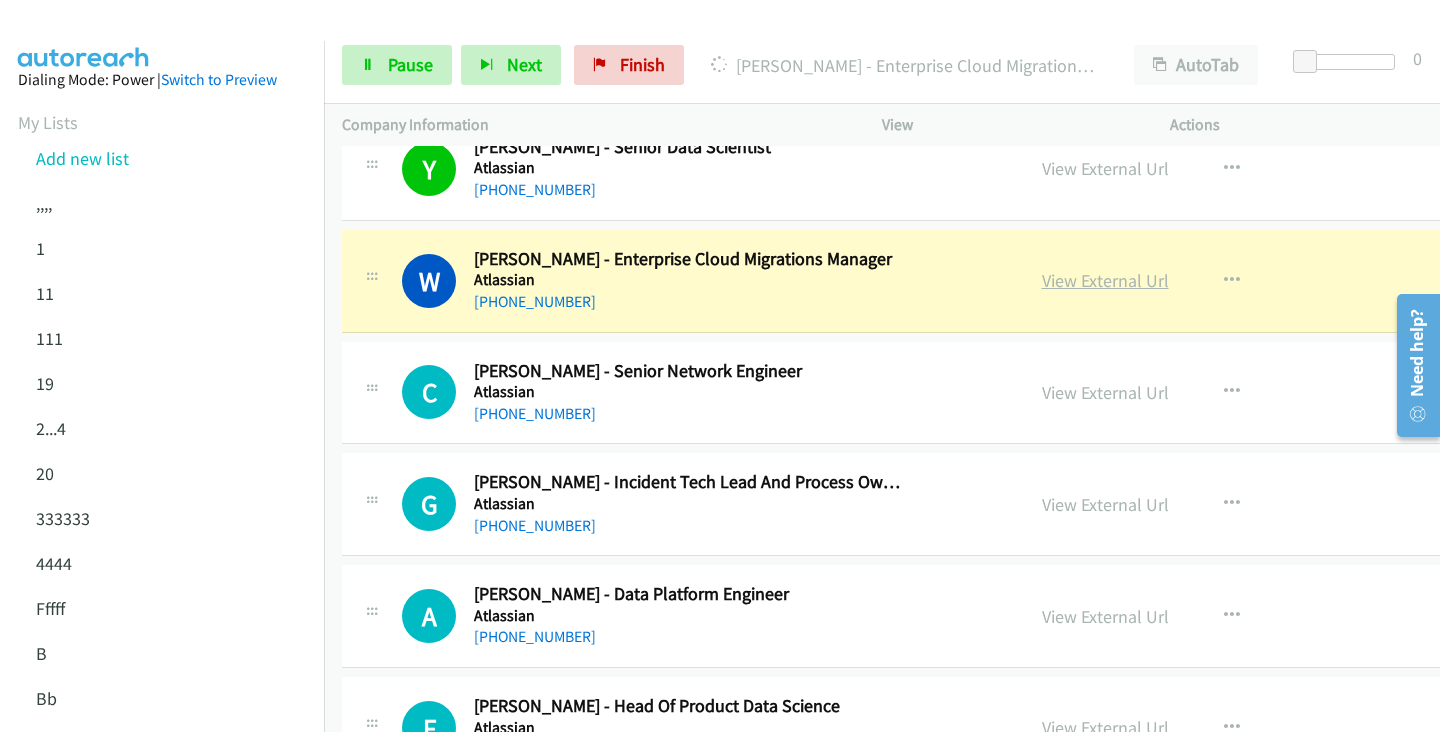 click on "View External Url" at bounding box center (1105, 280) 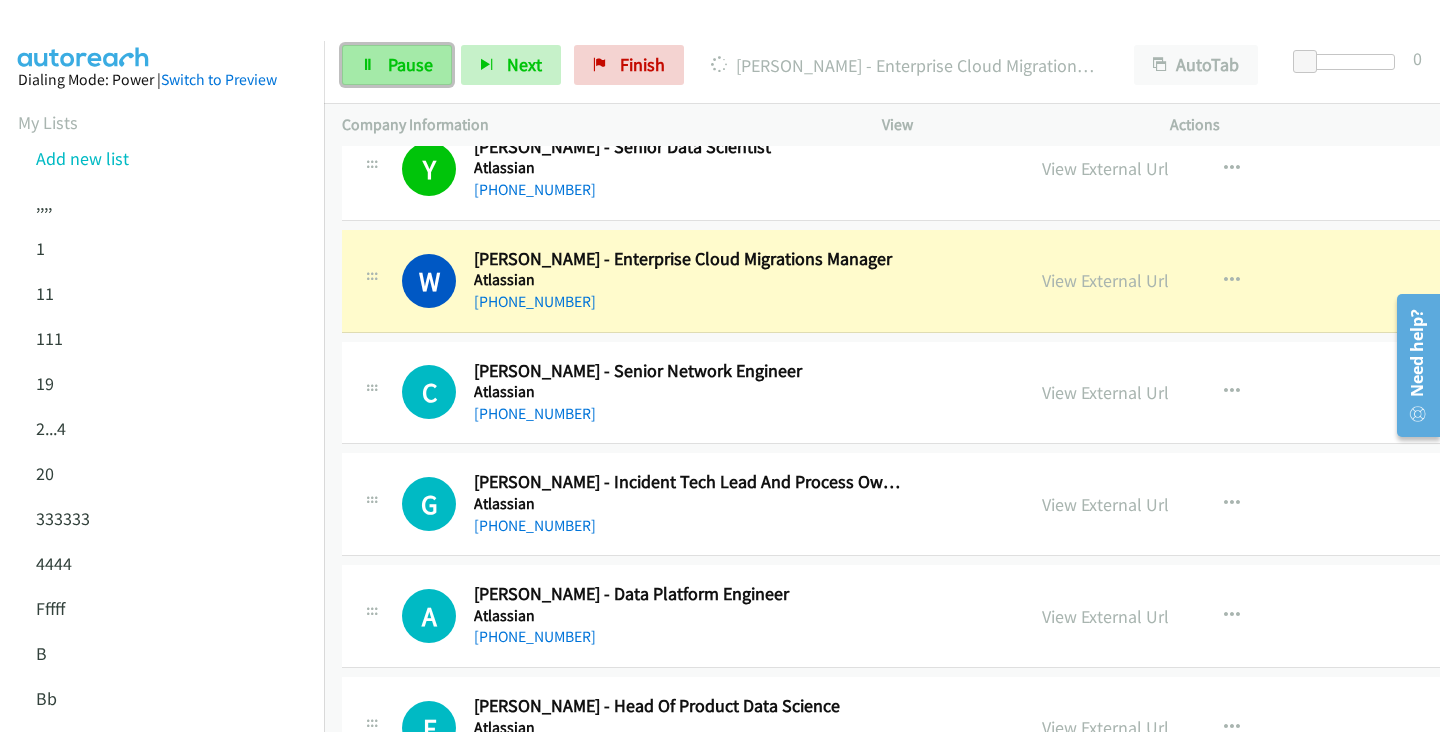 click on "Pause" at bounding box center (410, 64) 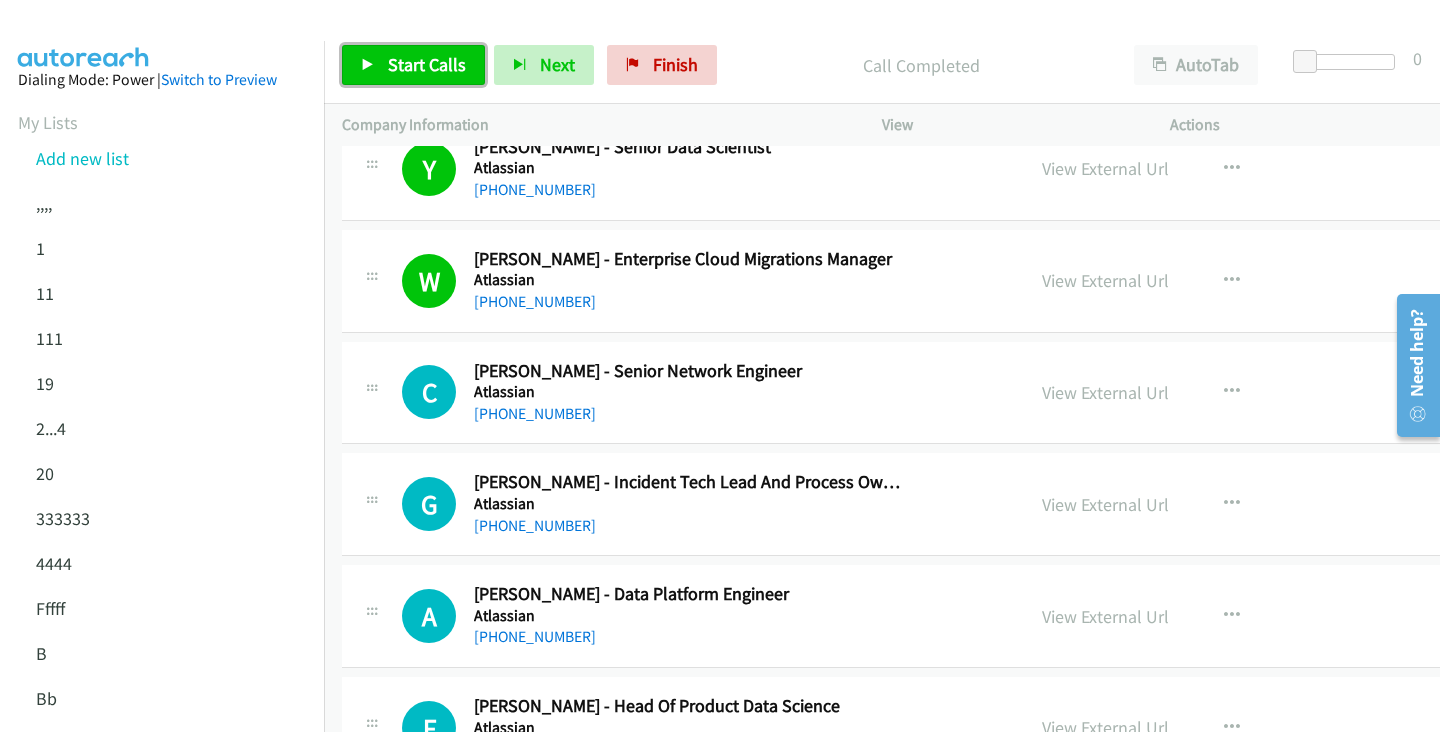 click on "Start Calls" at bounding box center (427, 64) 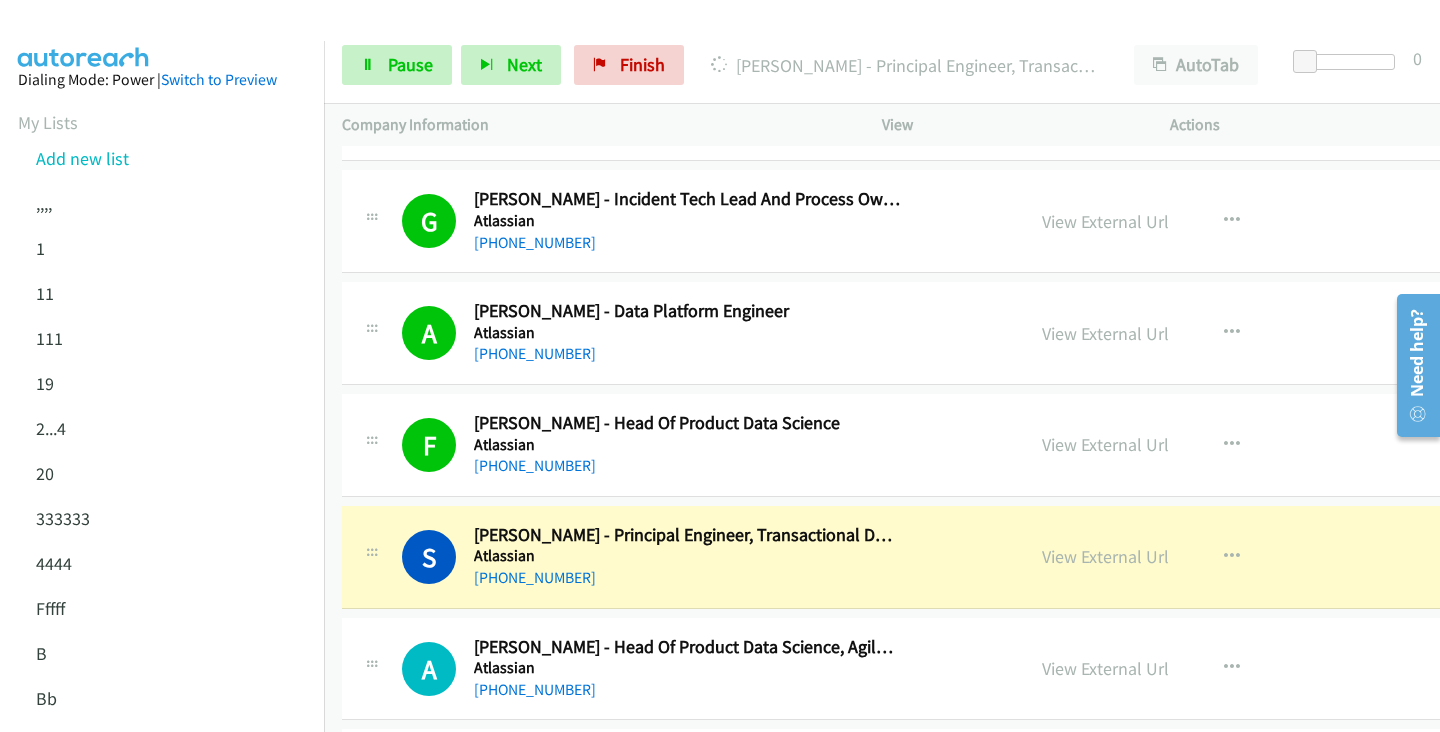 scroll, scrollTop: 2513, scrollLeft: 0, axis: vertical 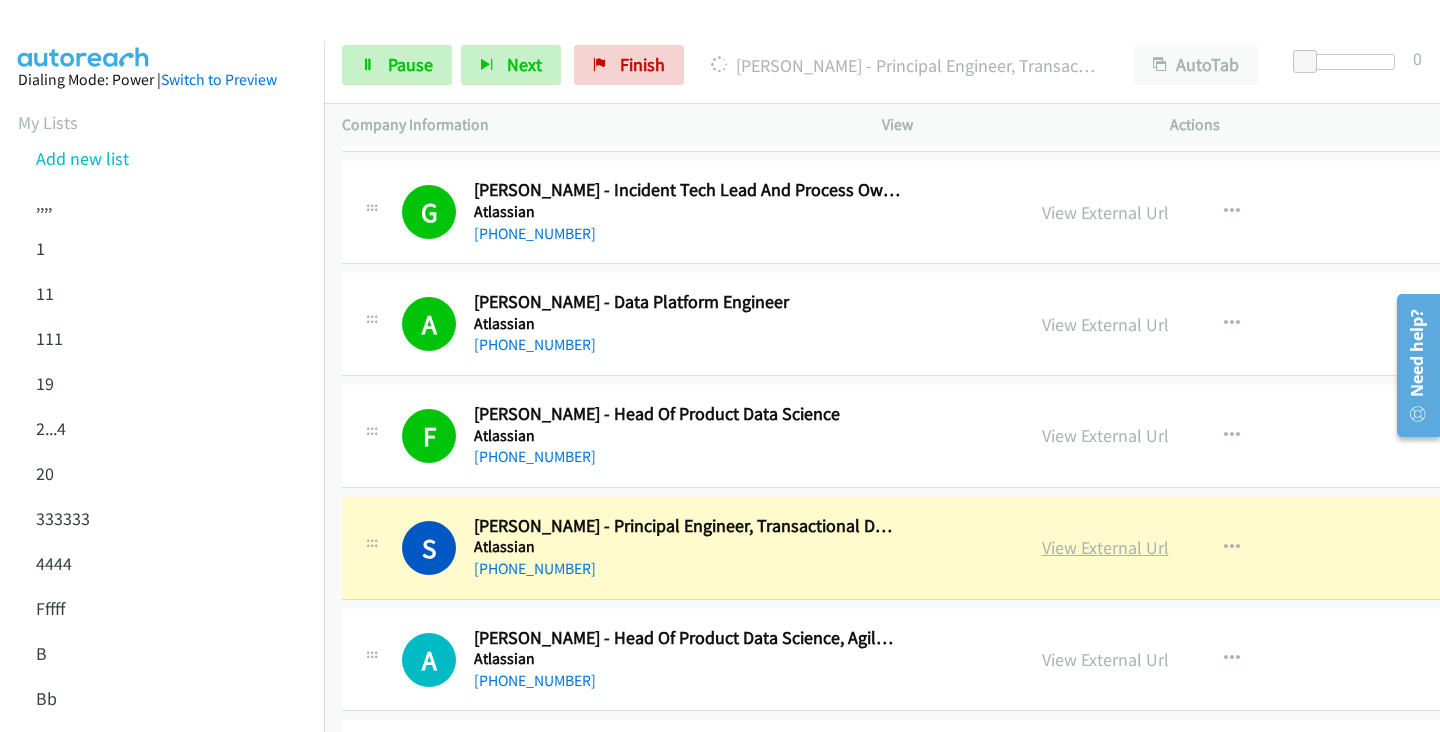 click on "View External Url" at bounding box center [1105, 547] 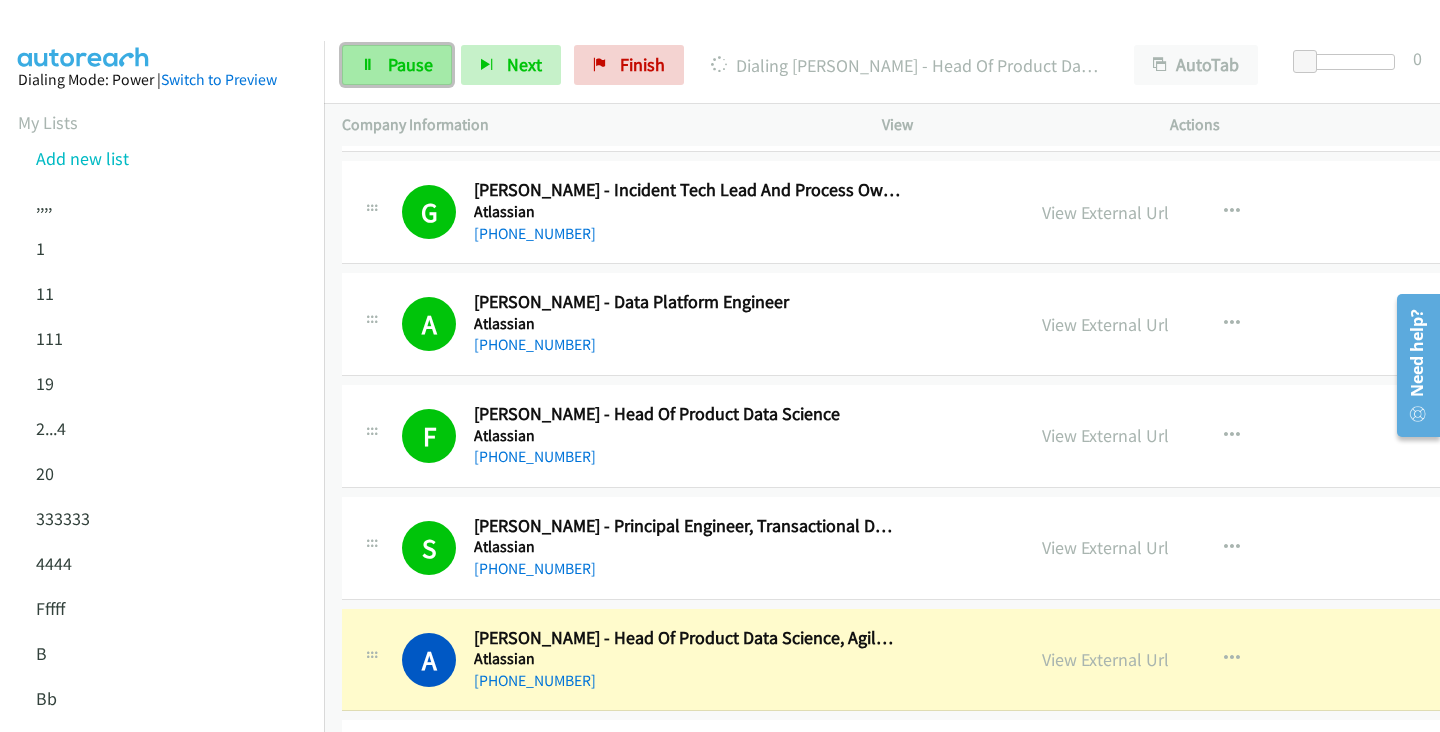 click on "Pause" at bounding box center [397, 65] 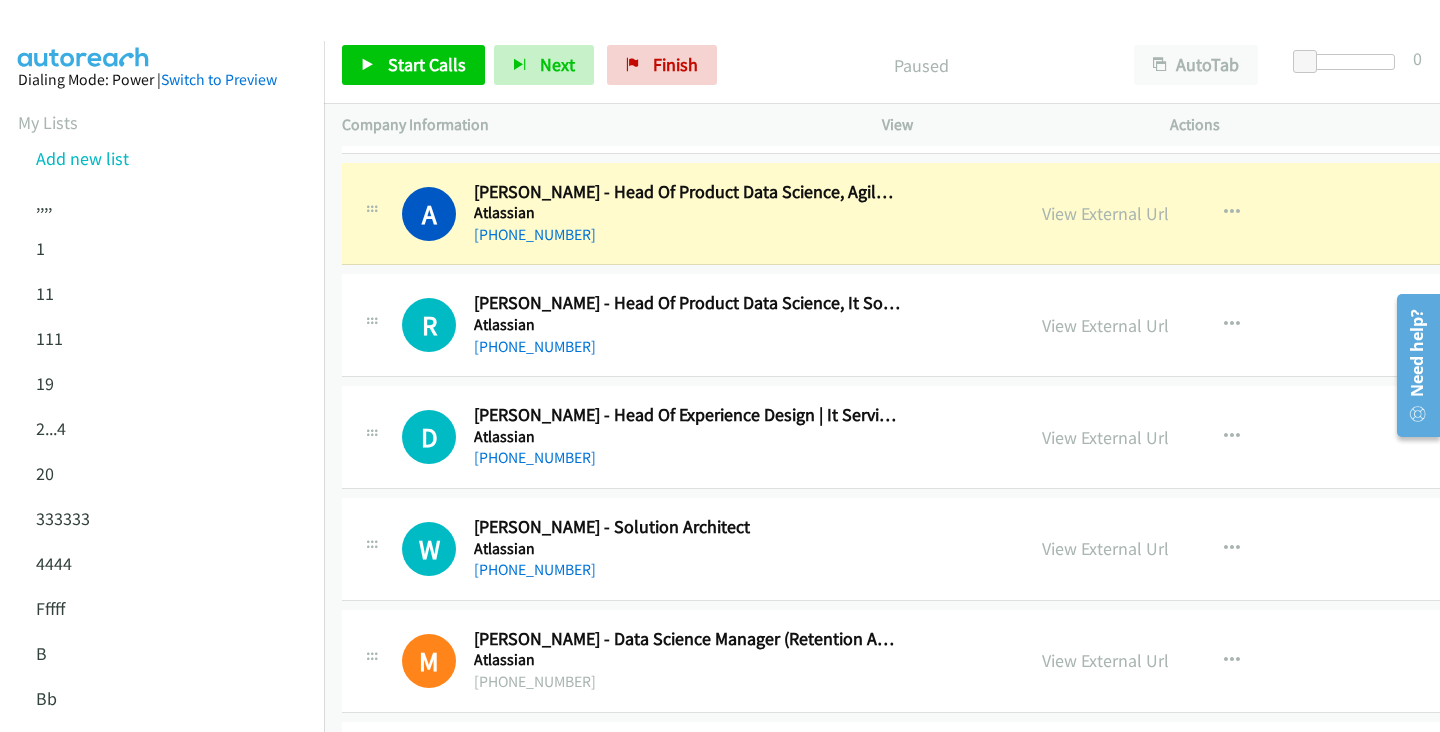 scroll, scrollTop: 2959, scrollLeft: 0, axis: vertical 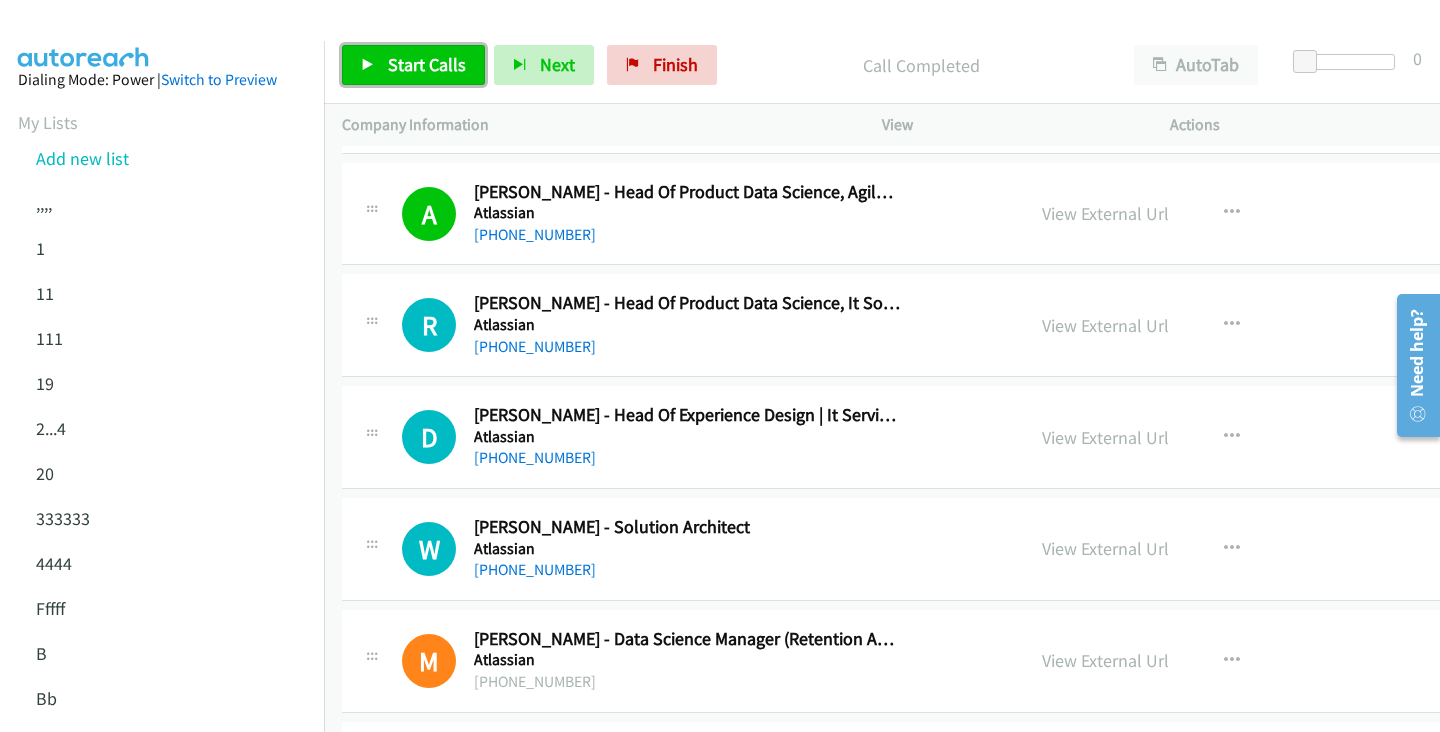 click on "Start Calls" at bounding box center (427, 64) 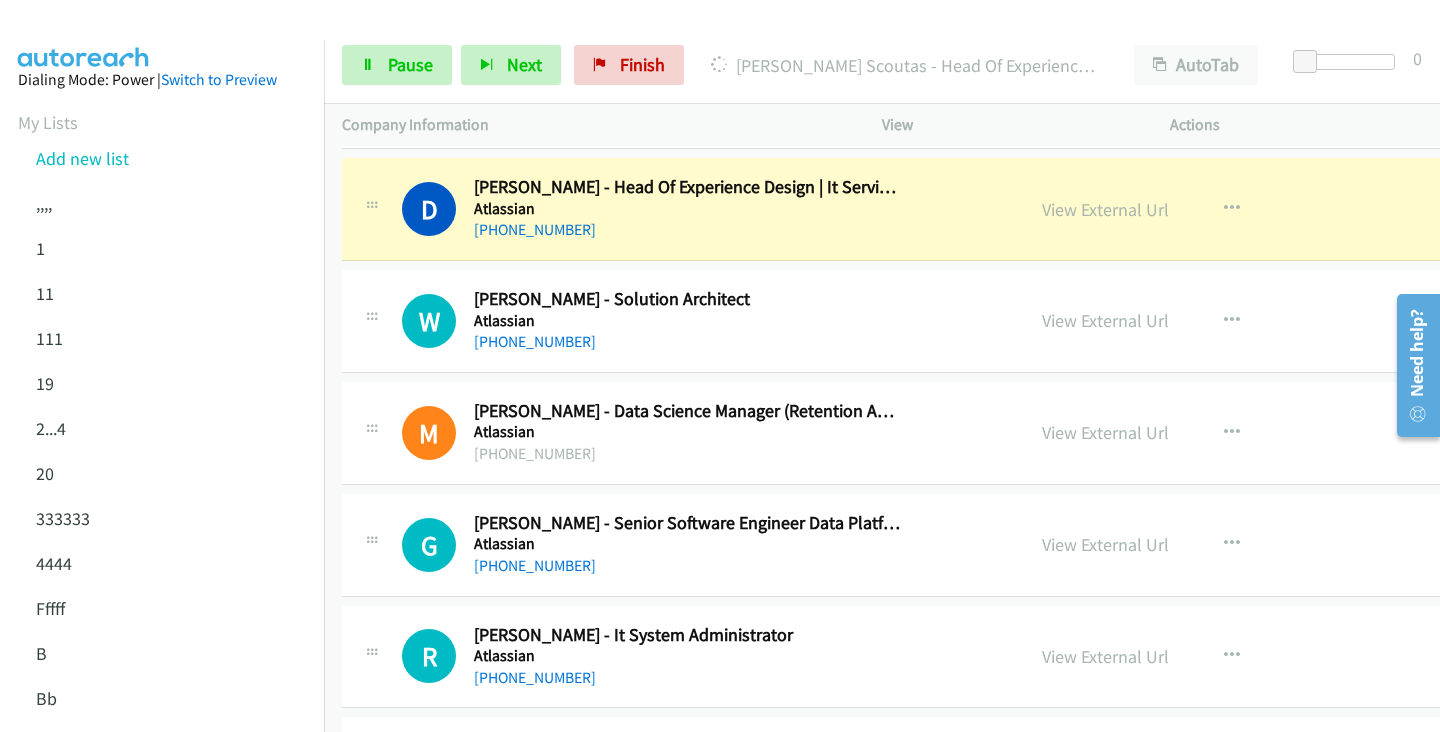 scroll, scrollTop: 3189, scrollLeft: 0, axis: vertical 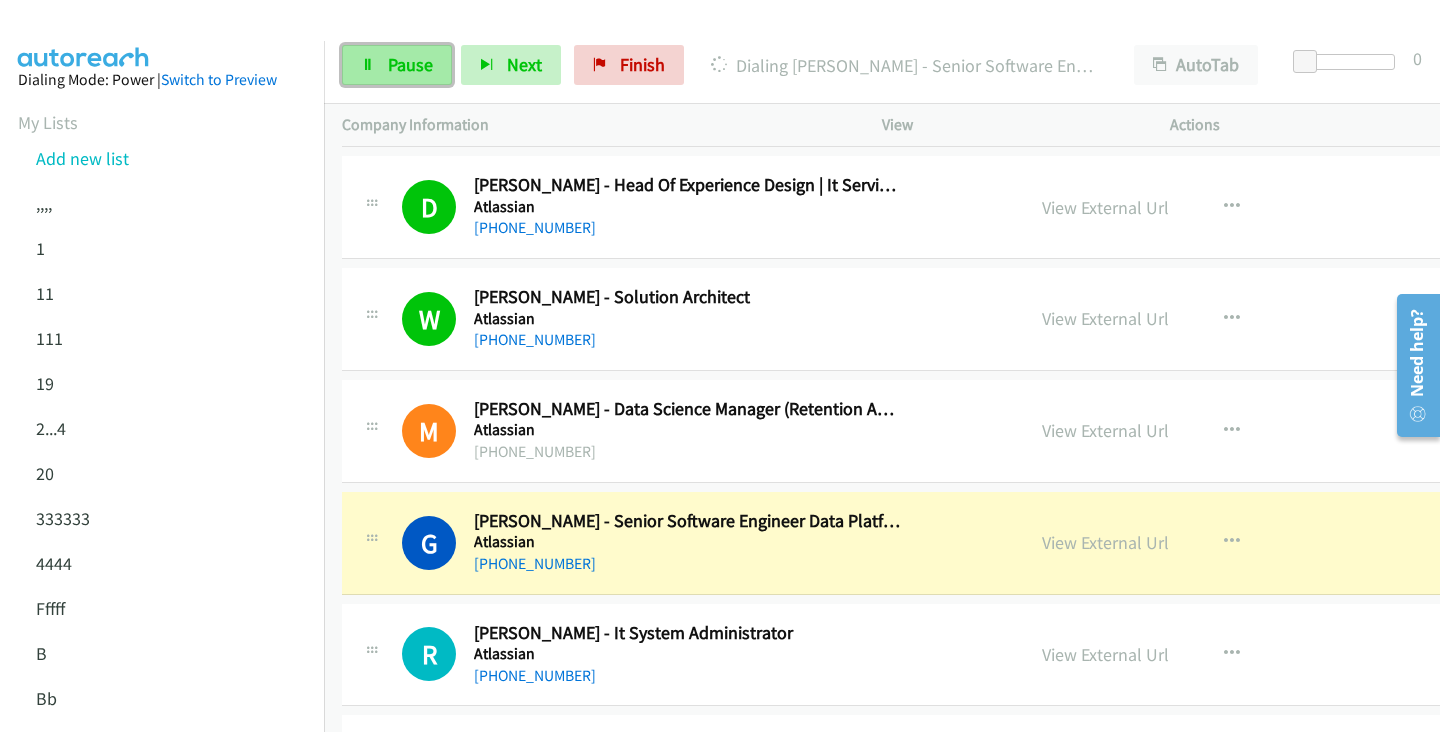 click on "Pause" at bounding box center (410, 64) 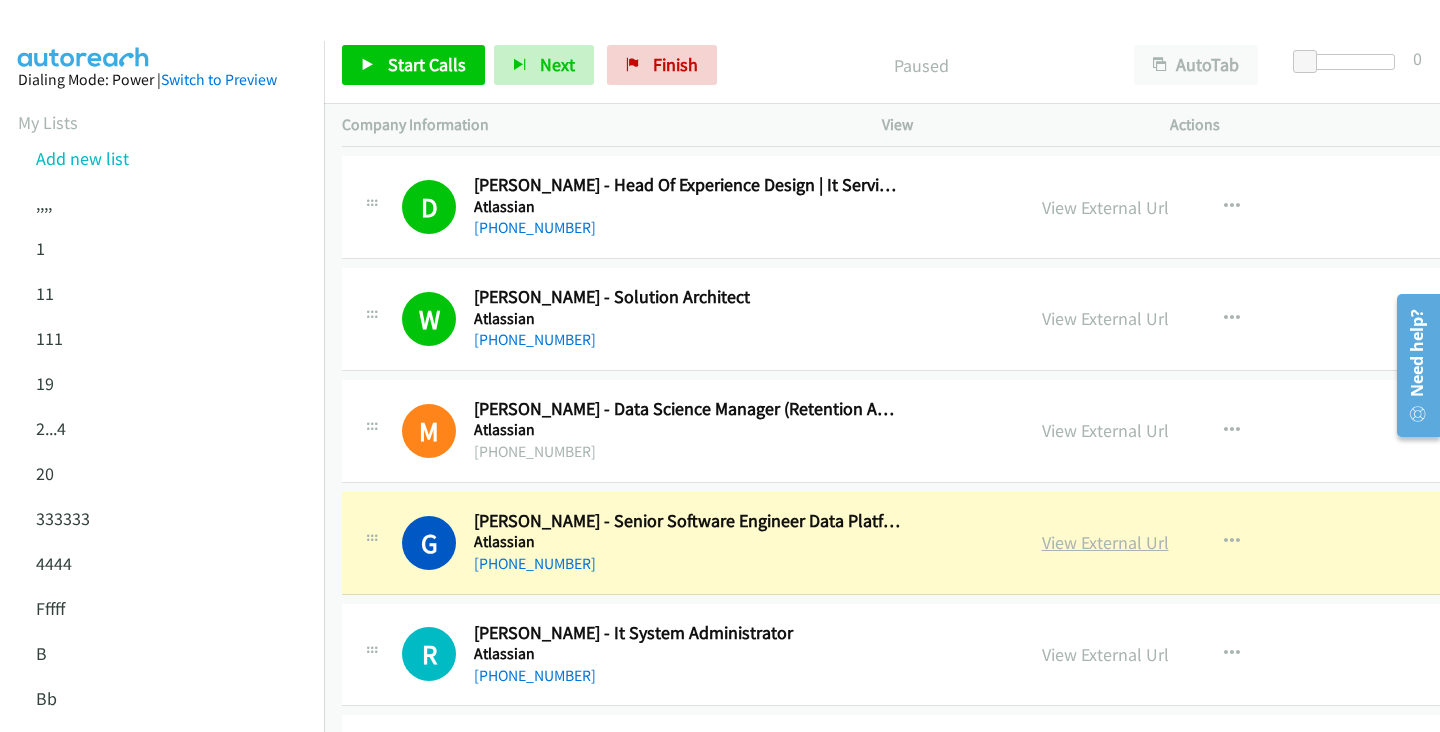 click on "View External Url" at bounding box center (1105, 542) 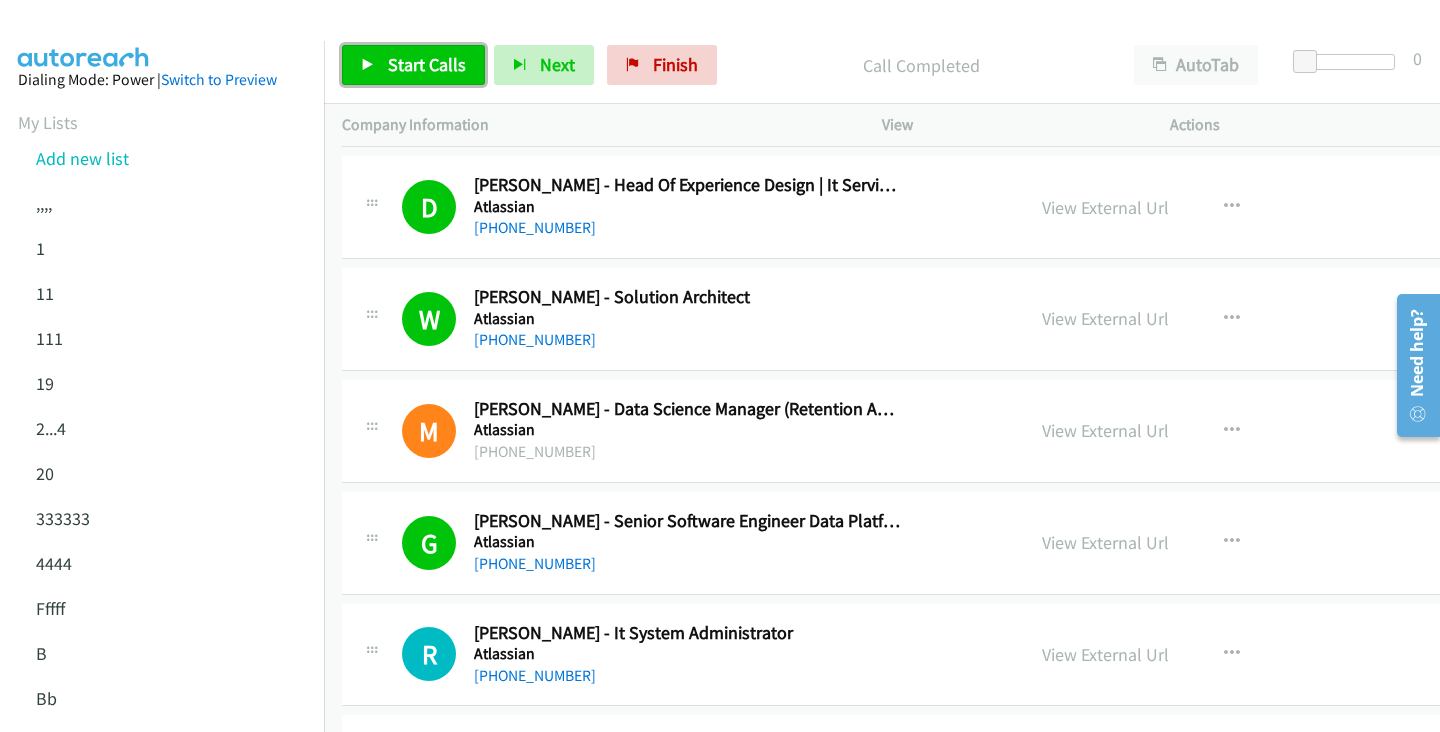click on "Start Calls" at bounding box center (427, 64) 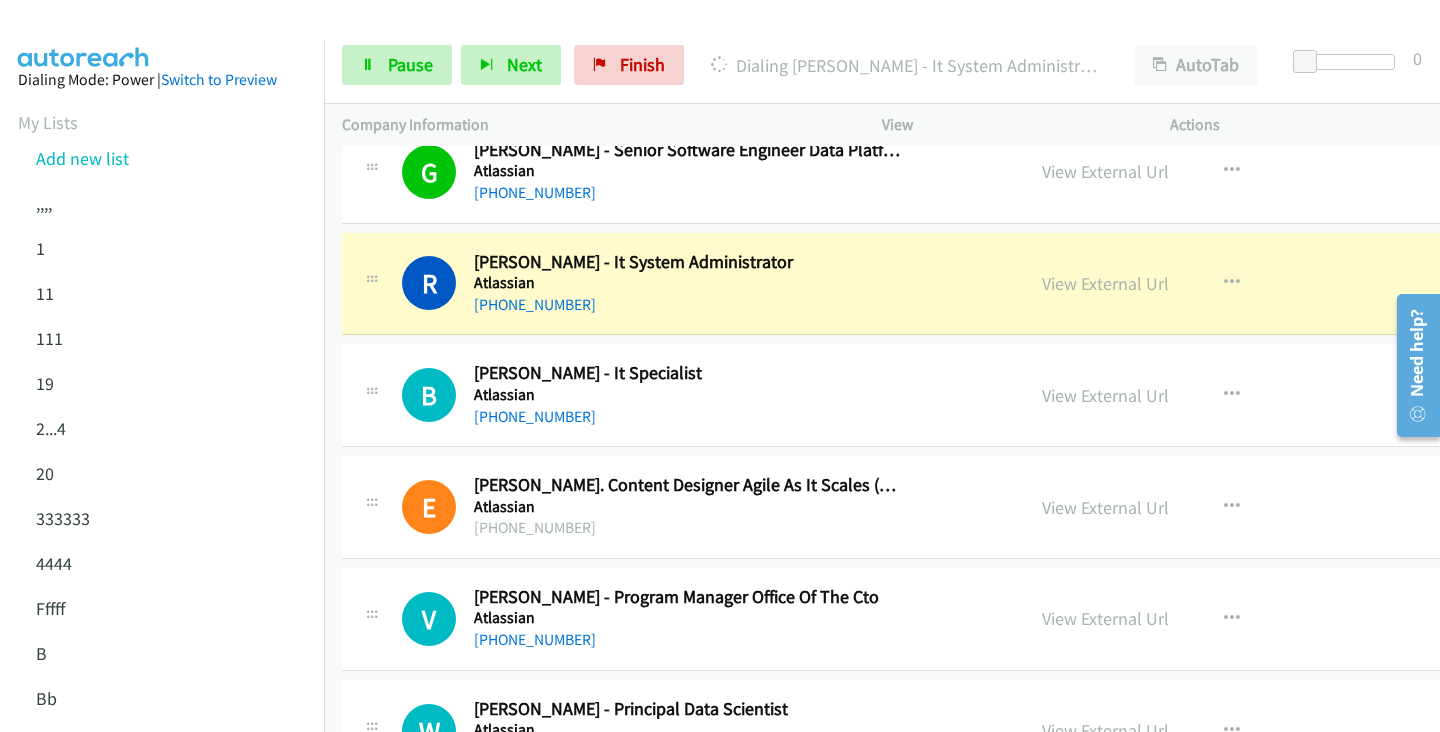 scroll, scrollTop: 3595, scrollLeft: 0, axis: vertical 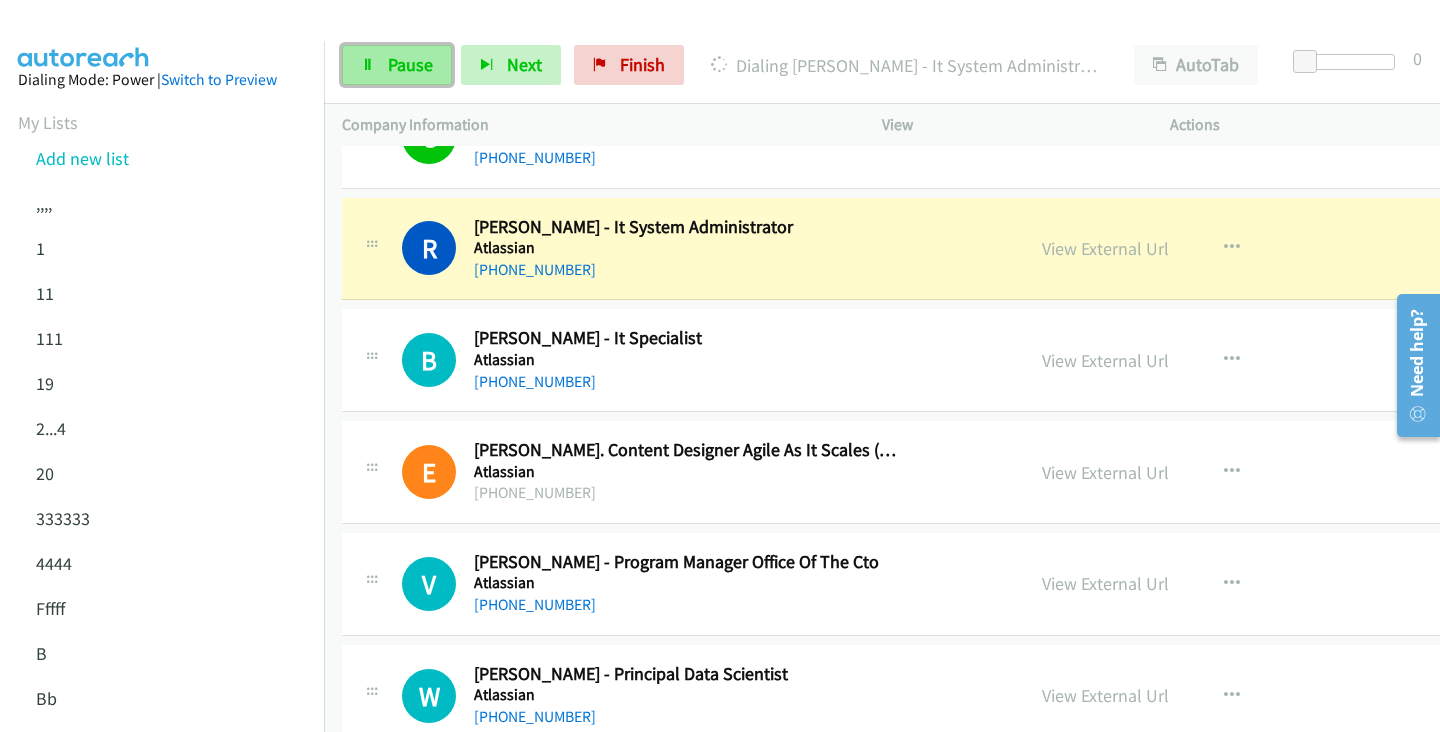 click on "Pause" at bounding box center [410, 64] 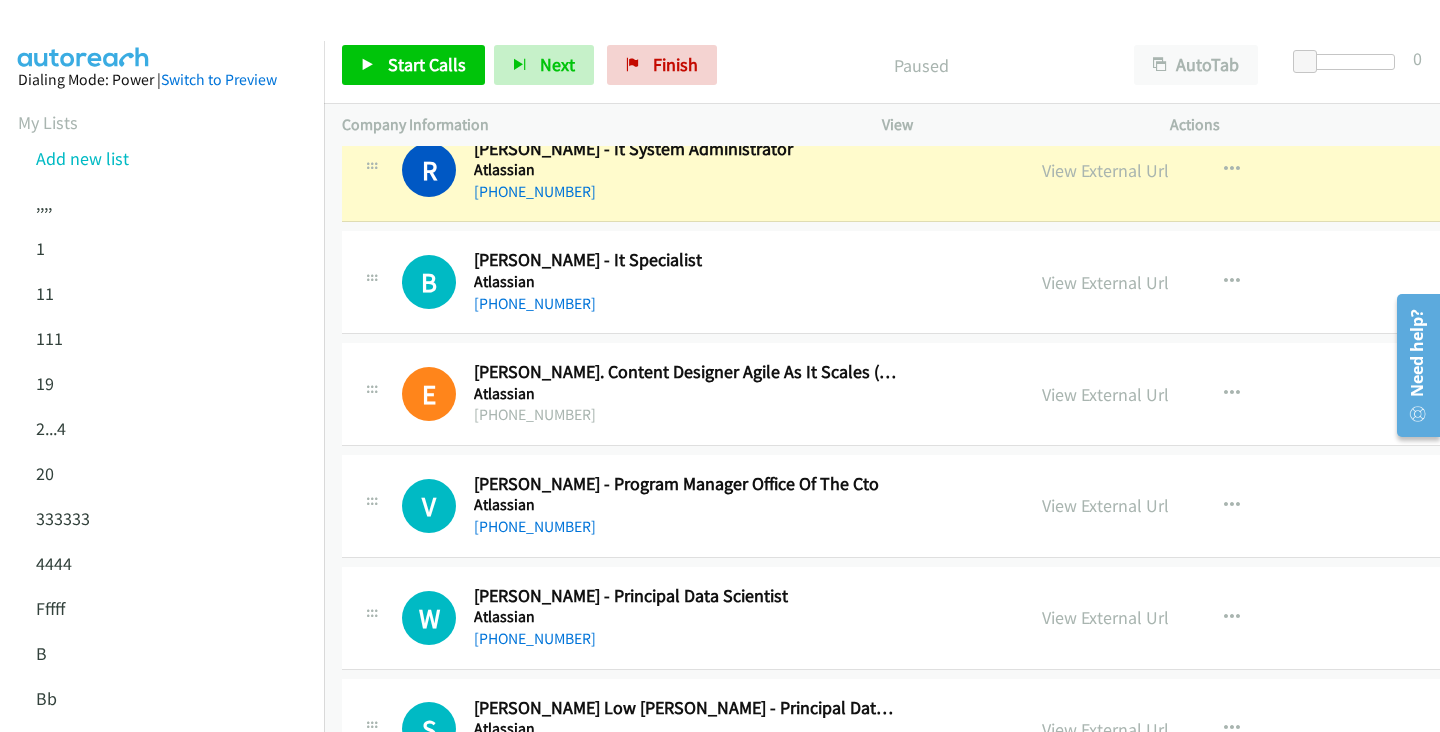 scroll, scrollTop: 3672, scrollLeft: 0, axis: vertical 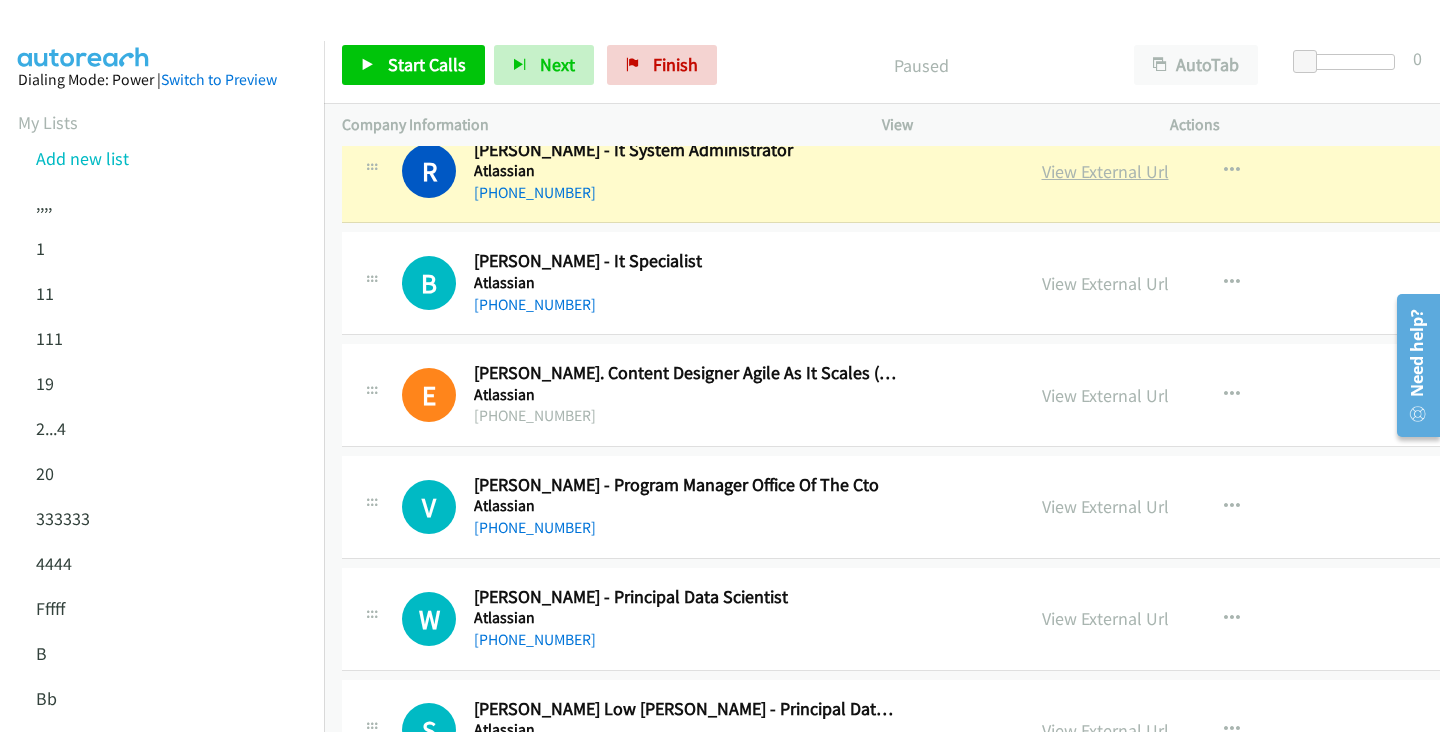 click on "View External Url" at bounding box center (1105, 171) 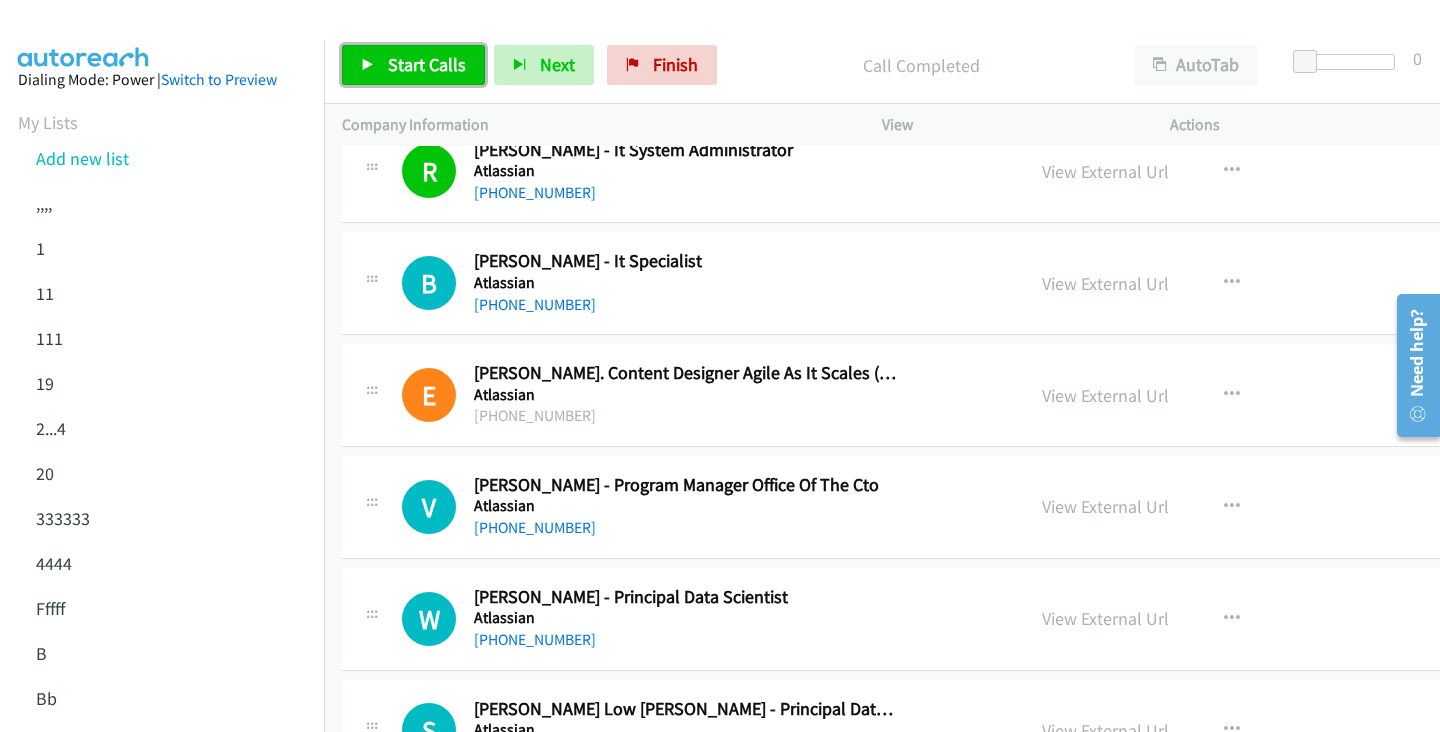 click on "Start Calls" at bounding box center (427, 64) 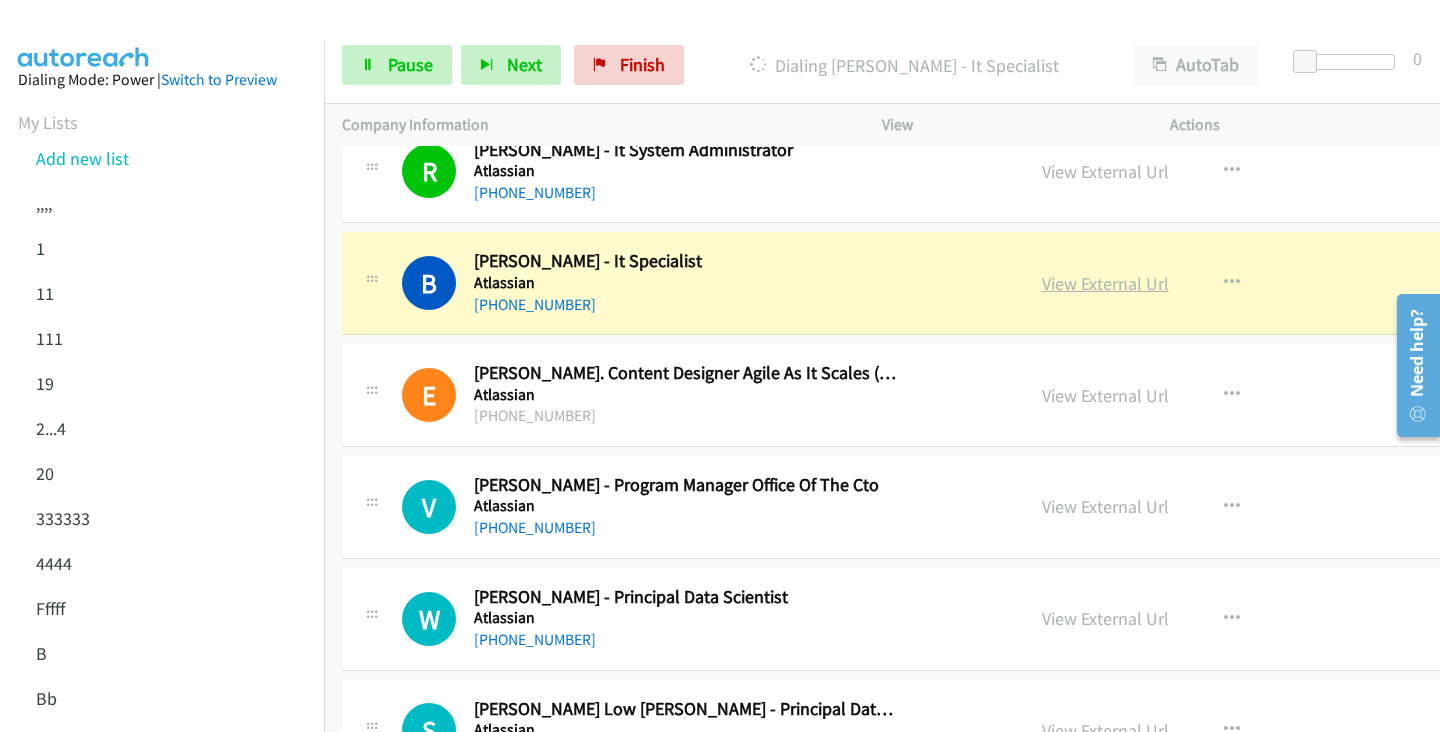 click on "View External Url" at bounding box center (1105, 283) 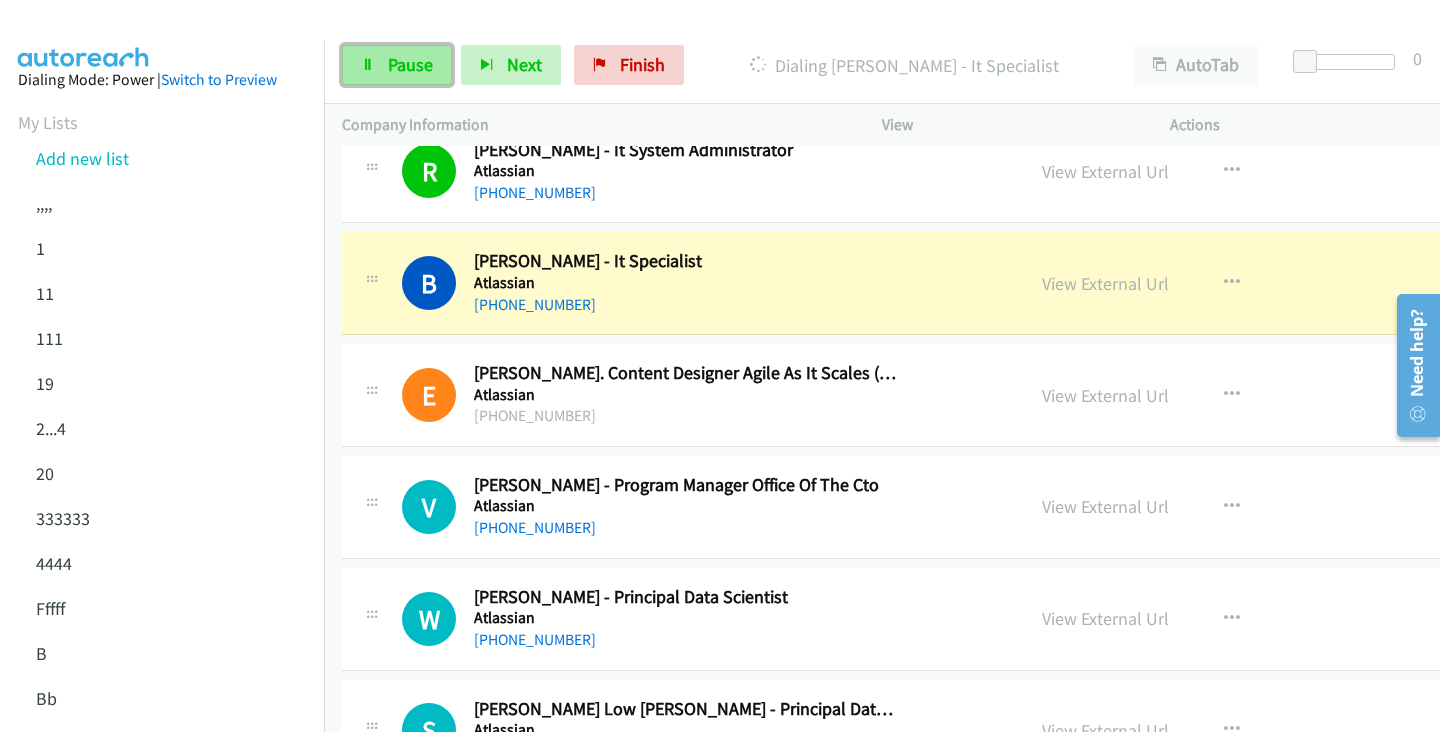 click at bounding box center (368, 66) 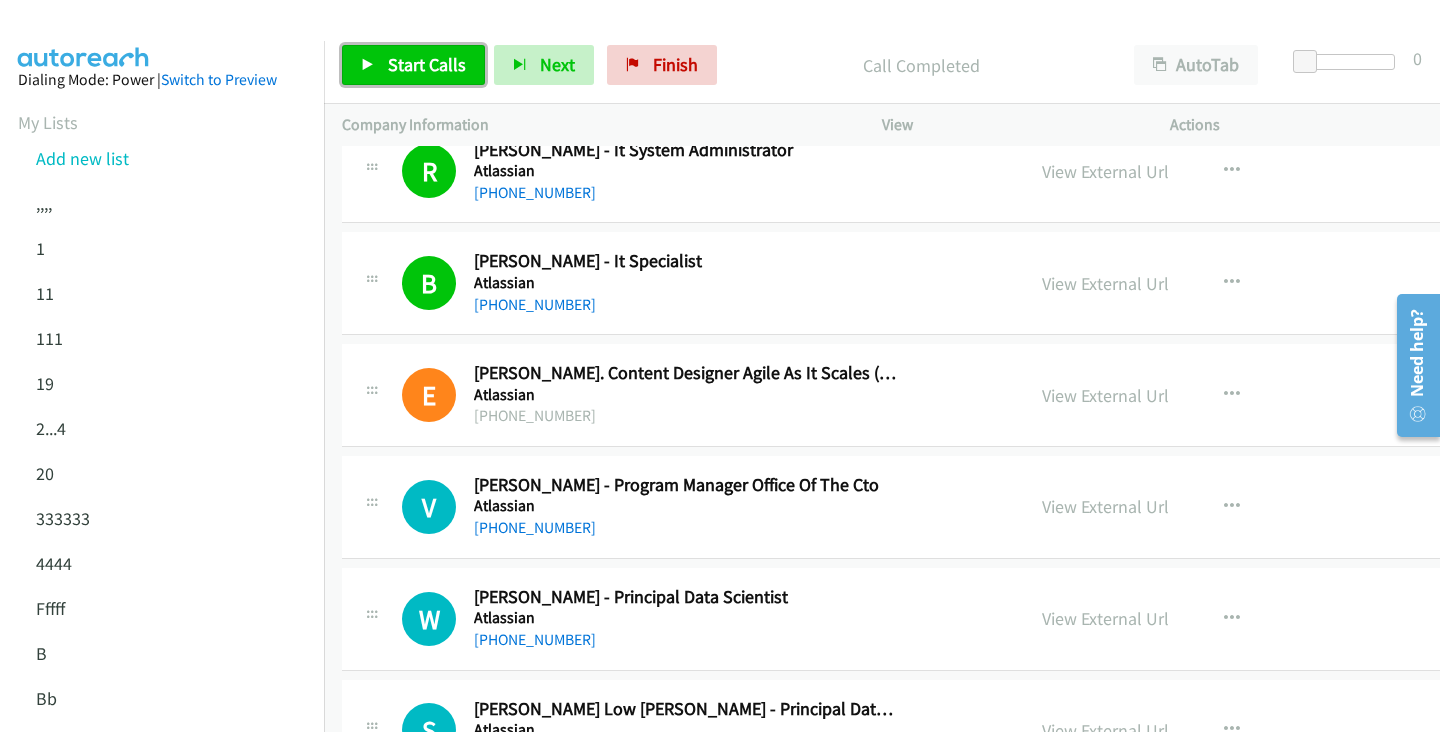 click on "Start Calls" at bounding box center (413, 65) 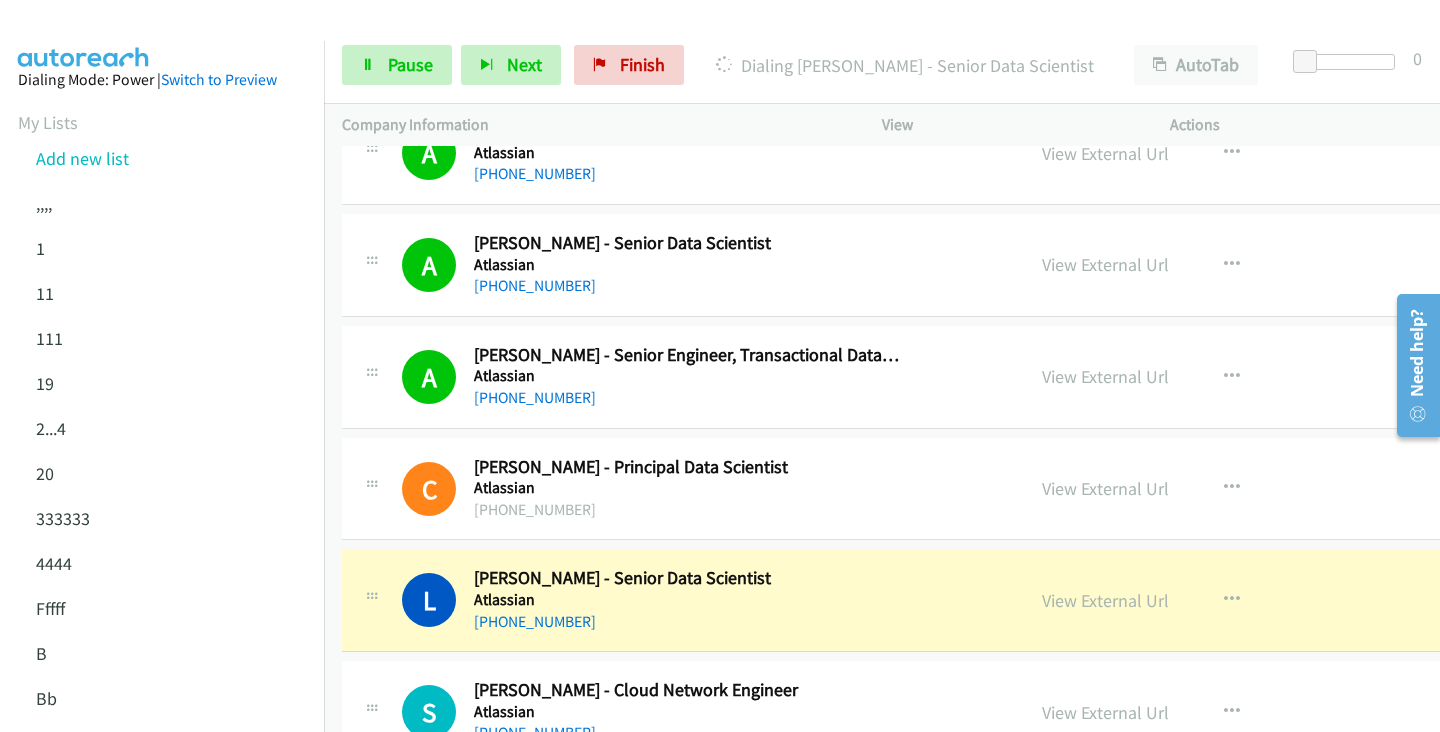 scroll, scrollTop: 4478, scrollLeft: 0, axis: vertical 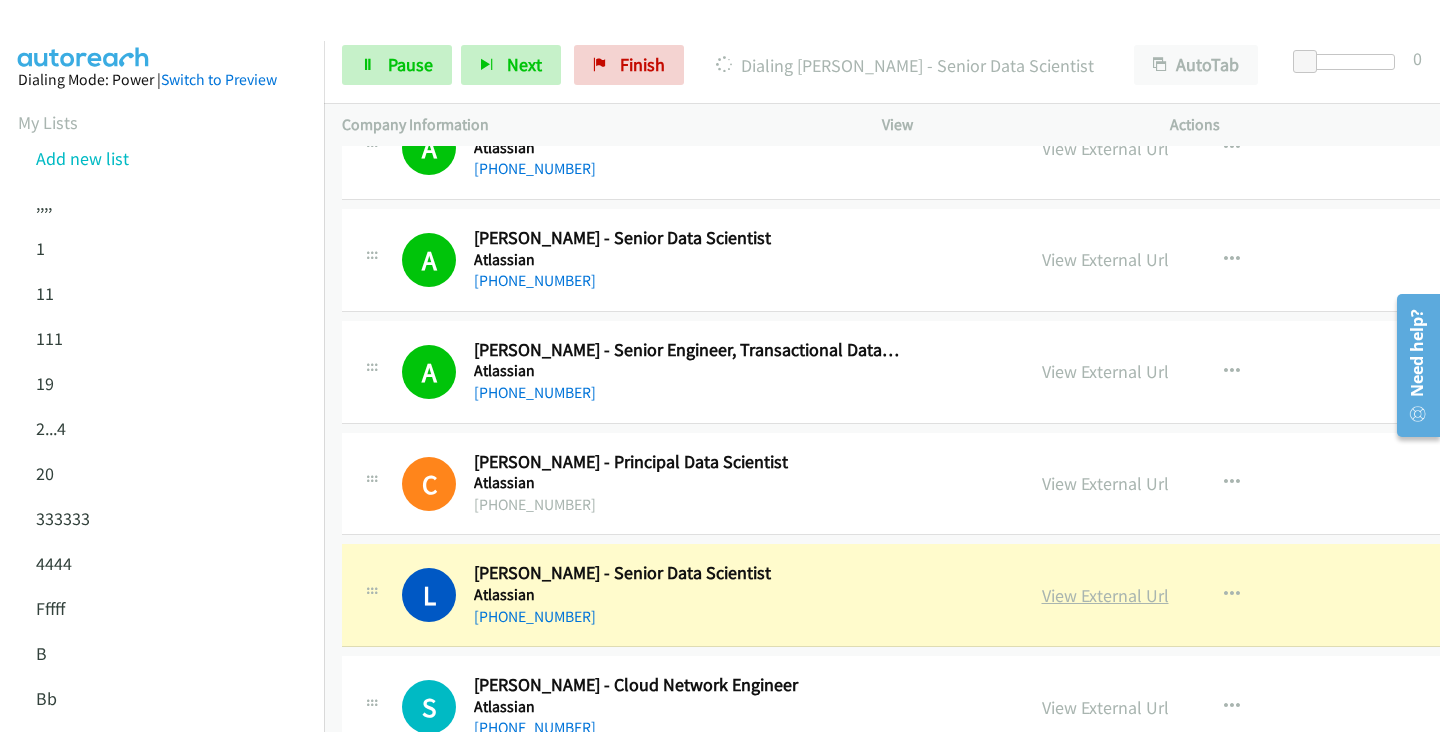 click on "View External Url" at bounding box center [1105, 595] 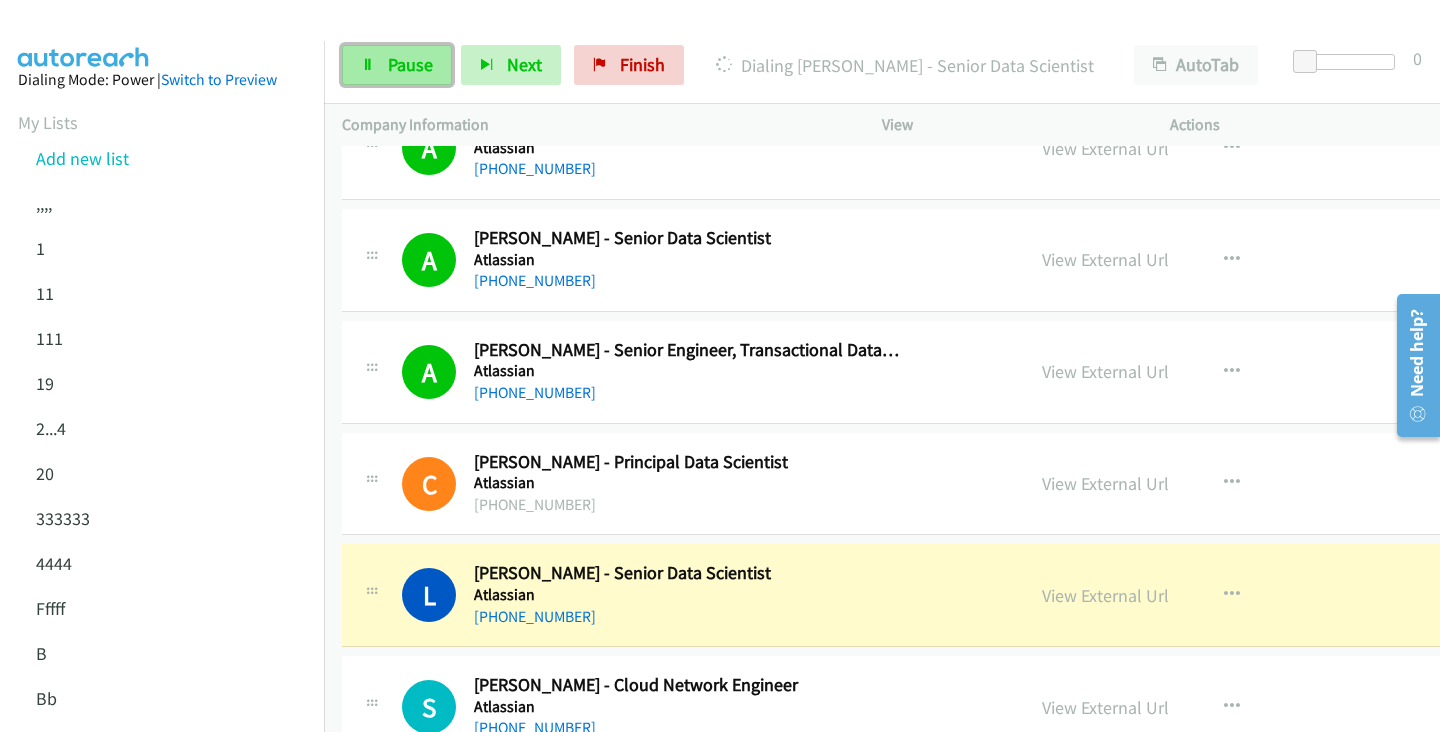 click on "Pause" at bounding box center [410, 64] 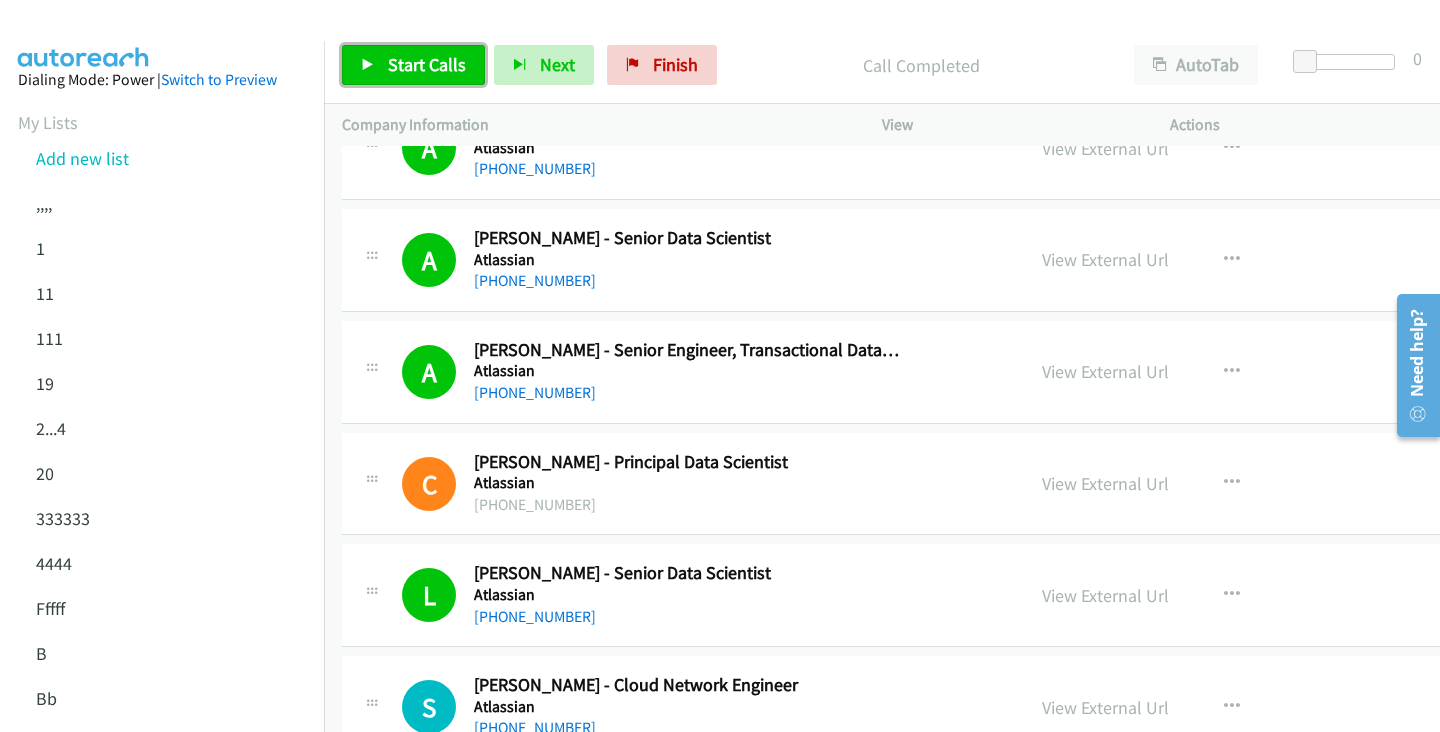 click on "Start Calls" at bounding box center (413, 65) 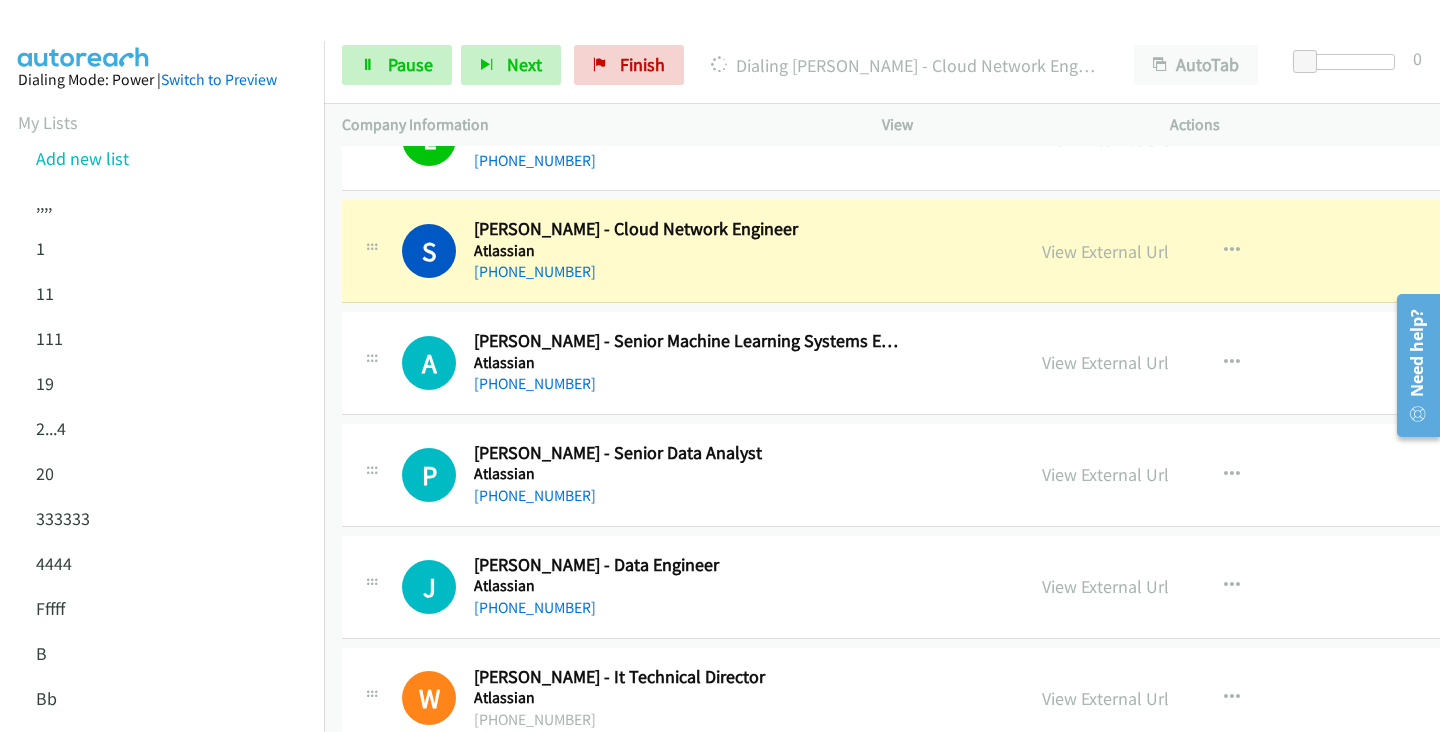 scroll, scrollTop: 4978, scrollLeft: 0, axis: vertical 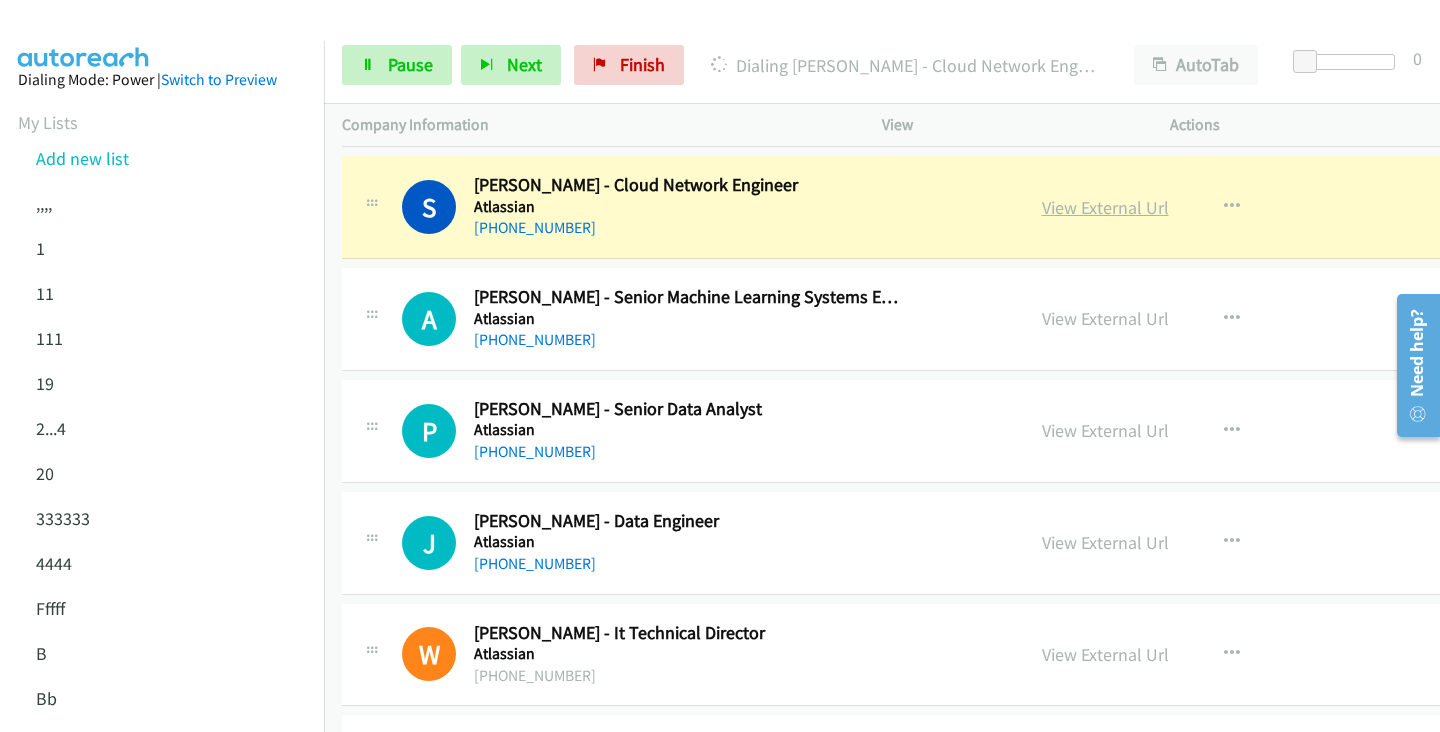 click on "View External Url" at bounding box center [1105, 207] 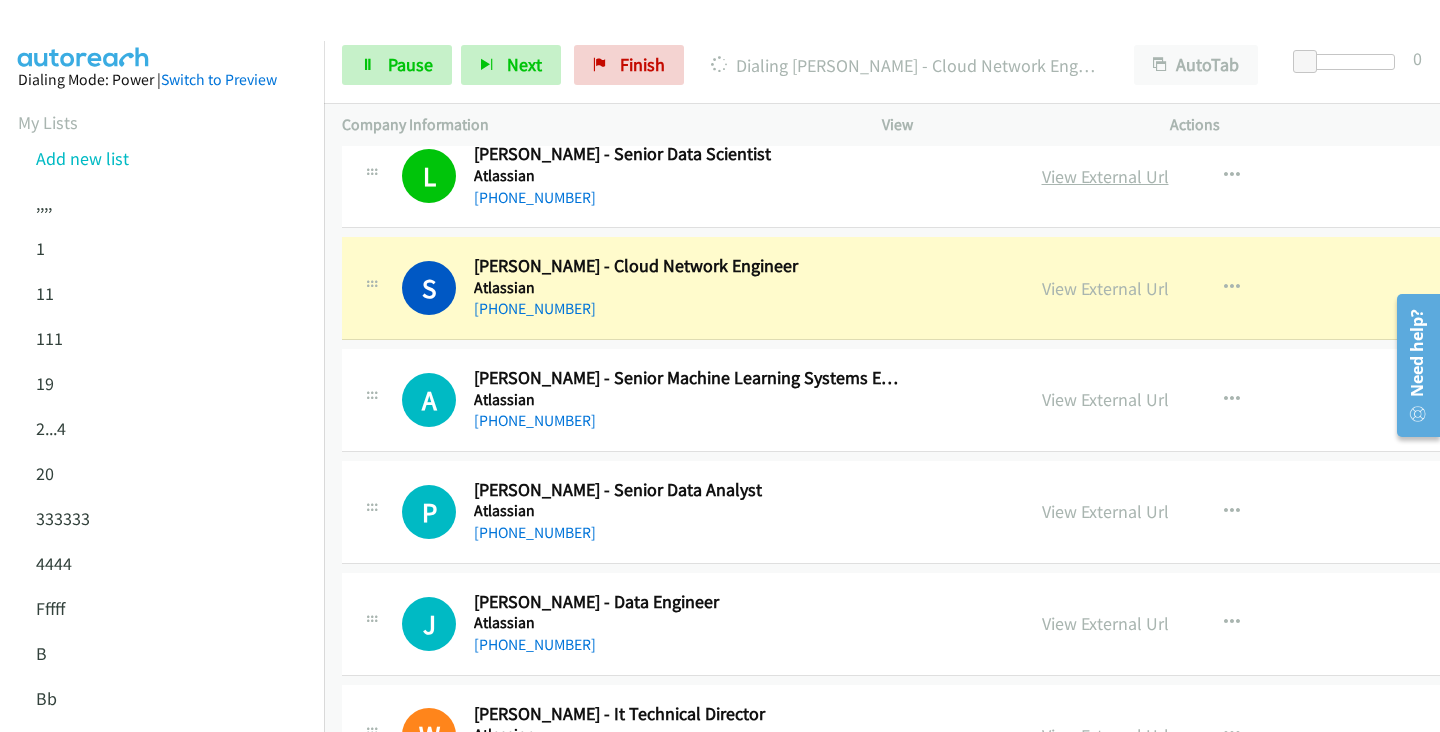 scroll, scrollTop: 4769, scrollLeft: 0, axis: vertical 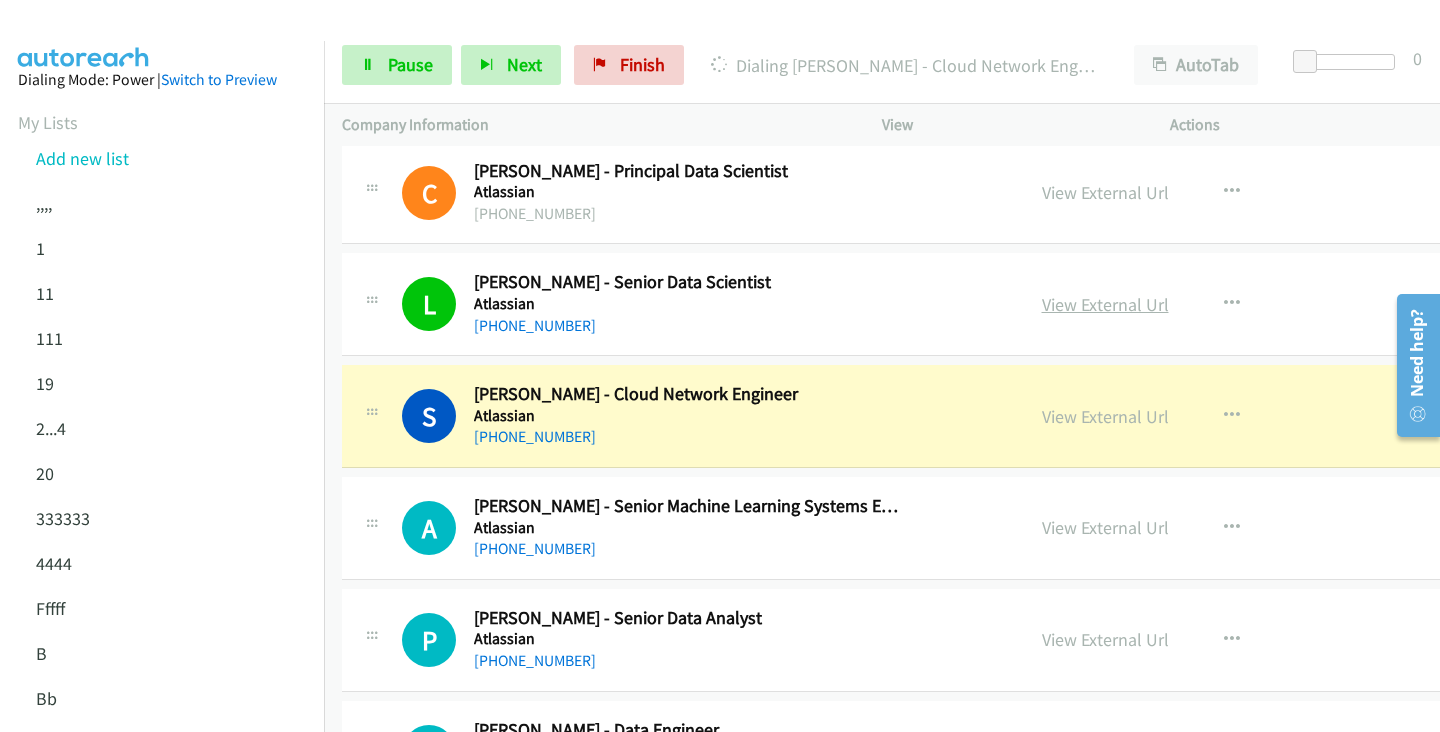 click on "View External Url" at bounding box center [1105, 304] 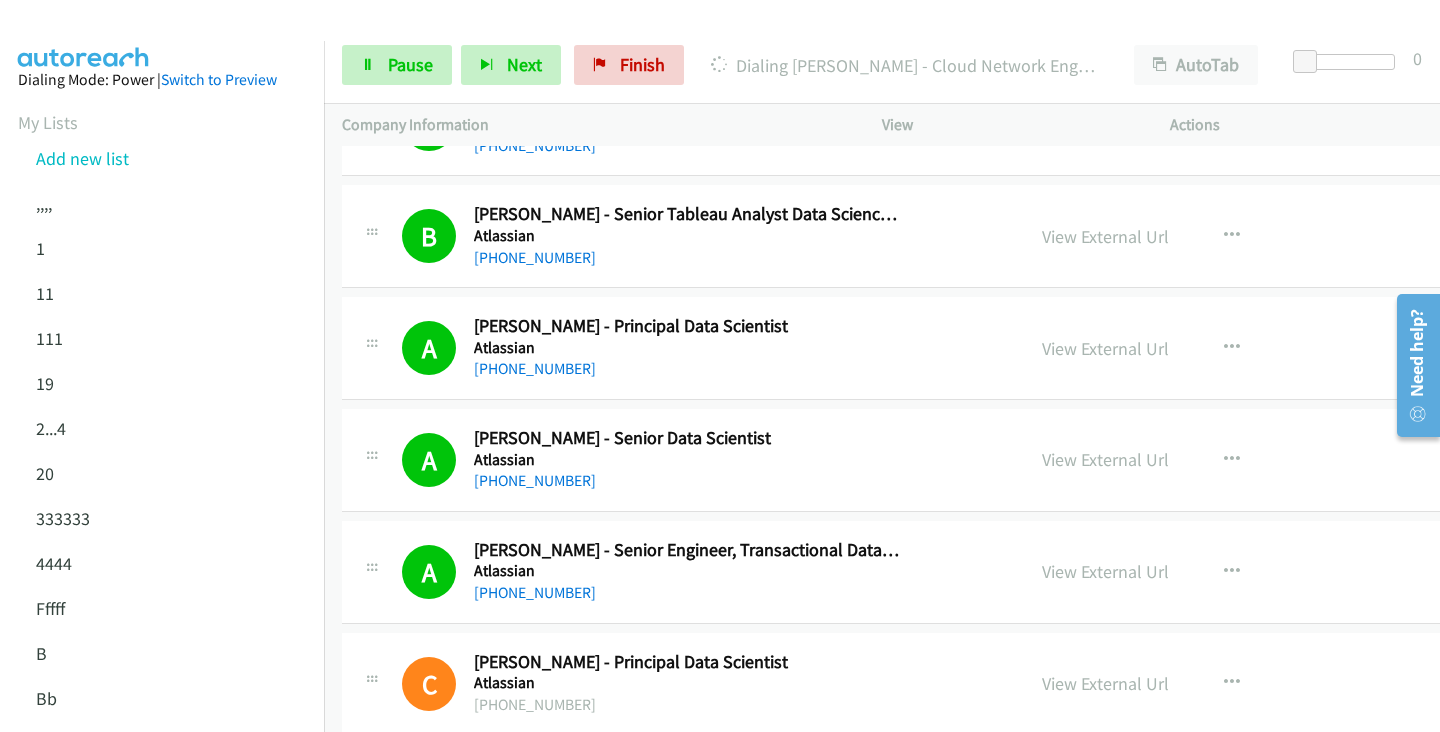 scroll, scrollTop: 4179, scrollLeft: 0, axis: vertical 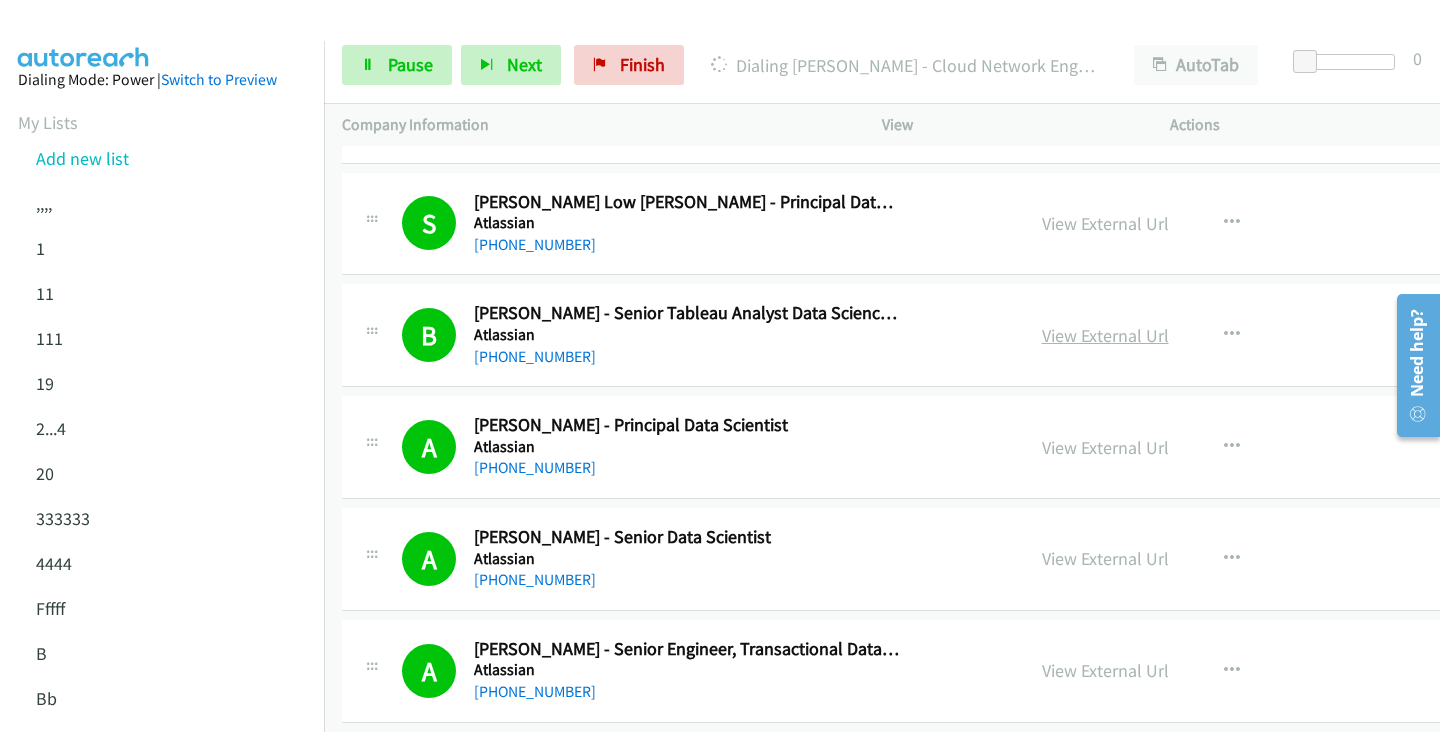 click on "View External Url" at bounding box center (1105, 335) 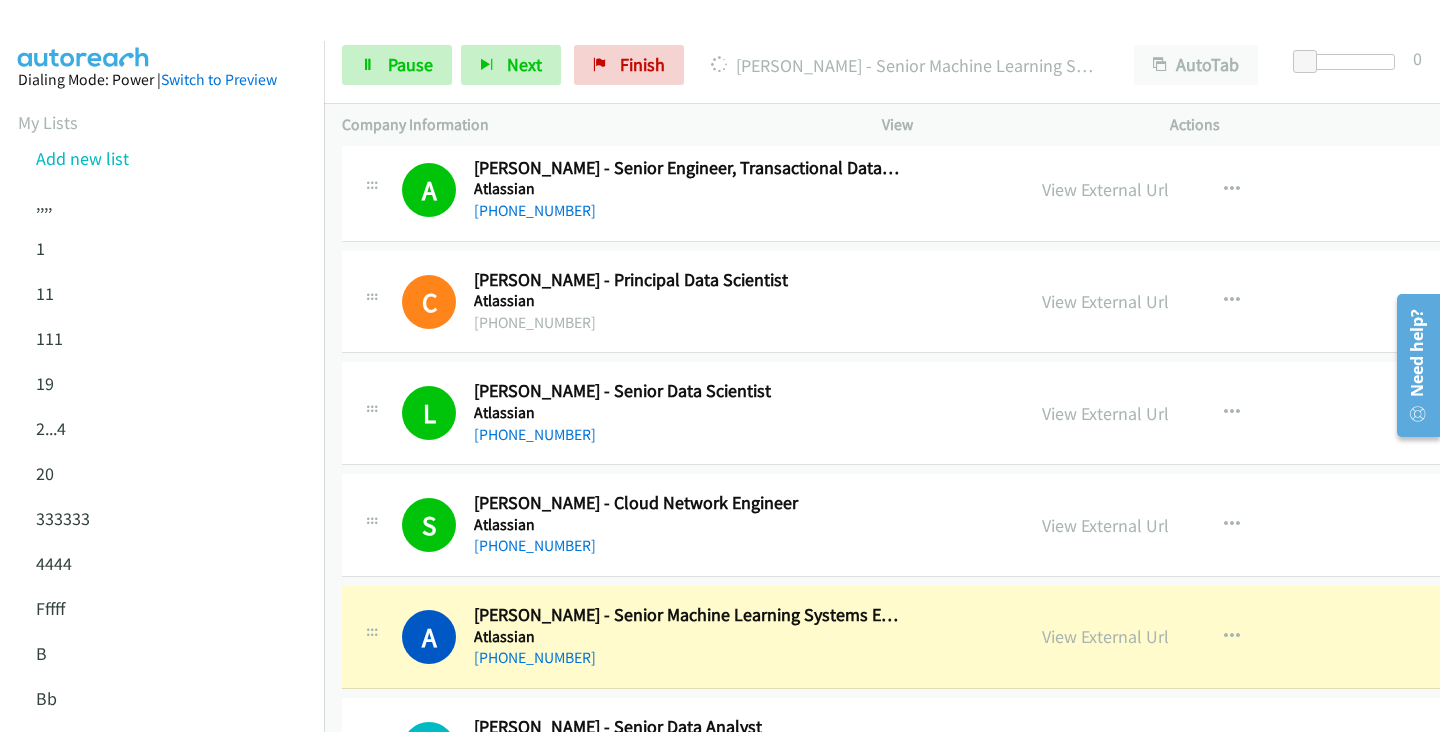 scroll, scrollTop: 4697, scrollLeft: 0, axis: vertical 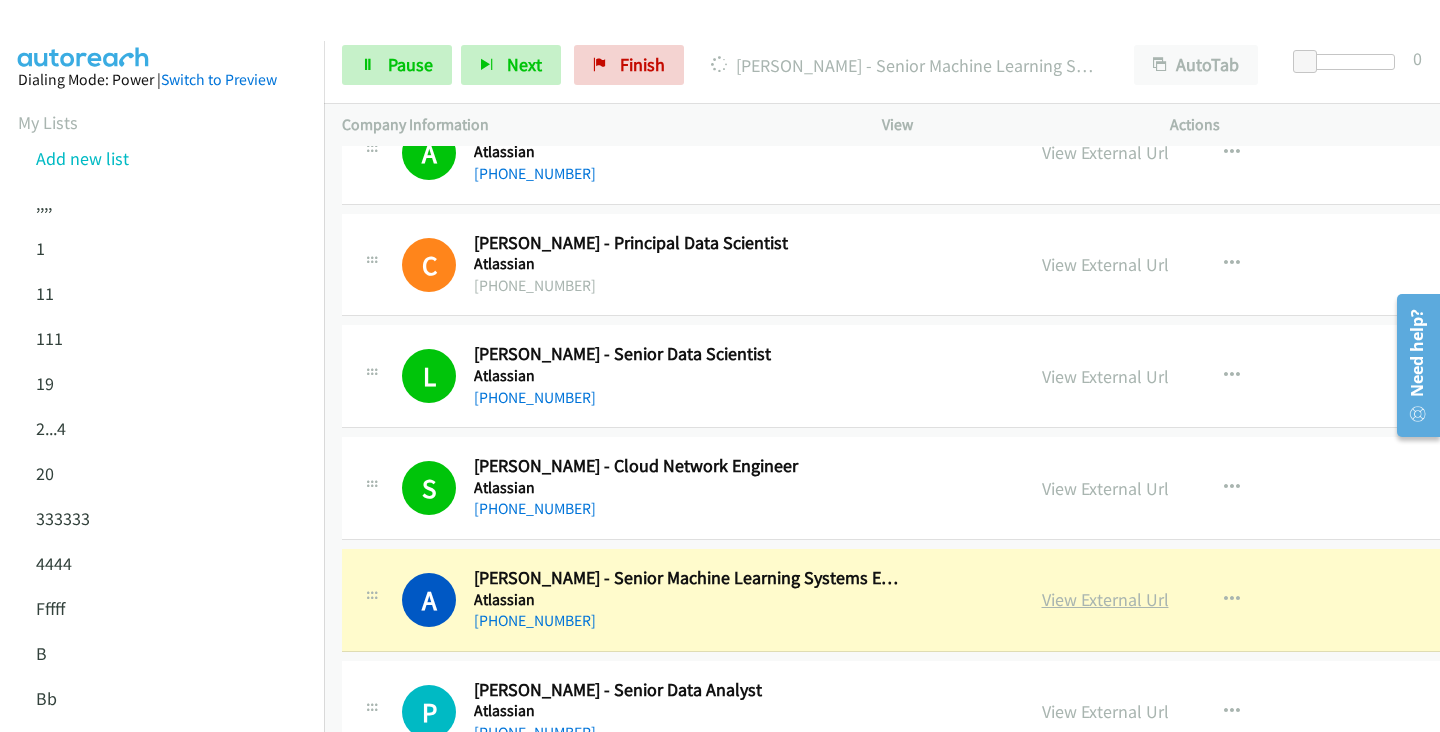 click on "View External Url" at bounding box center (1105, 599) 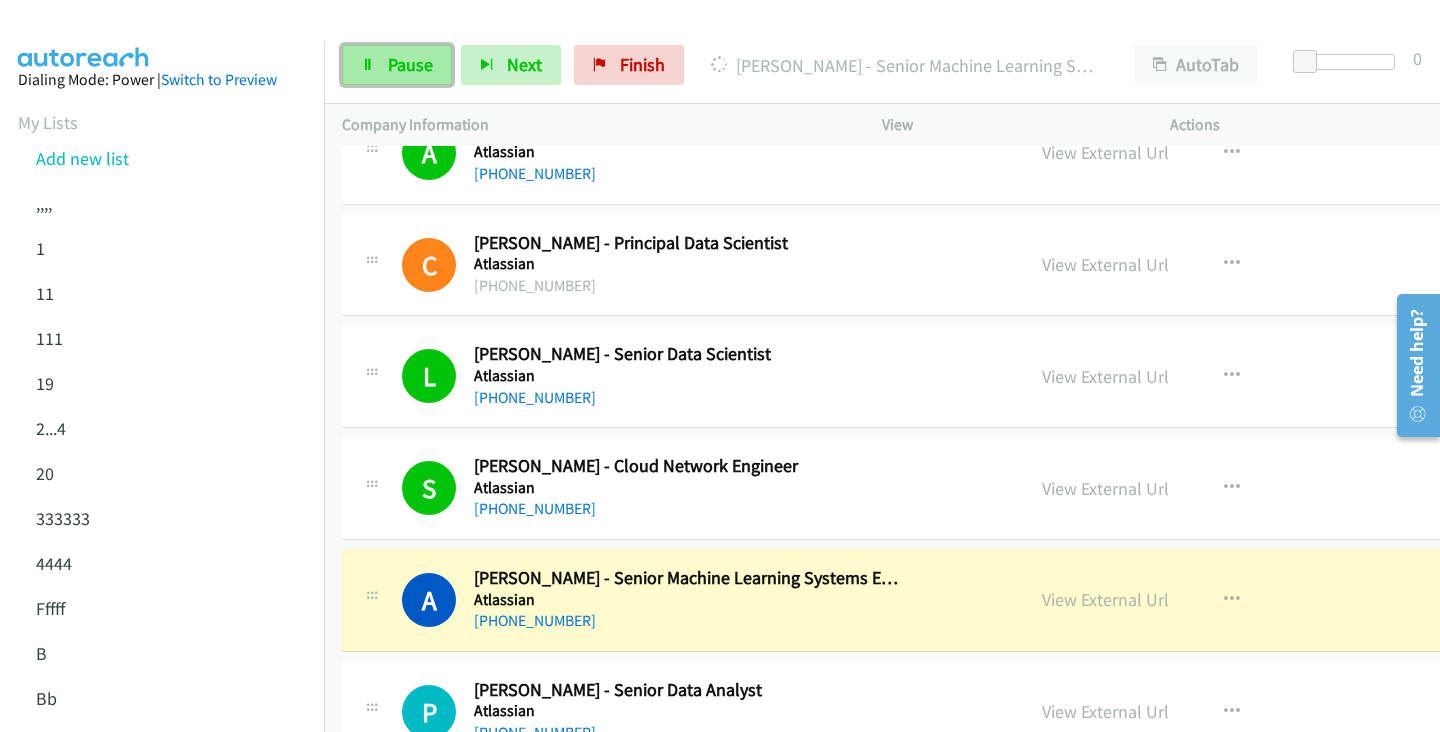 click on "Pause" at bounding box center [410, 64] 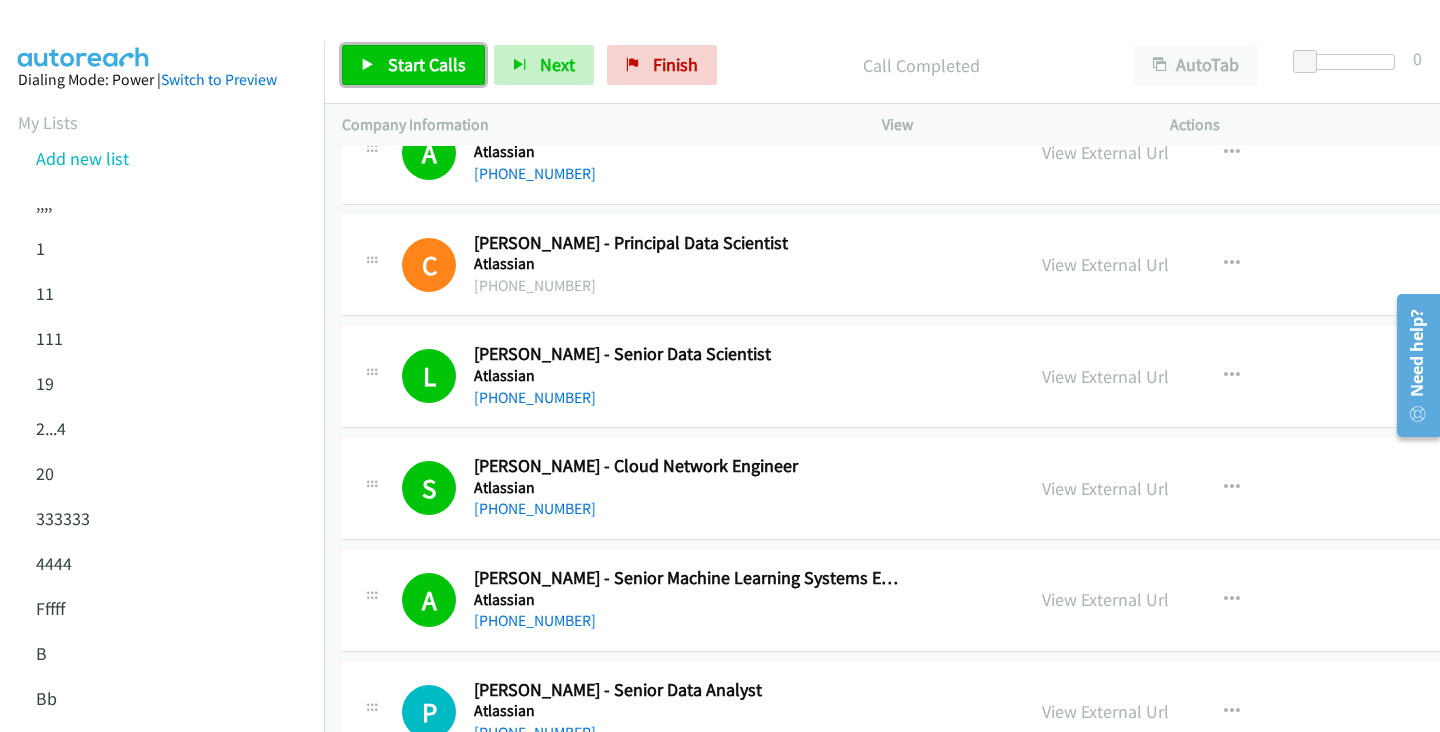 click on "Start Calls" at bounding box center [413, 65] 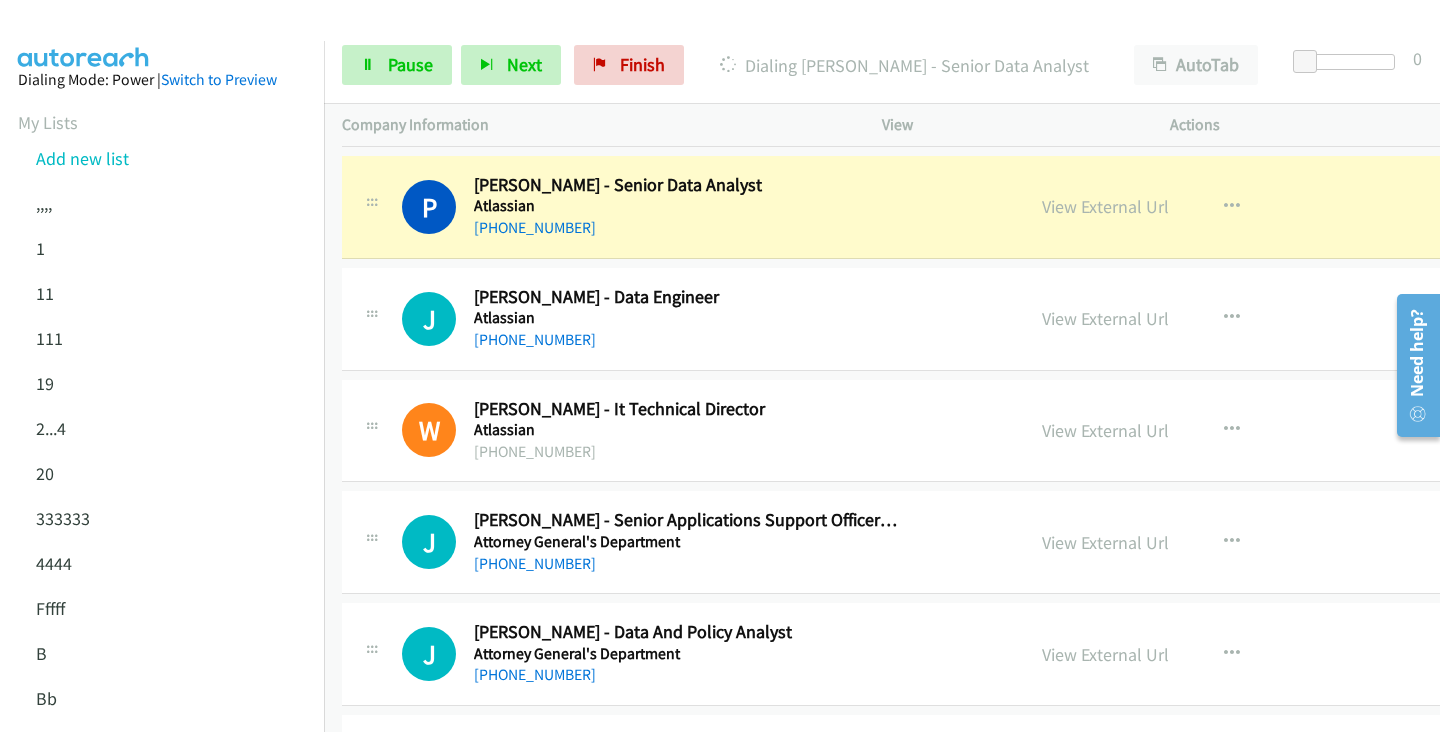 scroll, scrollTop: 5199, scrollLeft: 0, axis: vertical 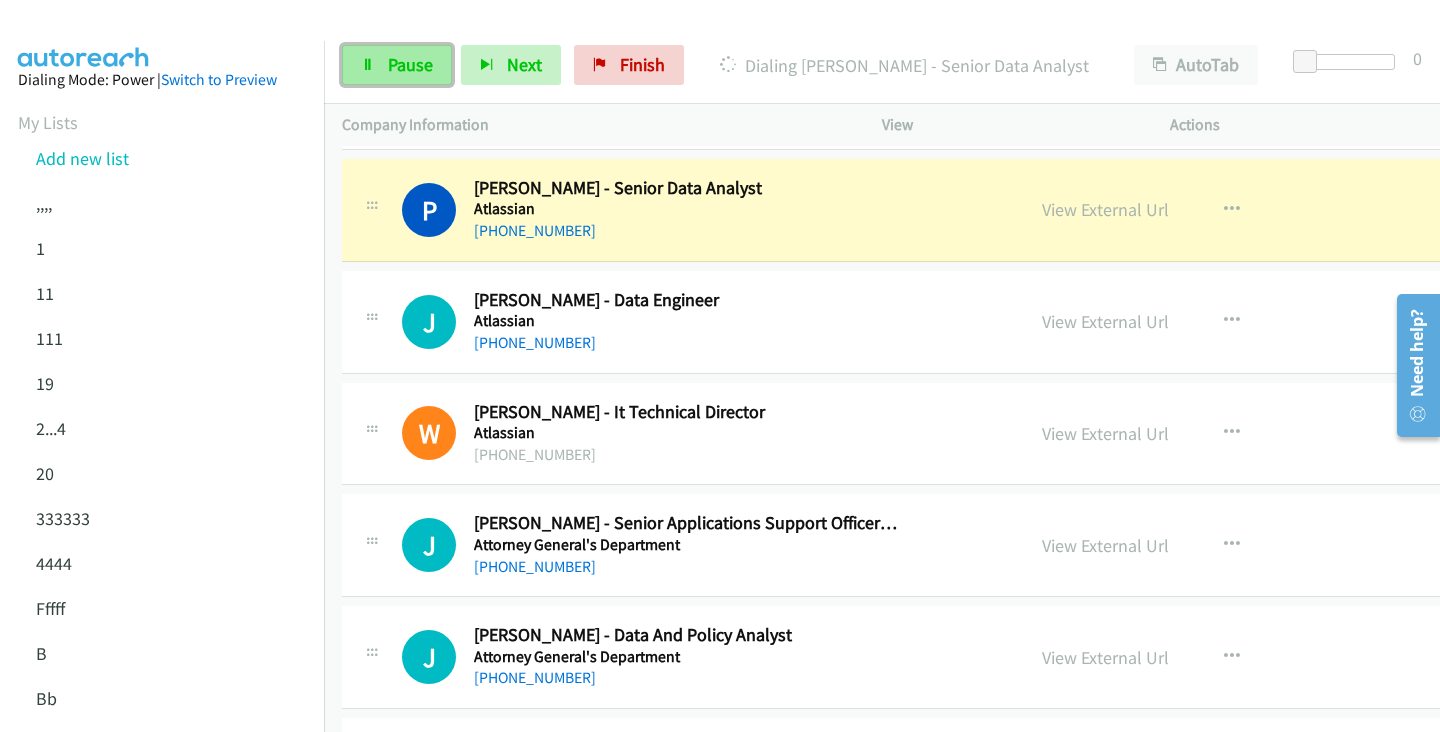 click on "Pause" at bounding box center (397, 65) 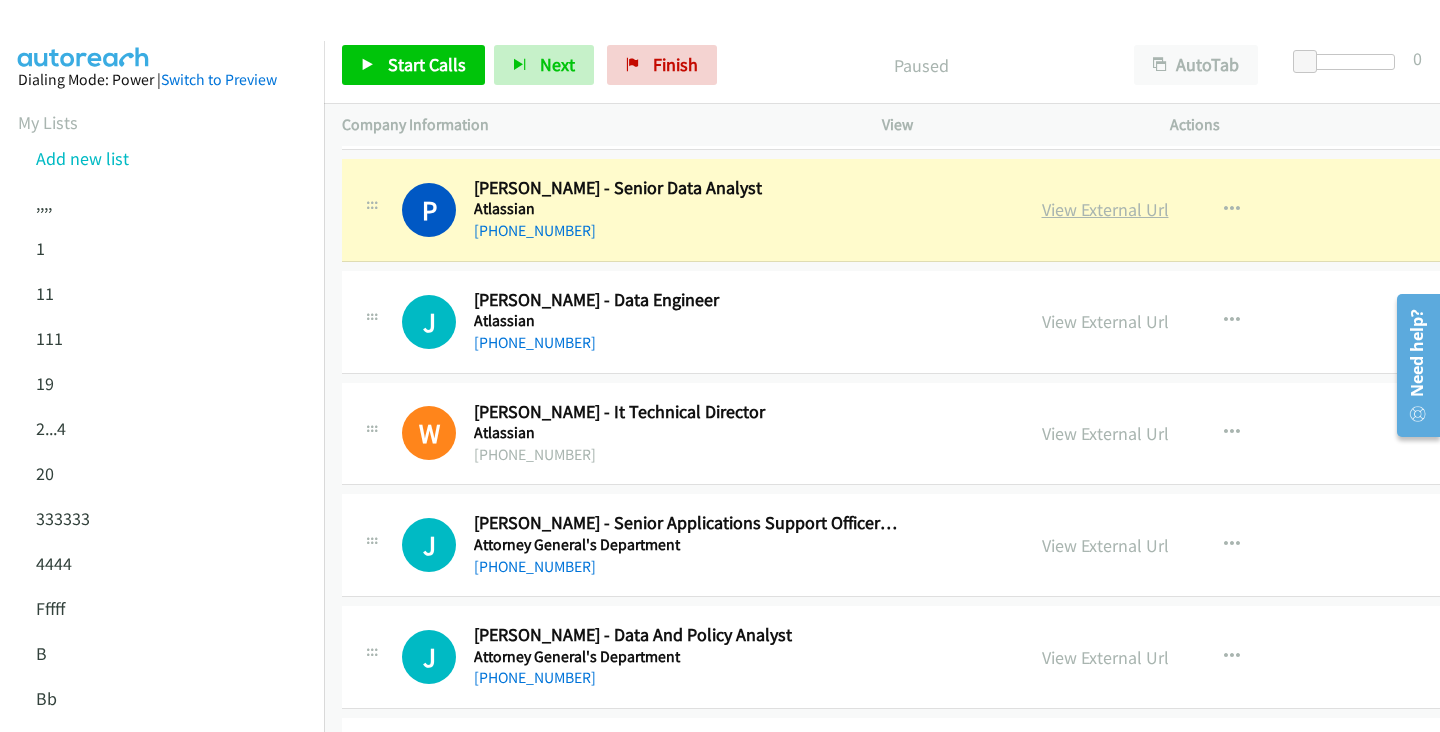 click on "View External Url" at bounding box center (1105, 209) 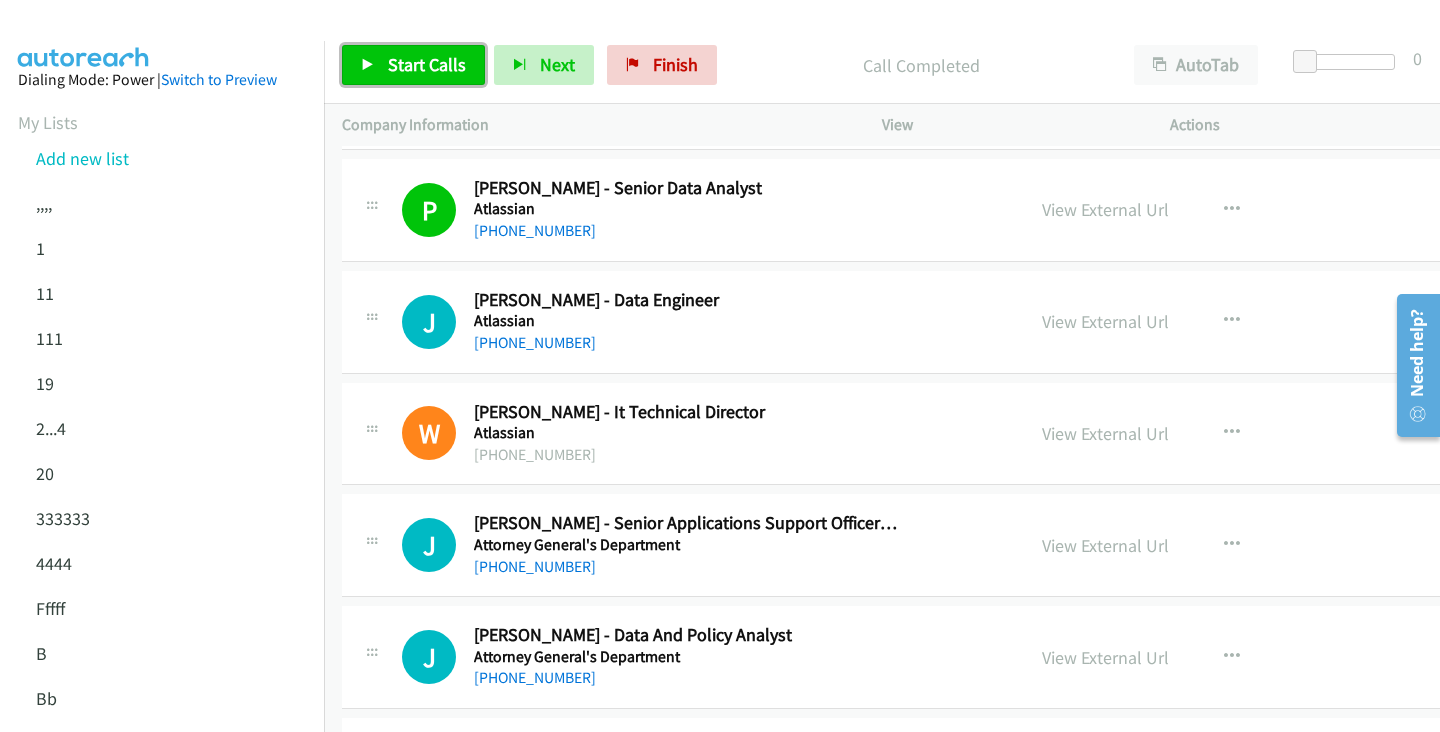click on "Start Calls" at bounding box center (413, 65) 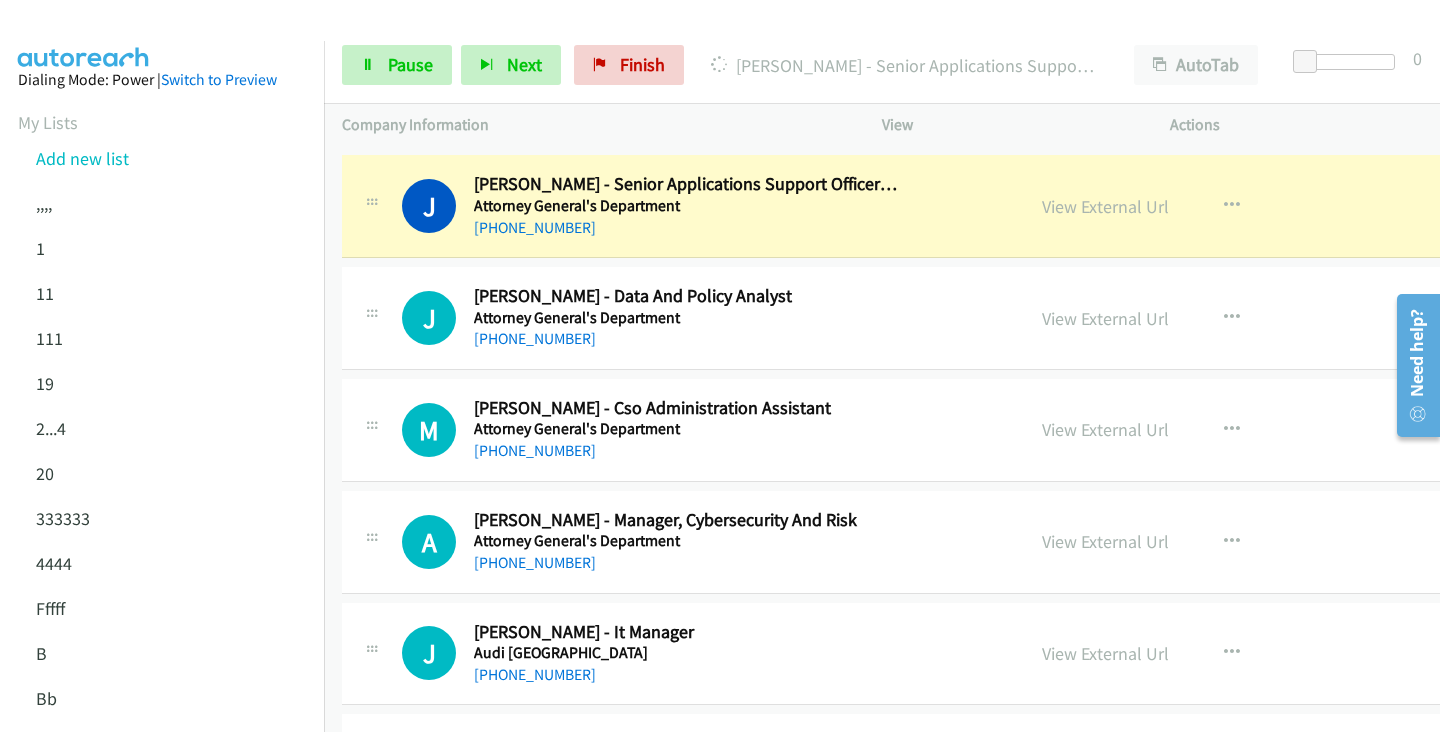 scroll, scrollTop: 5545, scrollLeft: 0, axis: vertical 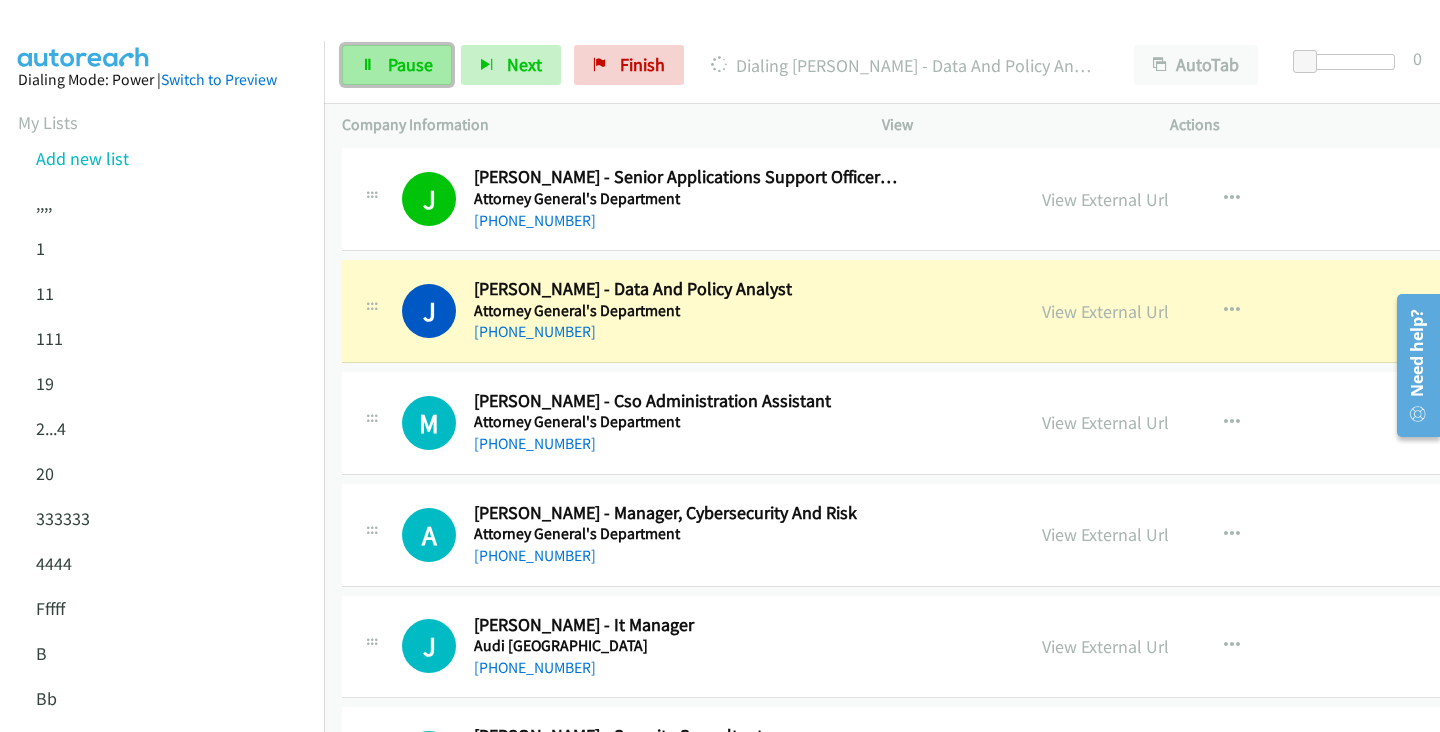 click on "Pause" at bounding box center [410, 64] 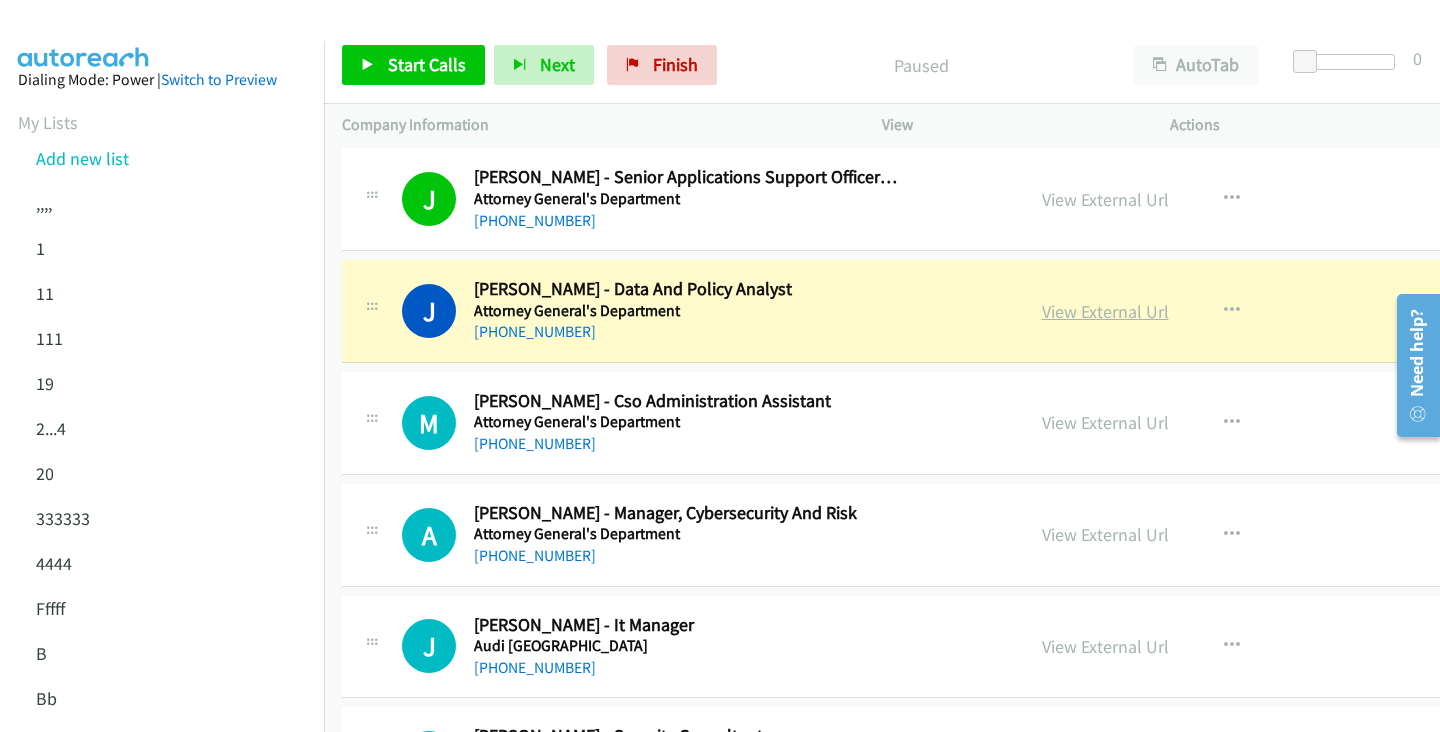 click on "View External Url" at bounding box center (1105, 311) 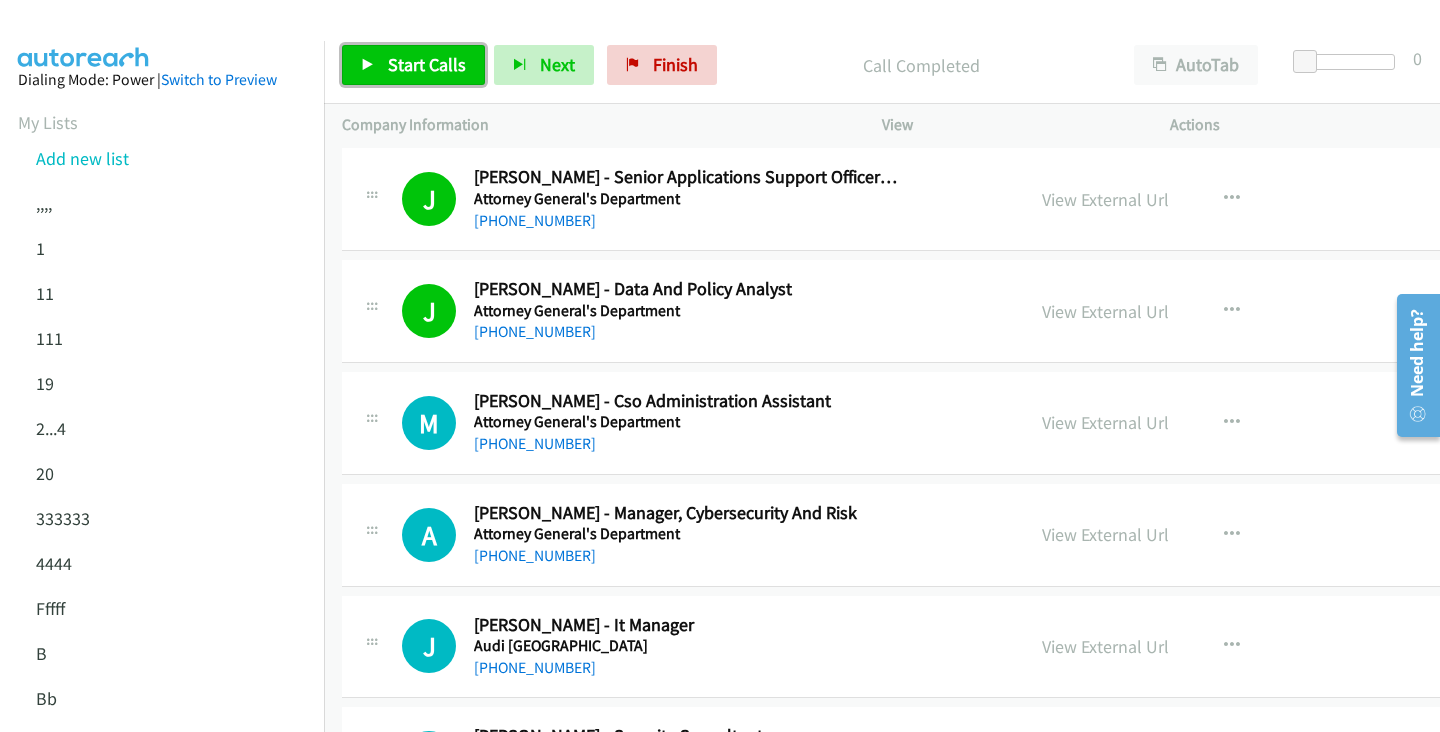 click on "Start Calls" at bounding box center (427, 64) 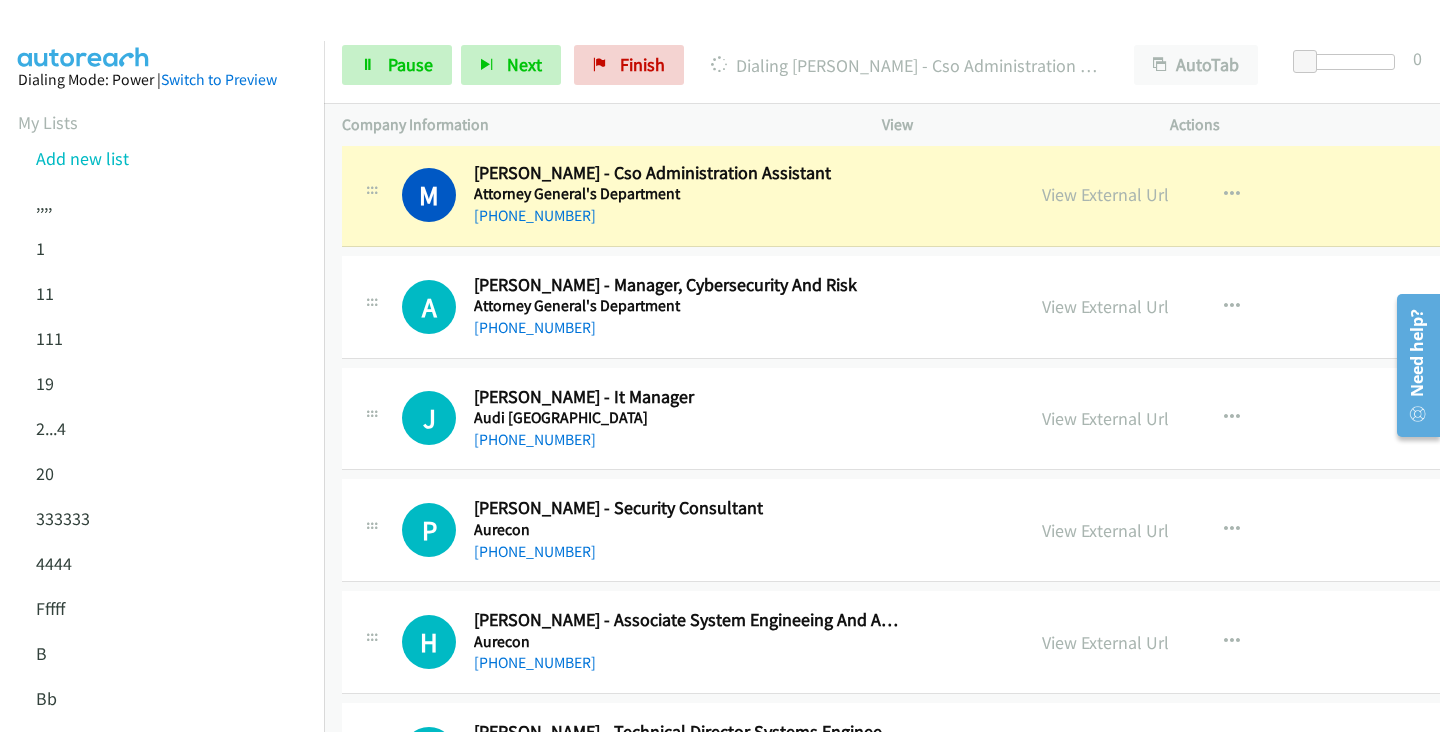 scroll, scrollTop: 5765, scrollLeft: 0, axis: vertical 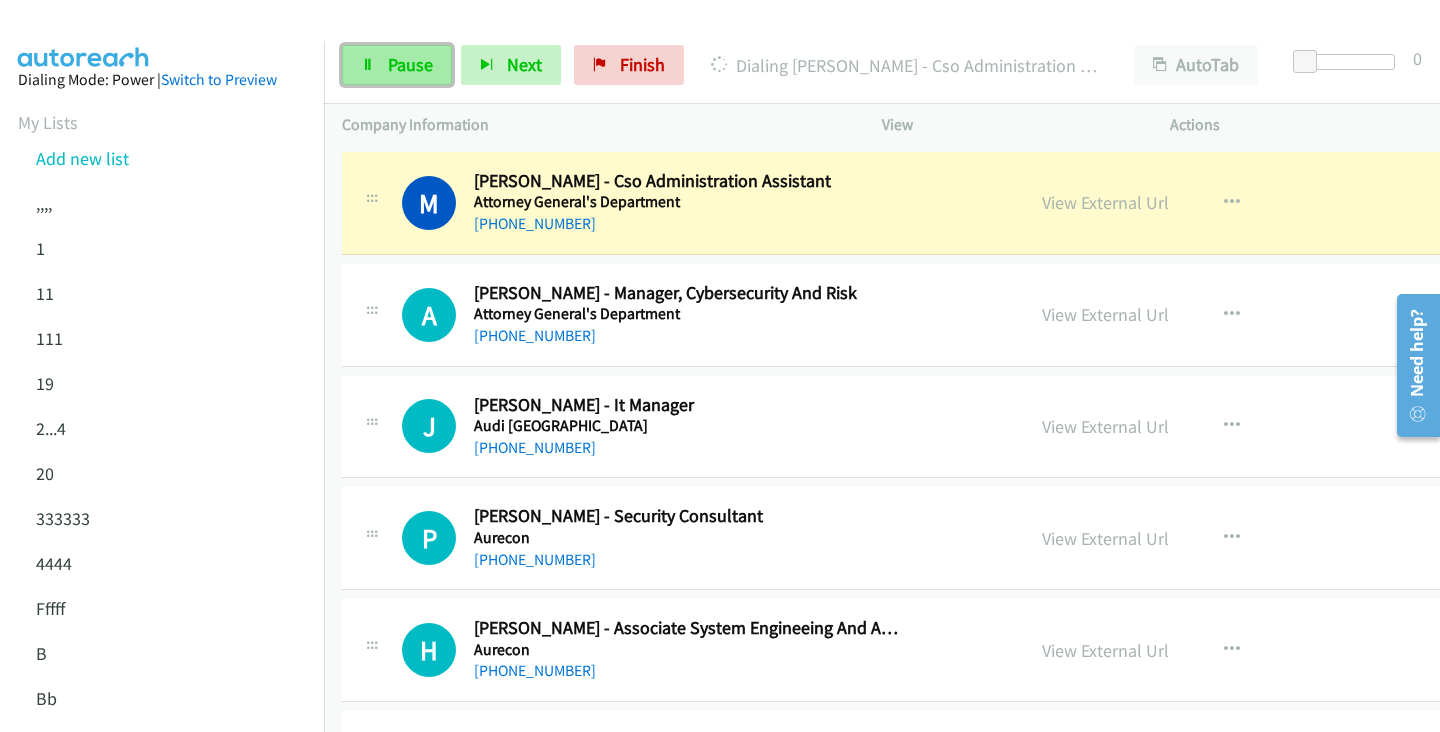 click on "Pause" at bounding box center [410, 64] 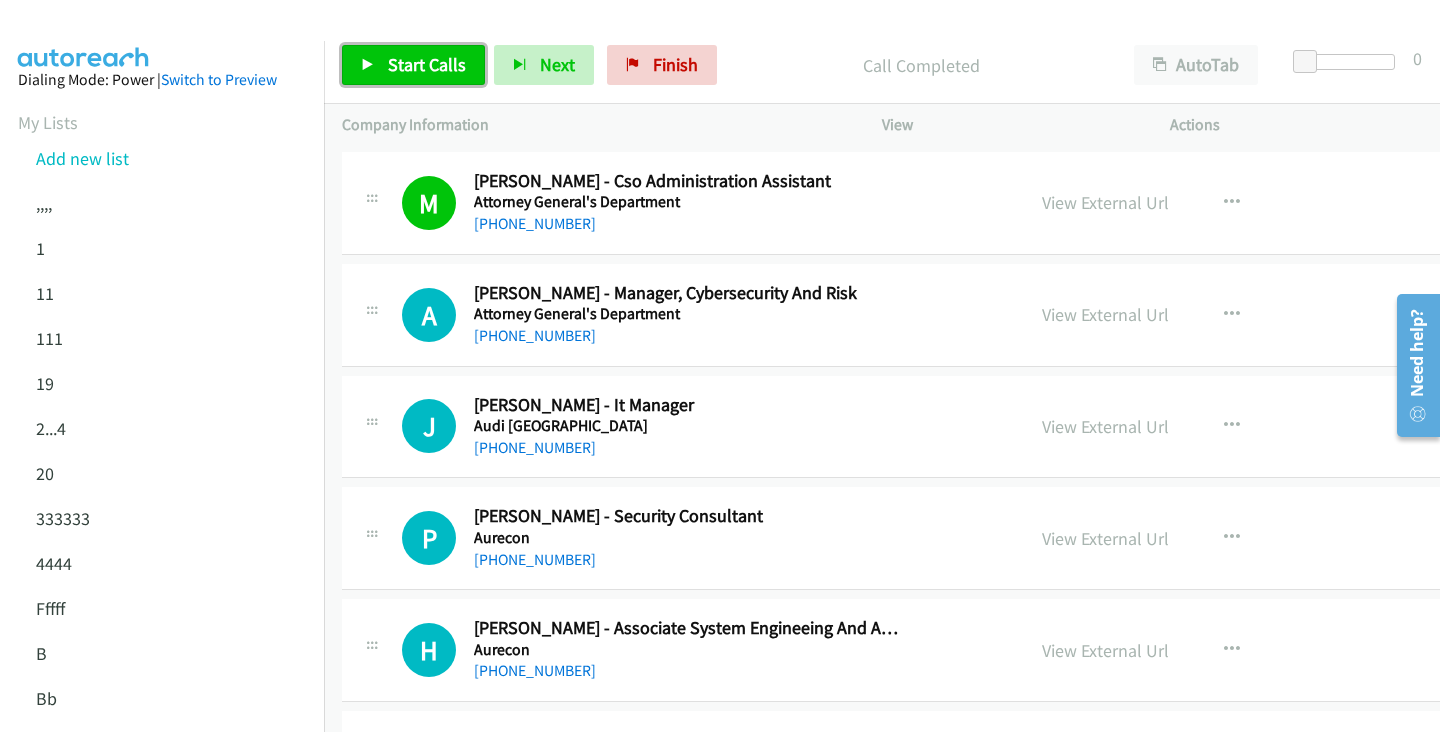 click at bounding box center (368, 66) 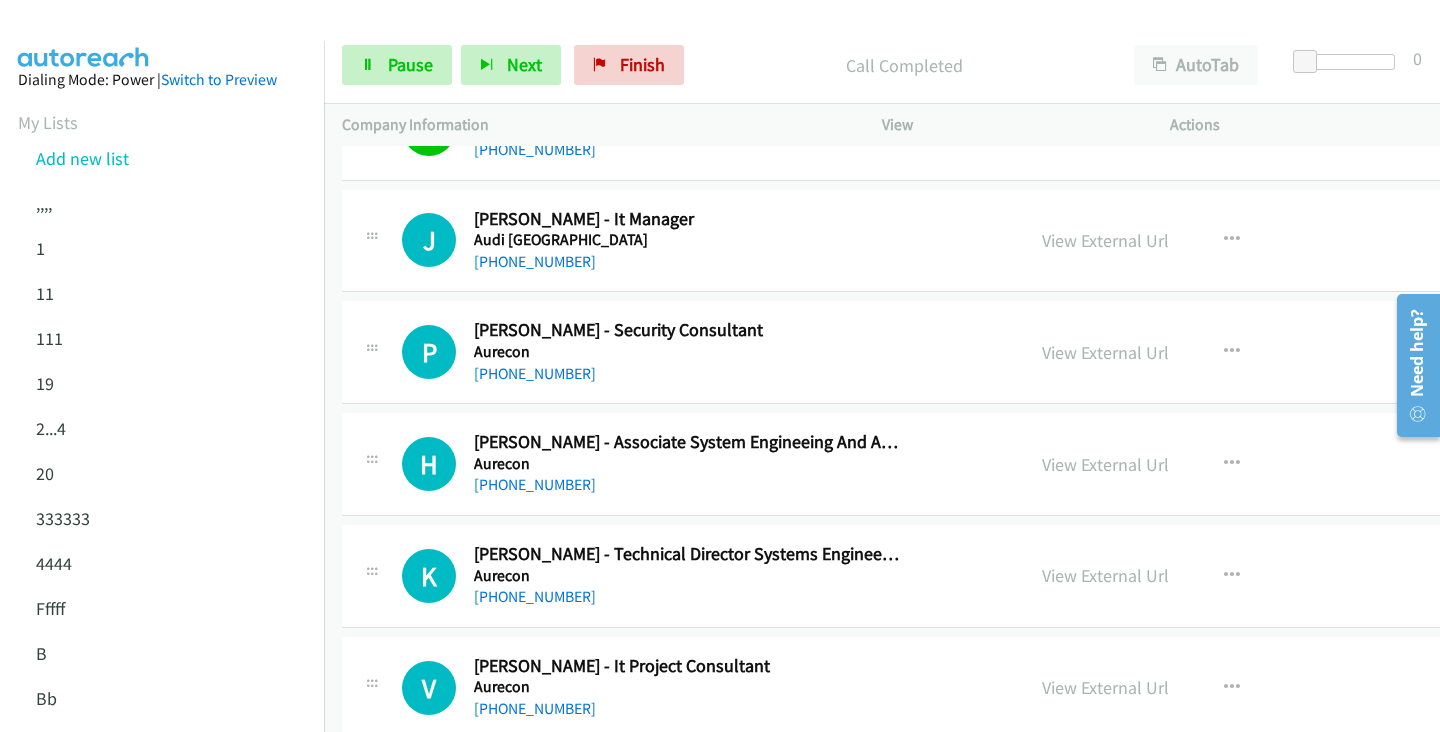 scroll, scrollTop: 5901, scrollLeft: 0, axis: vertical 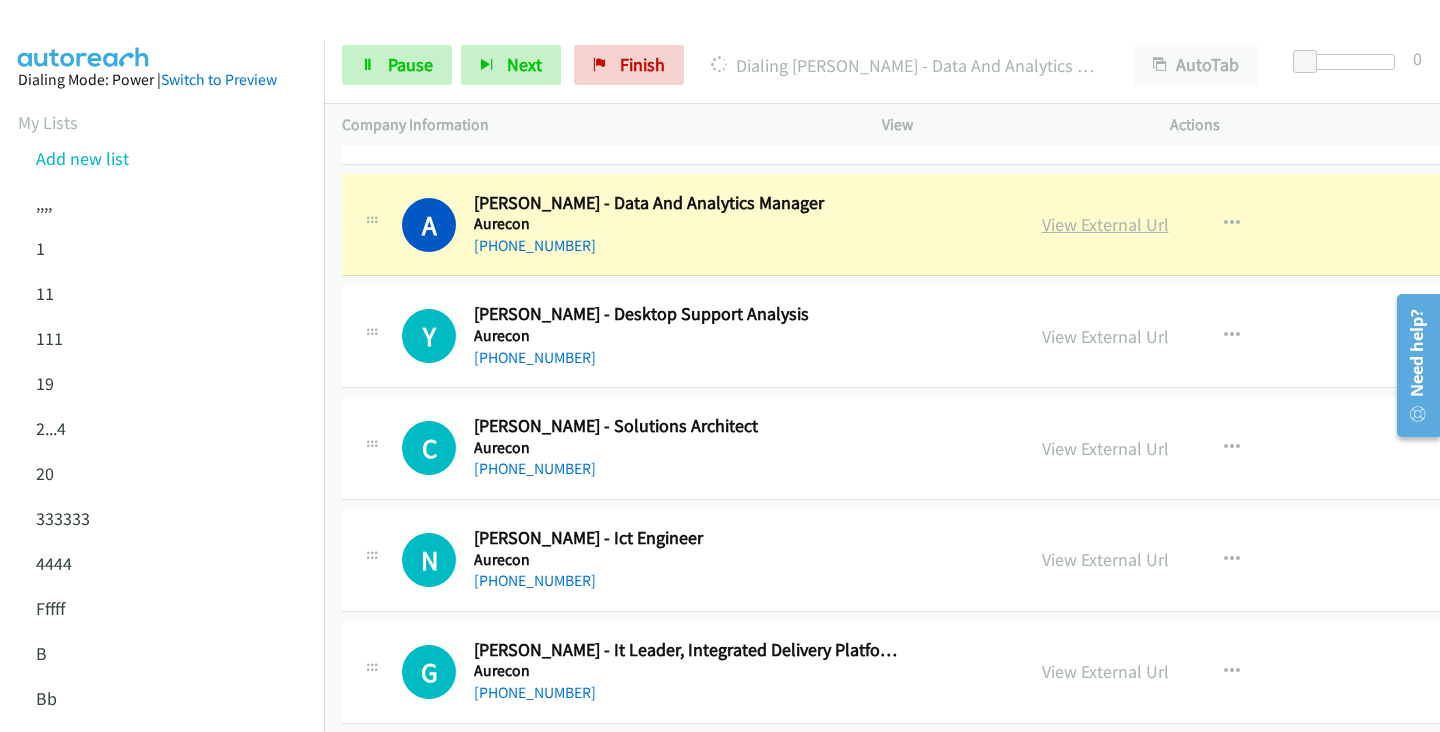 click on "View External Url" at bounding box center (1105, 224) 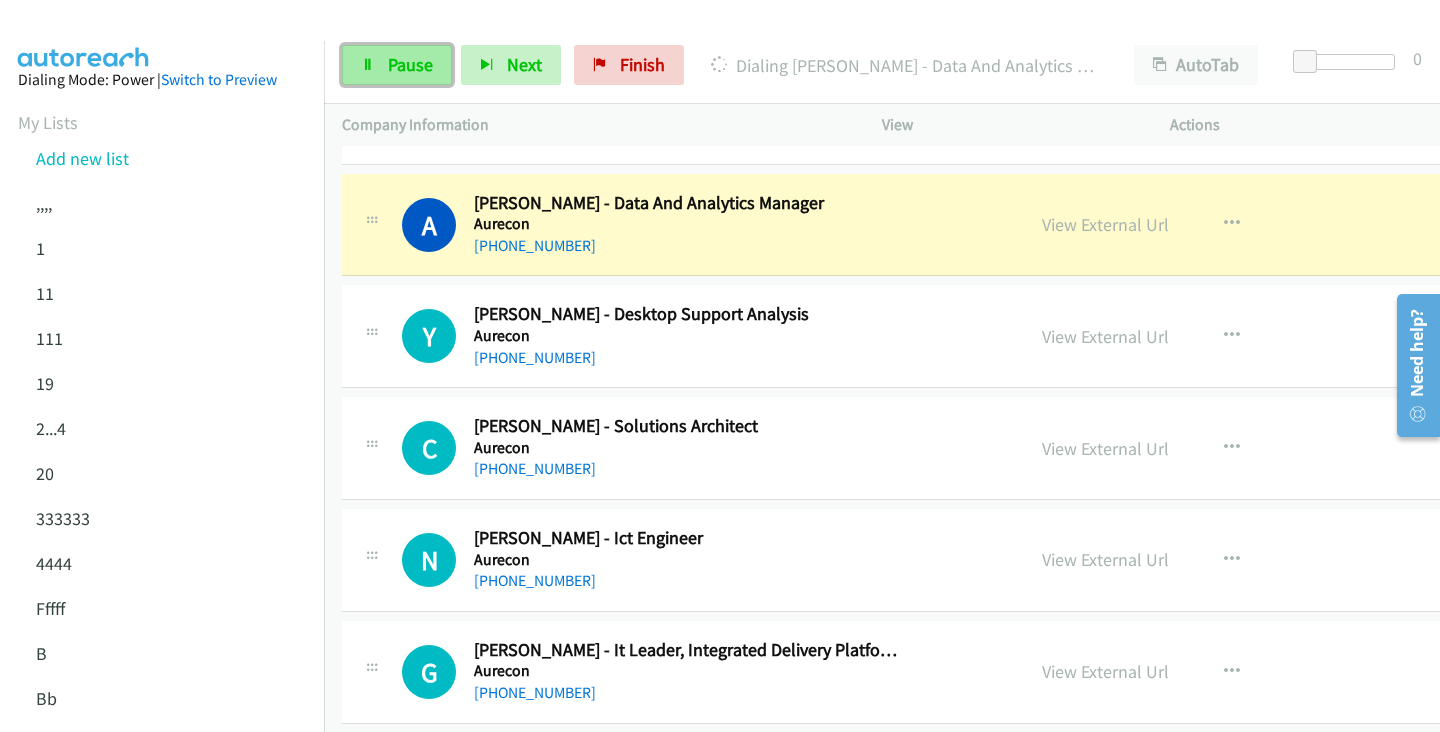 click on "Pause" at bounding box center [410, 64] 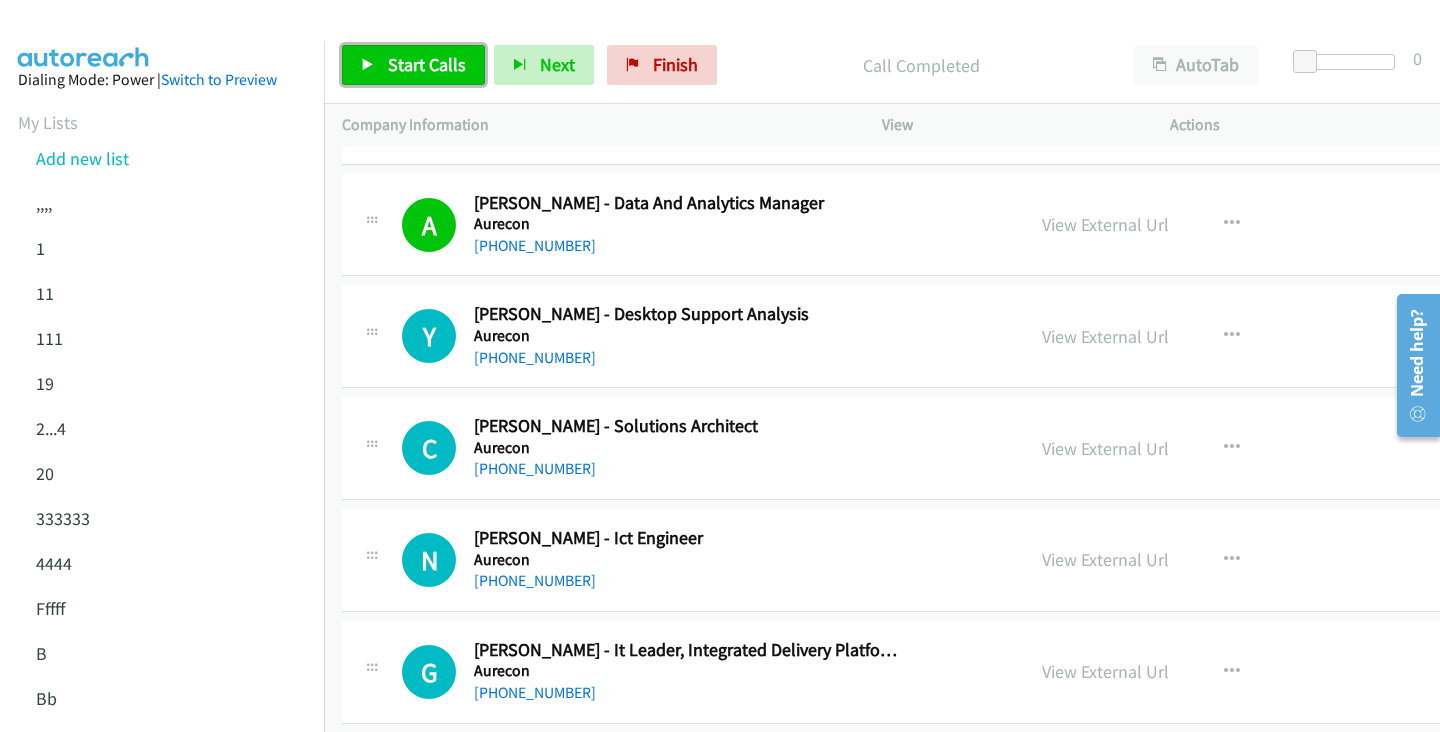 click on "Start Calls" at bounding box center [413, 65] 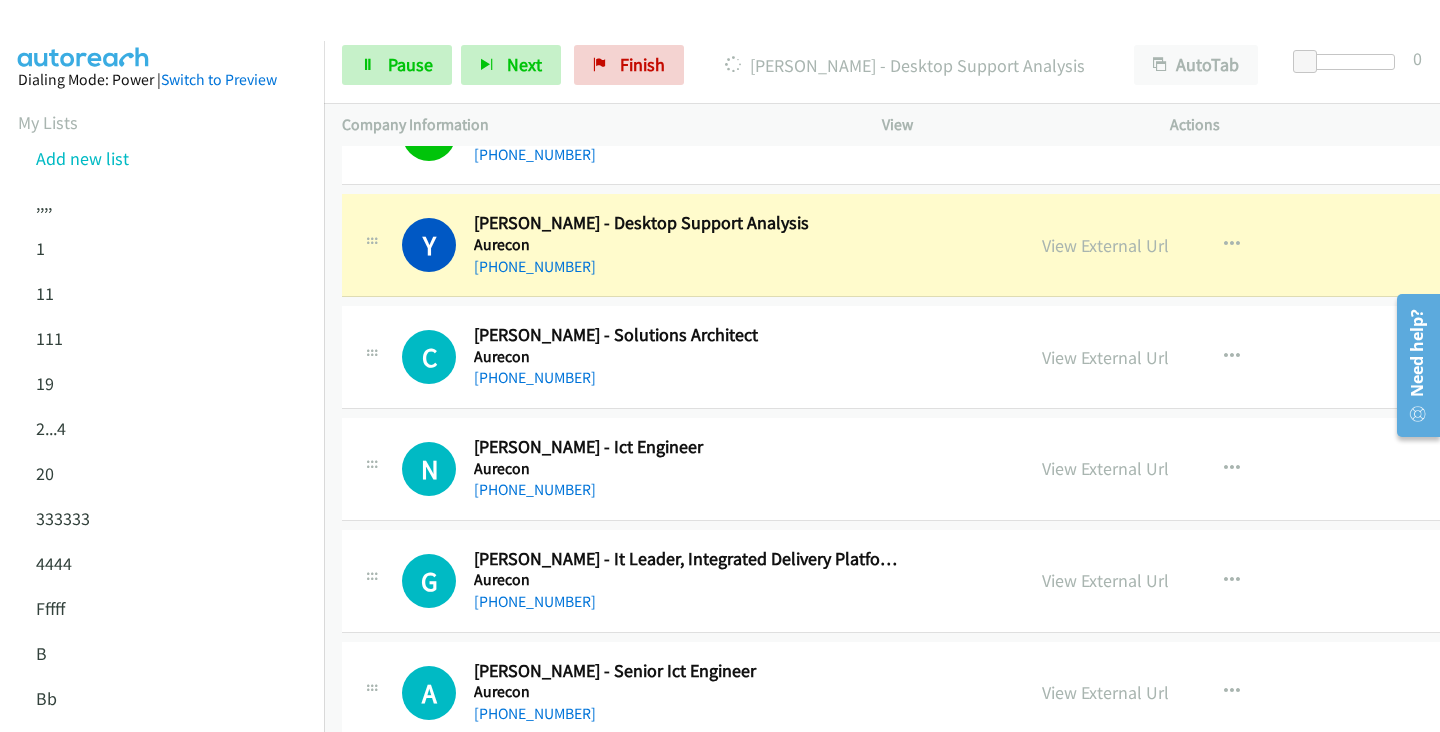 scroll, scrollTop: 6635, scrollLeft: 0, axis: vertical 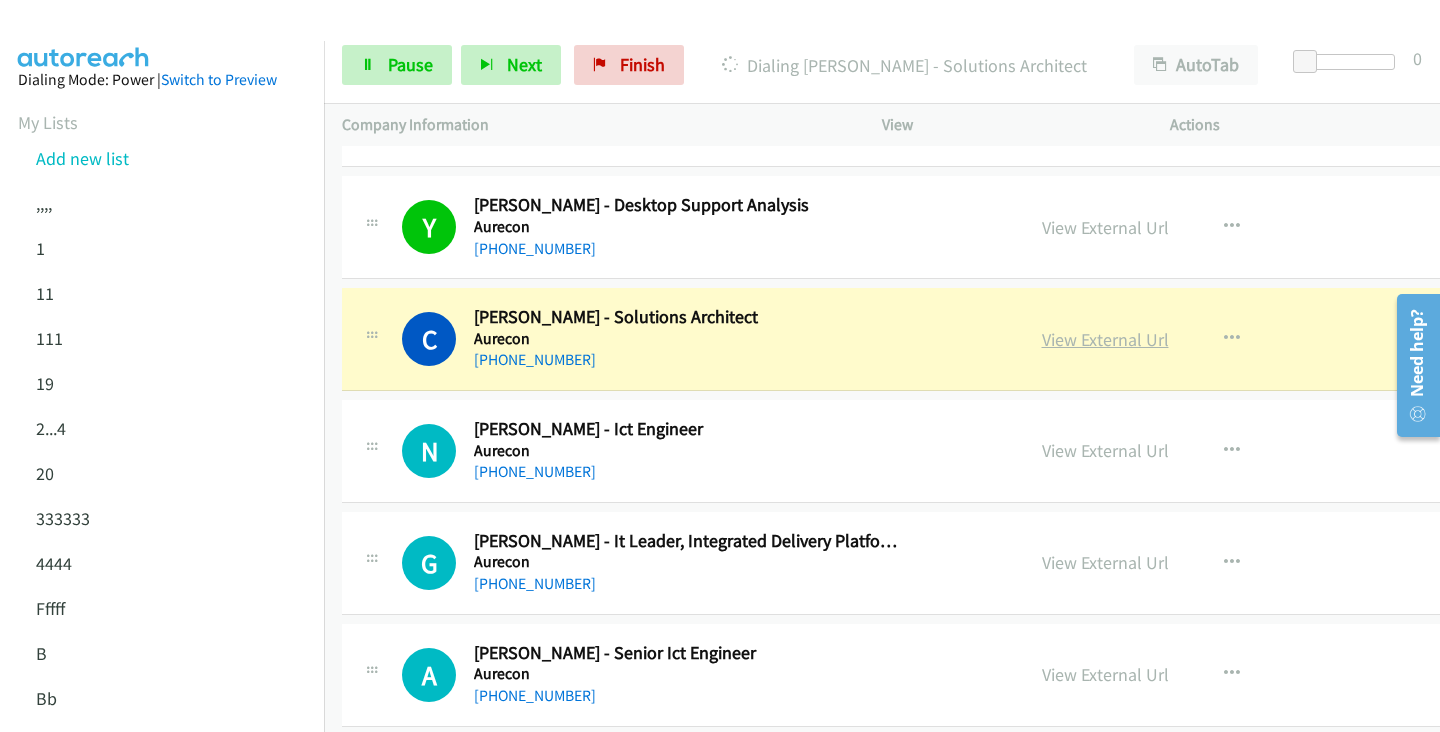 click on "View External Url" at bounding box center [1105, 339] 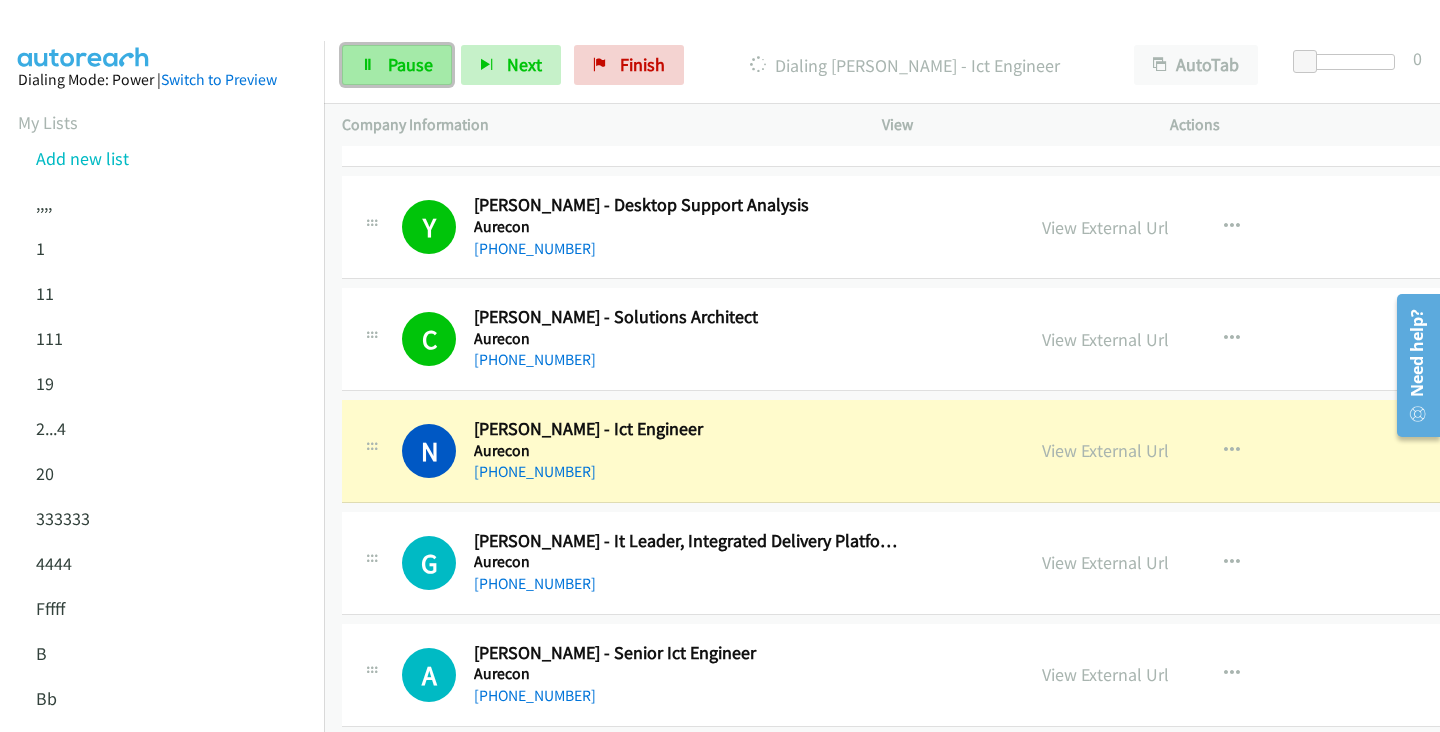click on "Pause" at bounding box center [410, 64] 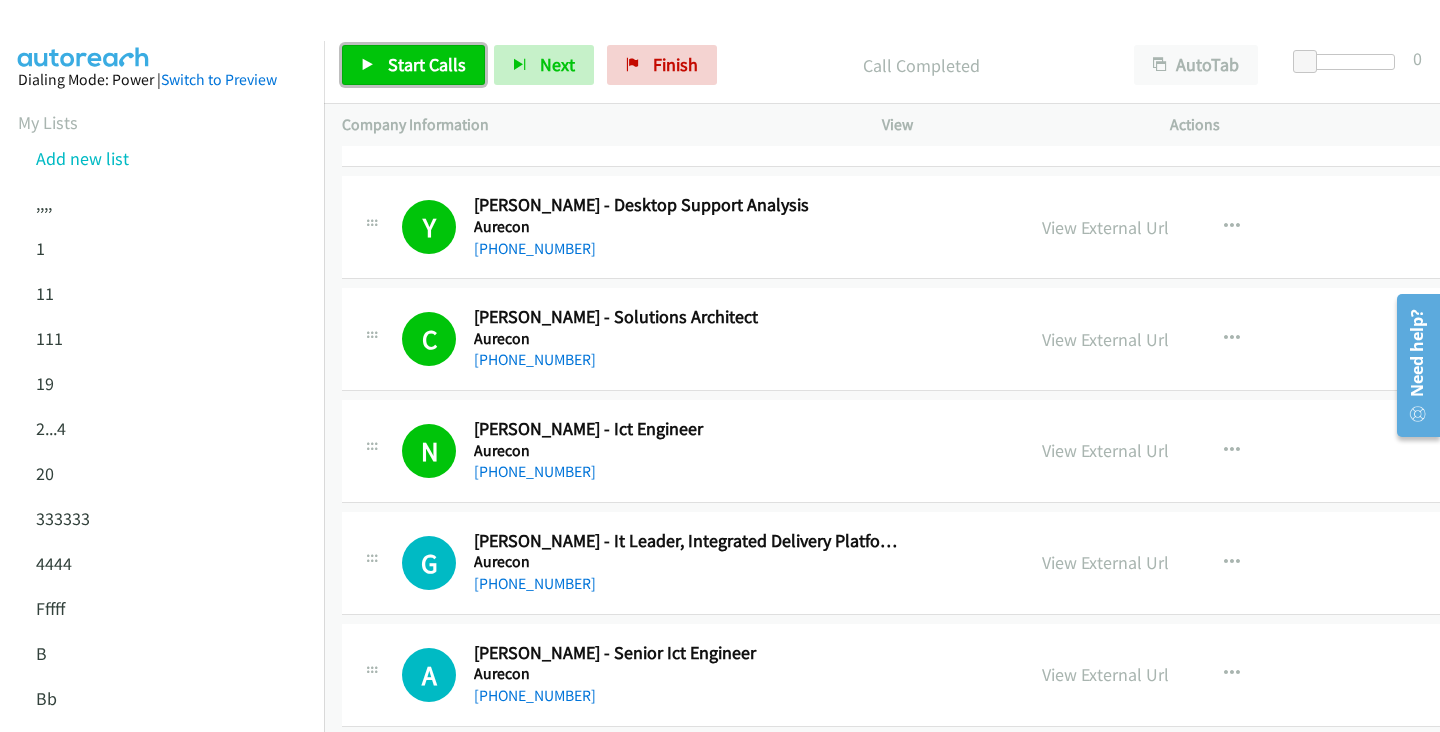 click on "Start Calls" at bounding box center (427, 64) 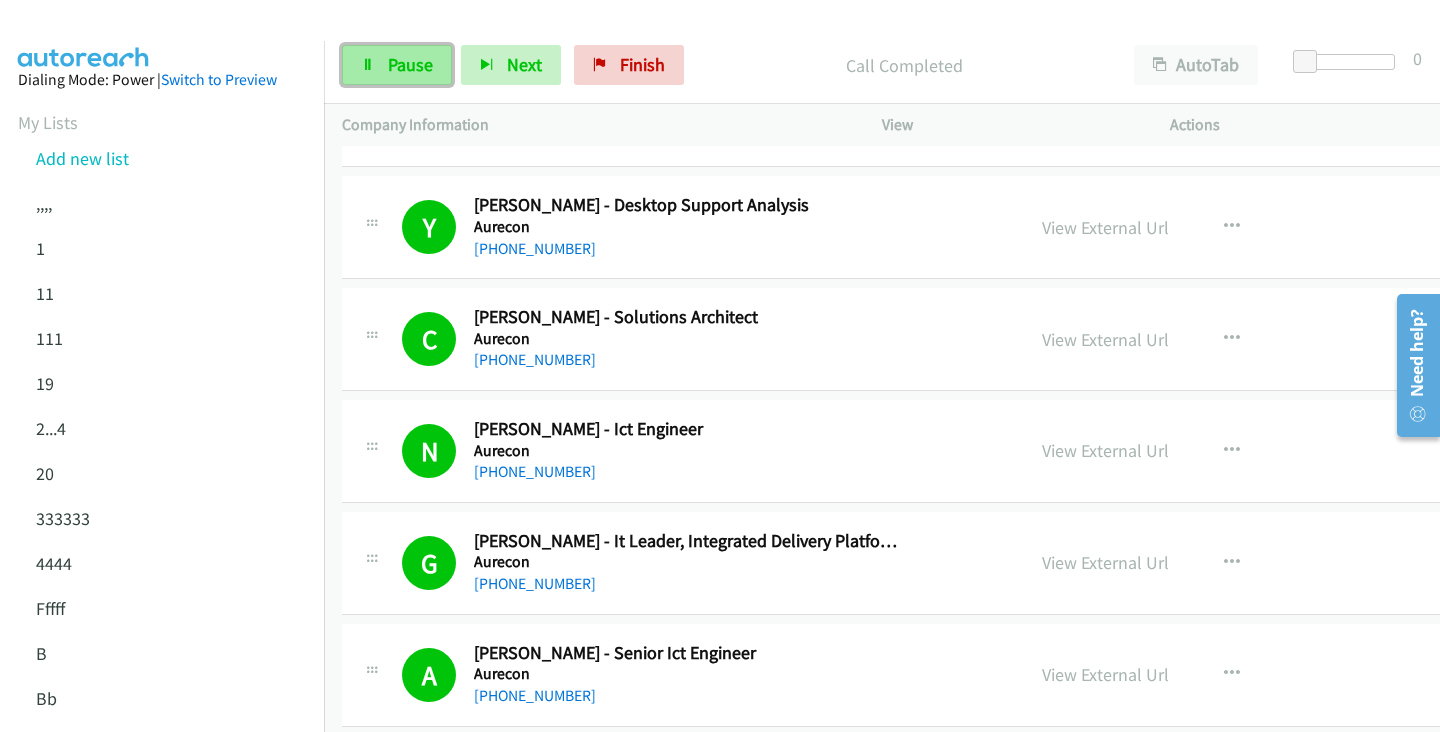 click on "Pause" at bounding box center [410, 64] 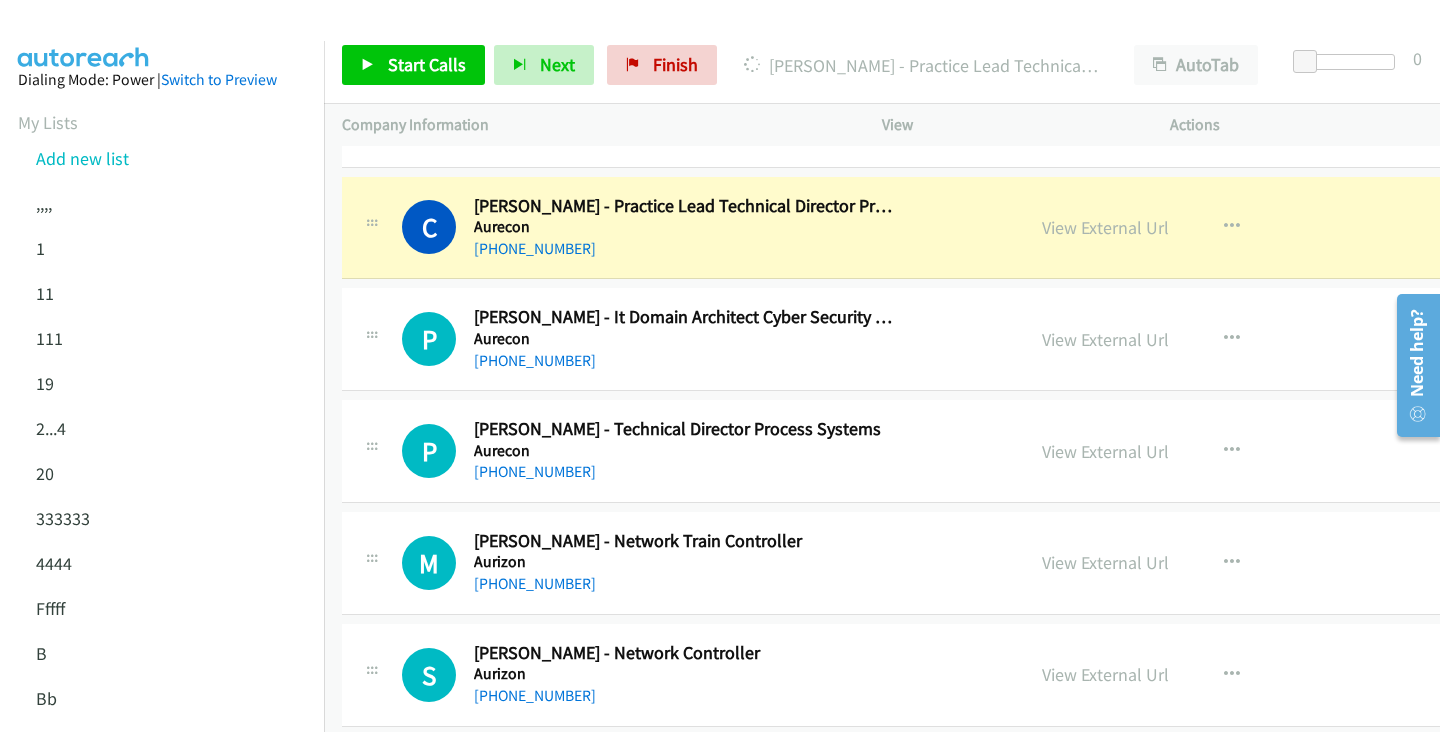 scroll, scrollTop: 7226, scrollLeft: 0, axis: vertical 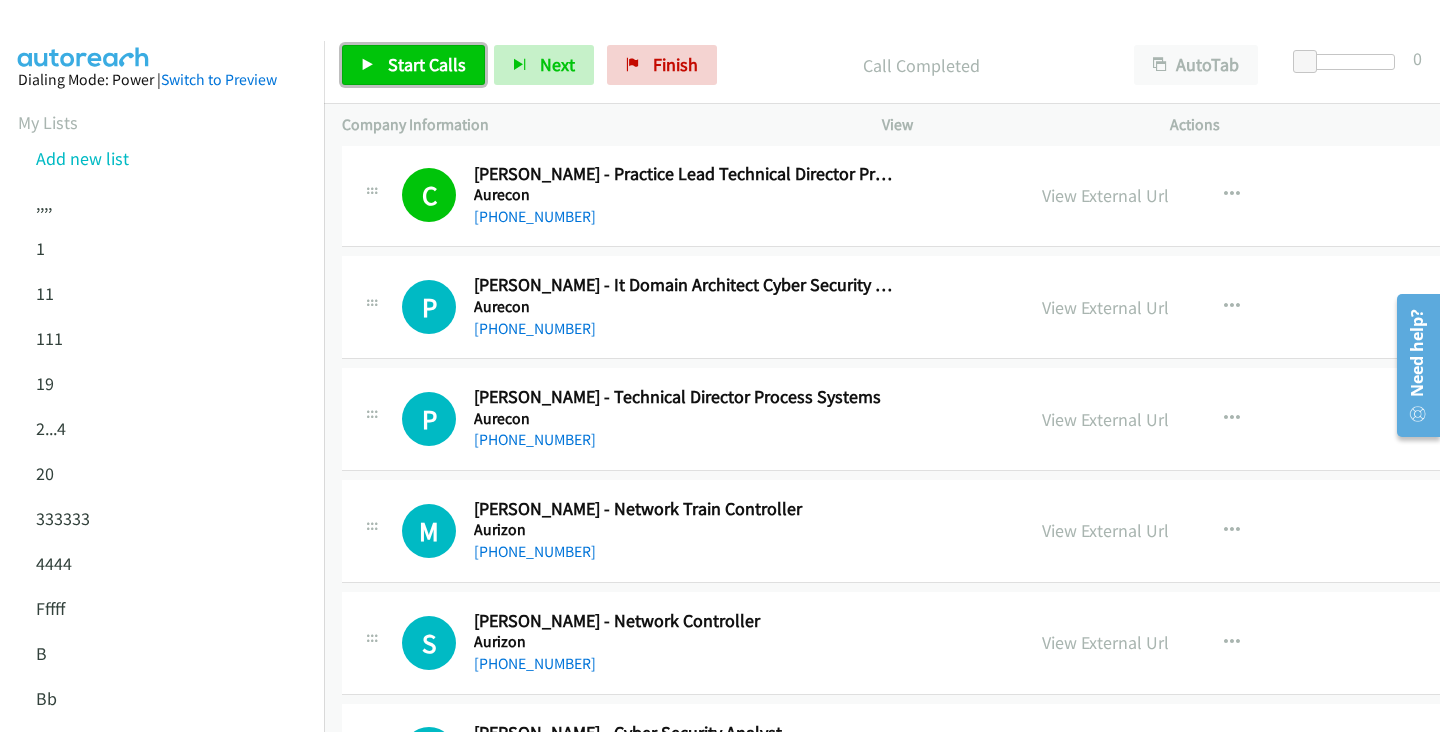 click on "Start Calls" at bounding box center (413, 65) 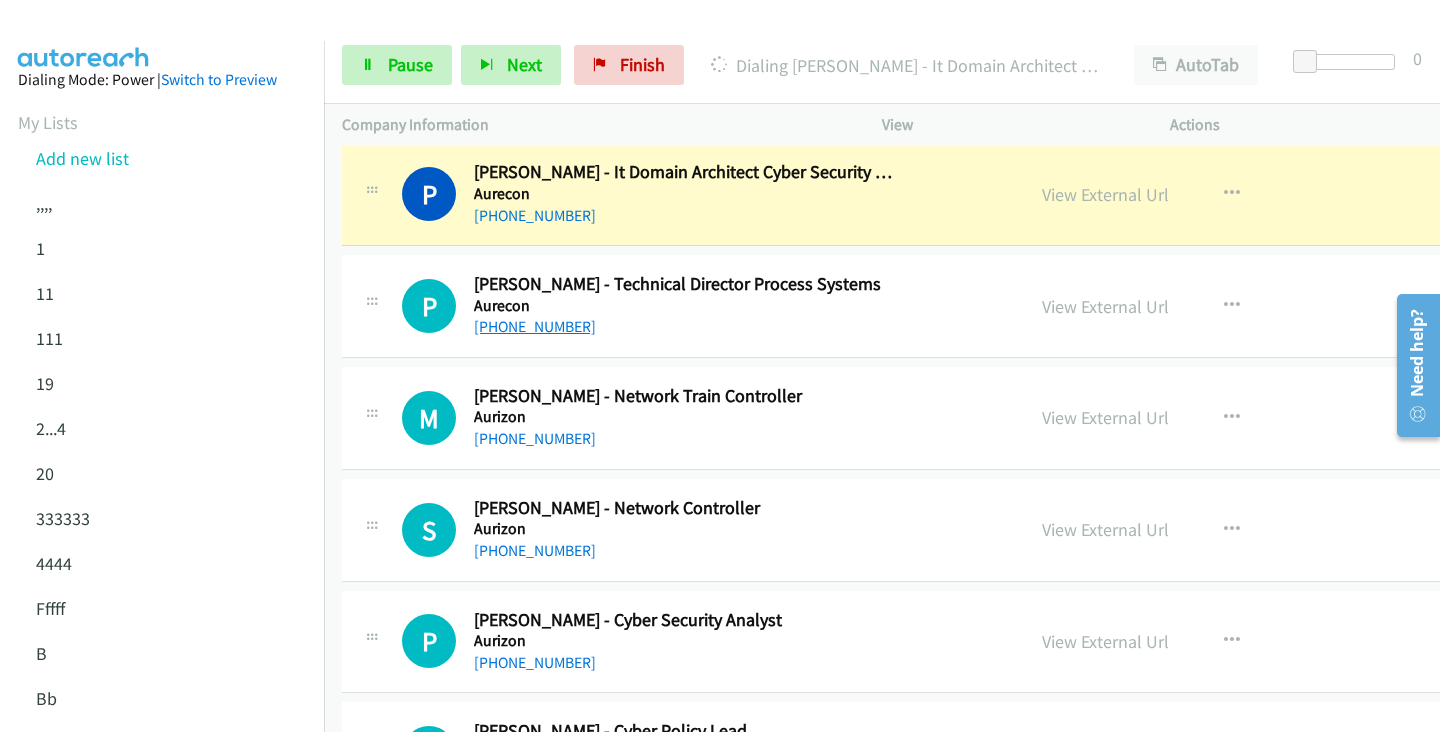 scroll, scrollTop: 7305, scrollLeft: 0, axis: vertical 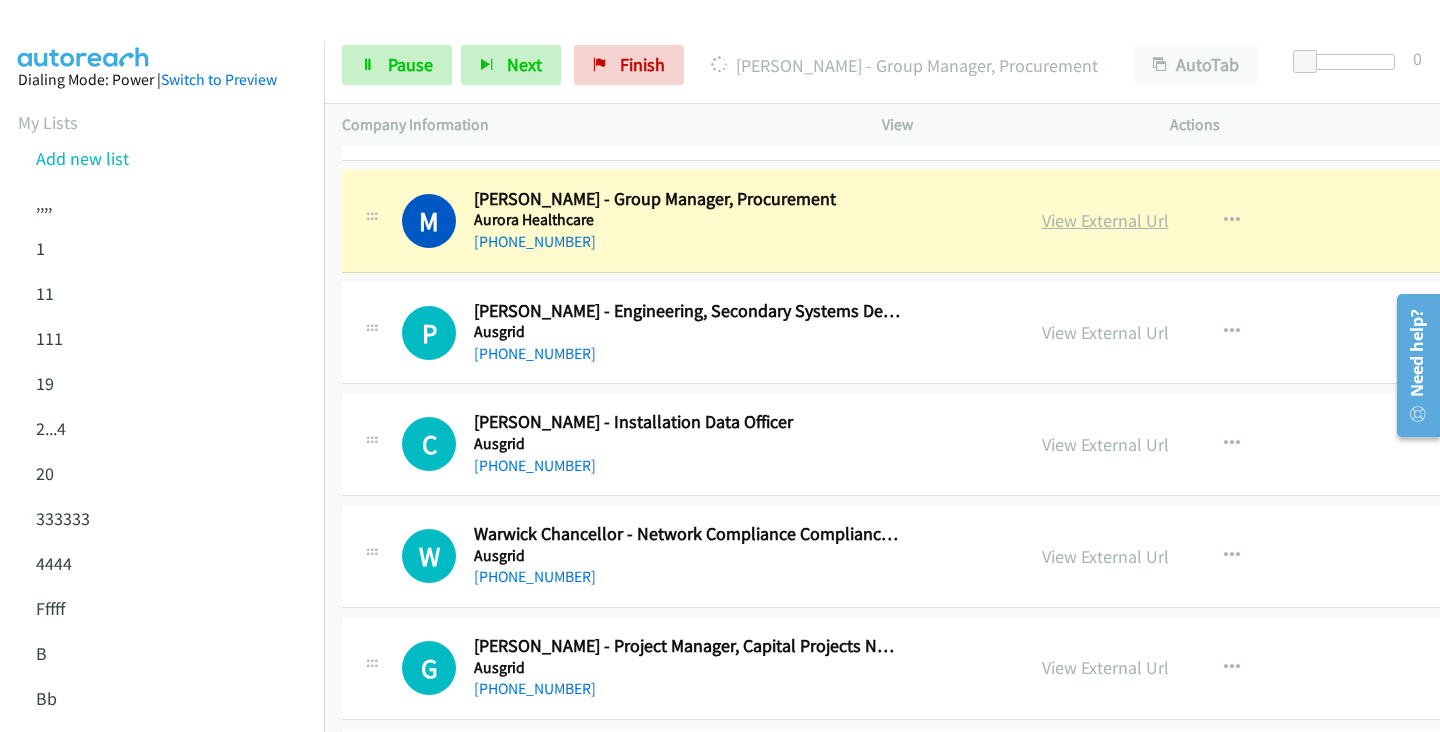 click on "View External Url" at bounding box center (1105, 220) 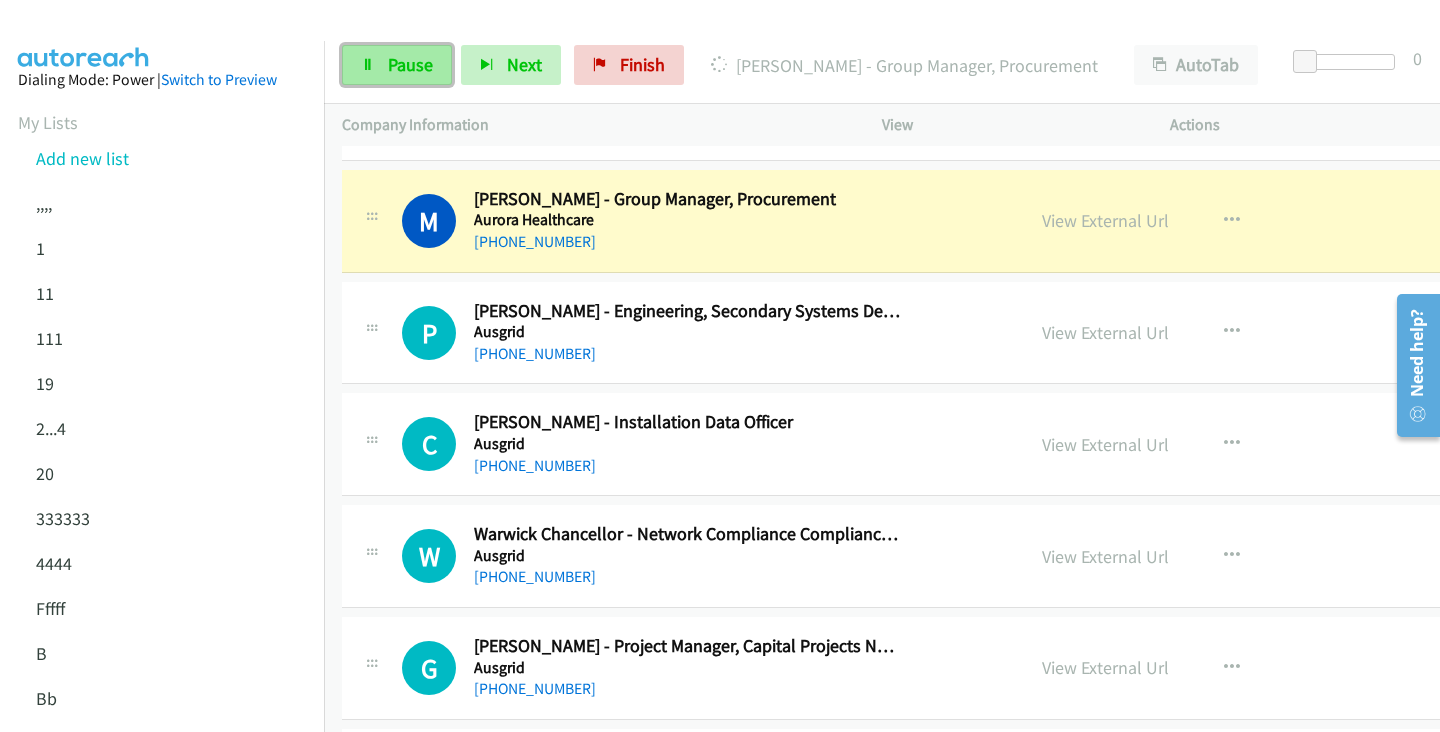 click on "Pause" at bounding box center (410, 64) 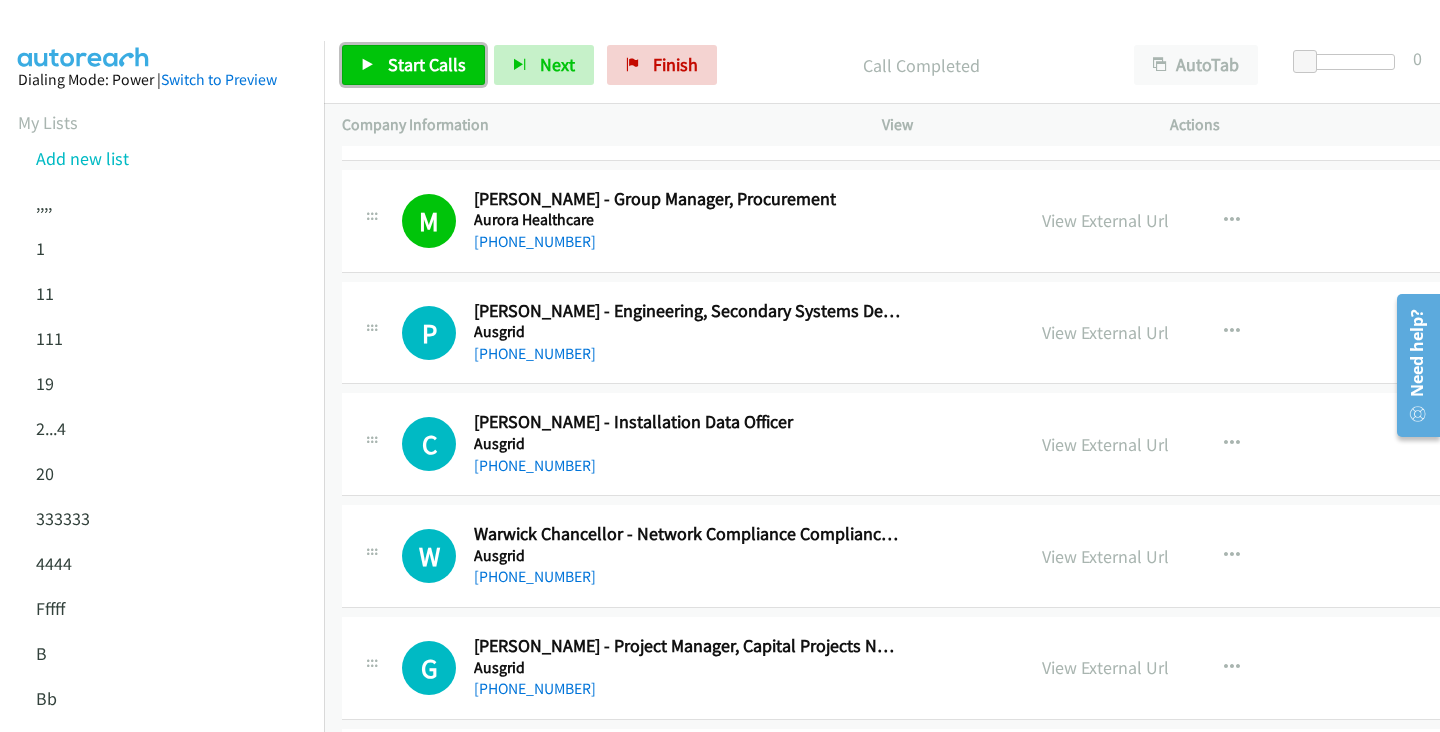 click on "Start Calls" at bounding box center [427, 64] 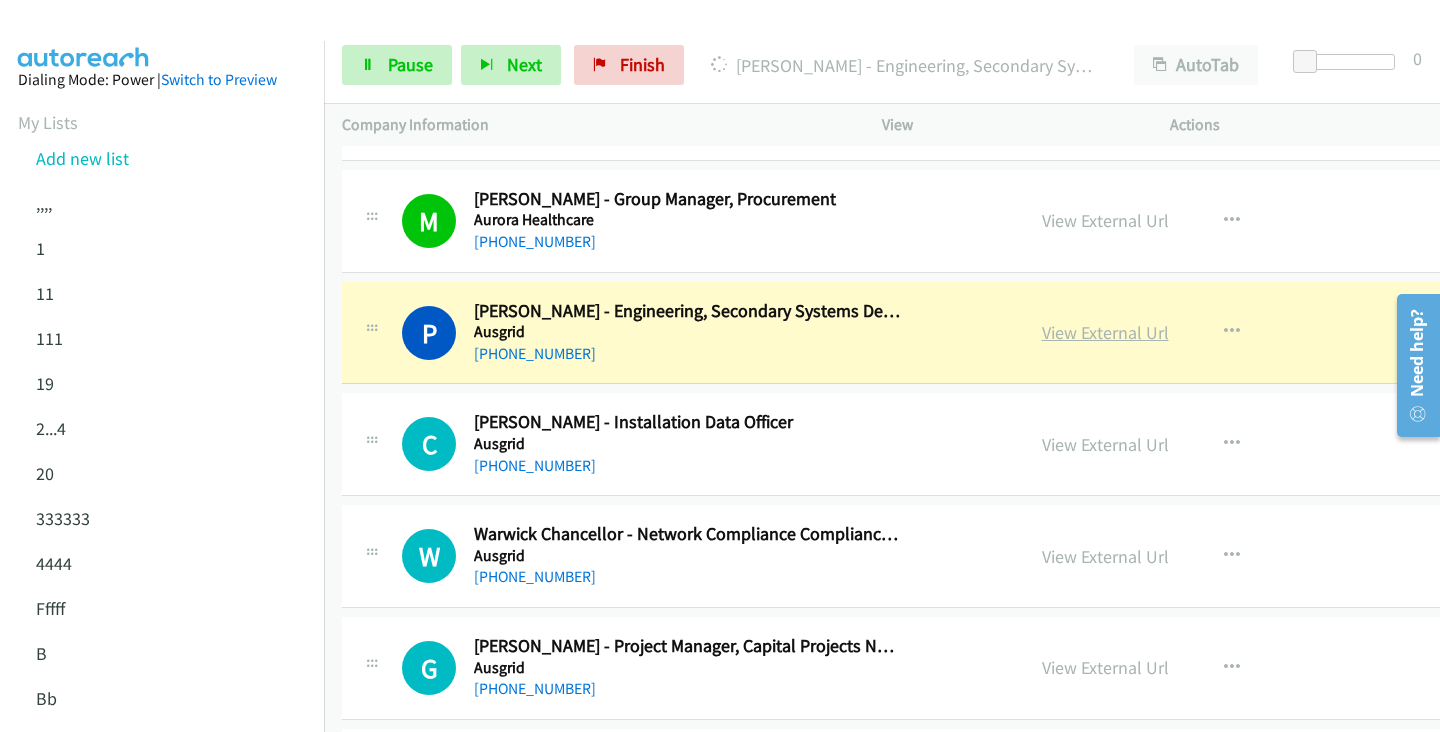 click on "View External Url" at bounding box center (1105, 332) 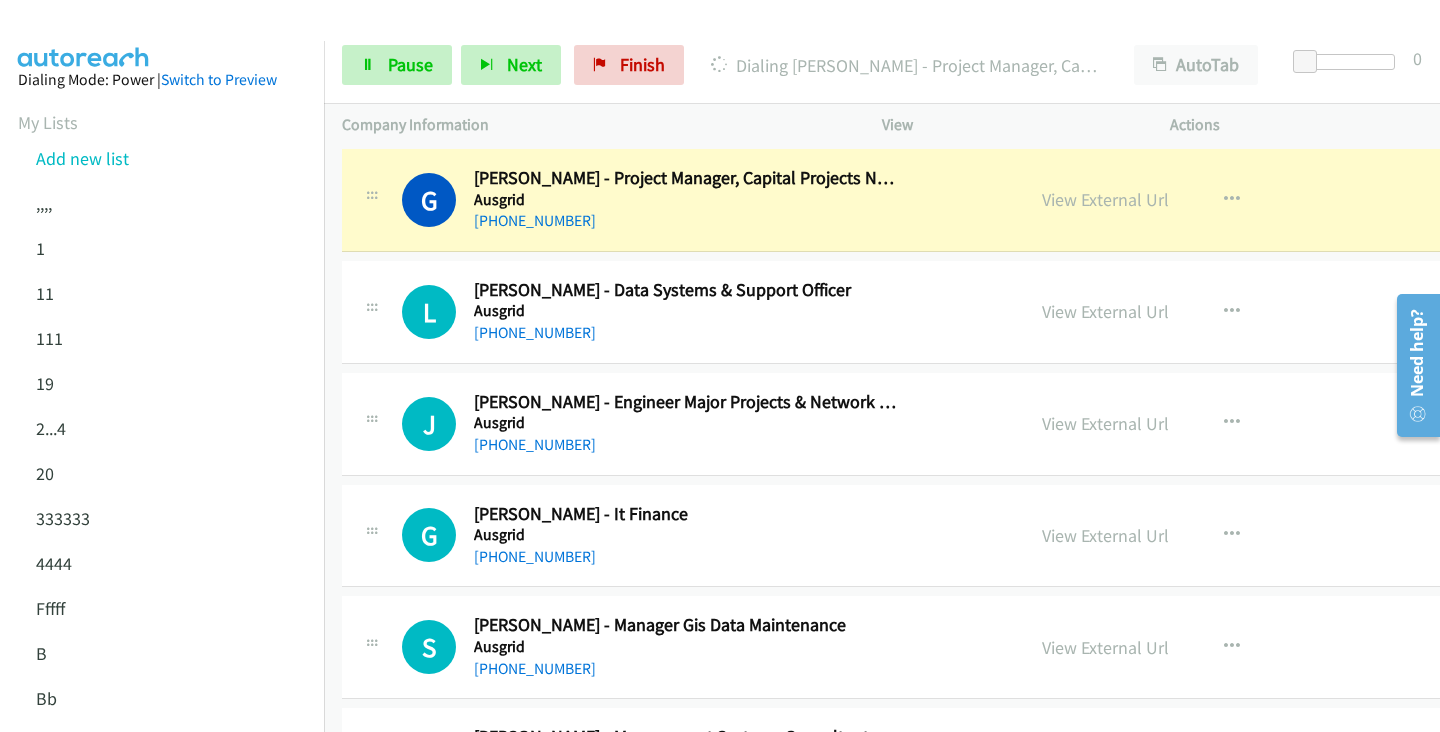 scroll, scrollTop: 8683, scrollLeft: 0, axis: vertical 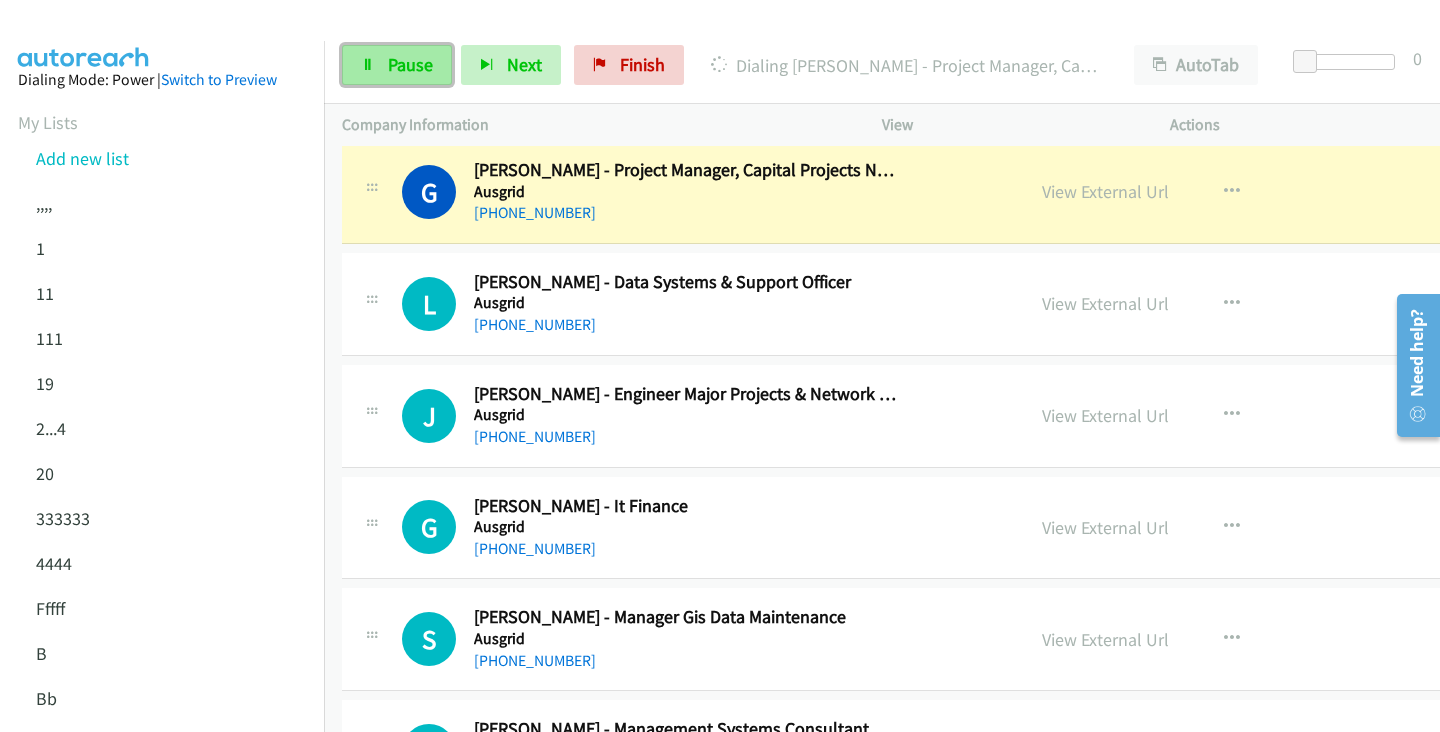 click on "Pause" at bounding box center (410, 64) 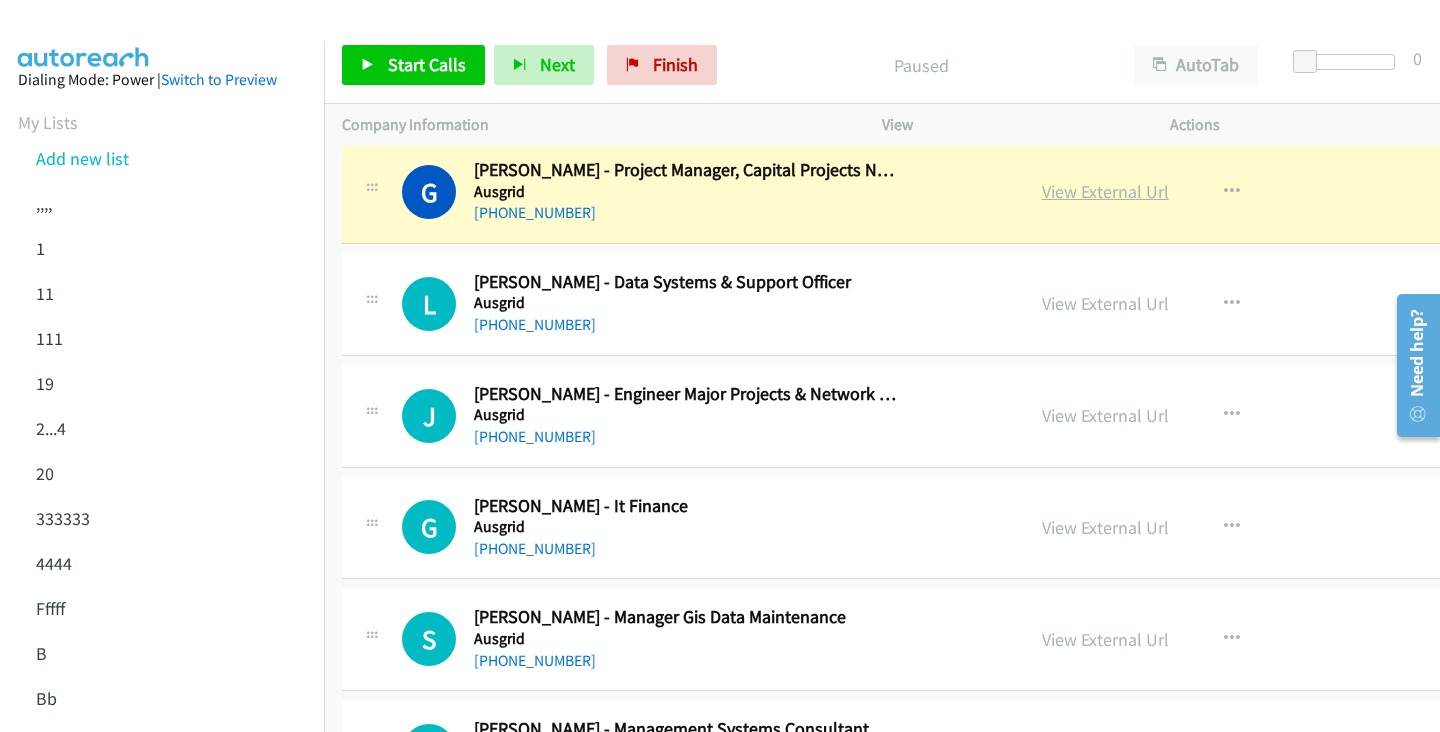 click on "View External Url" at bounding box center [1105, 191] 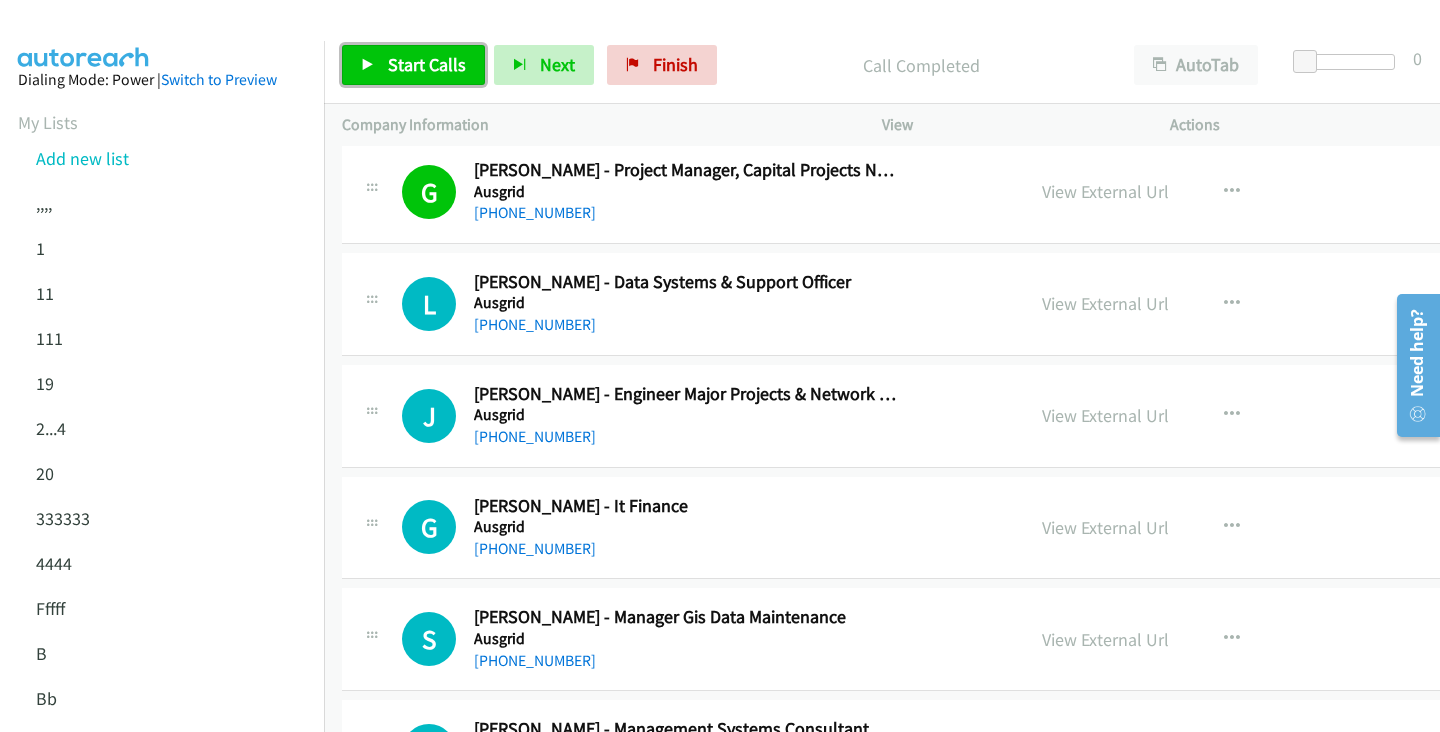 click on "Start Calls" at bounding box center (427, 64) 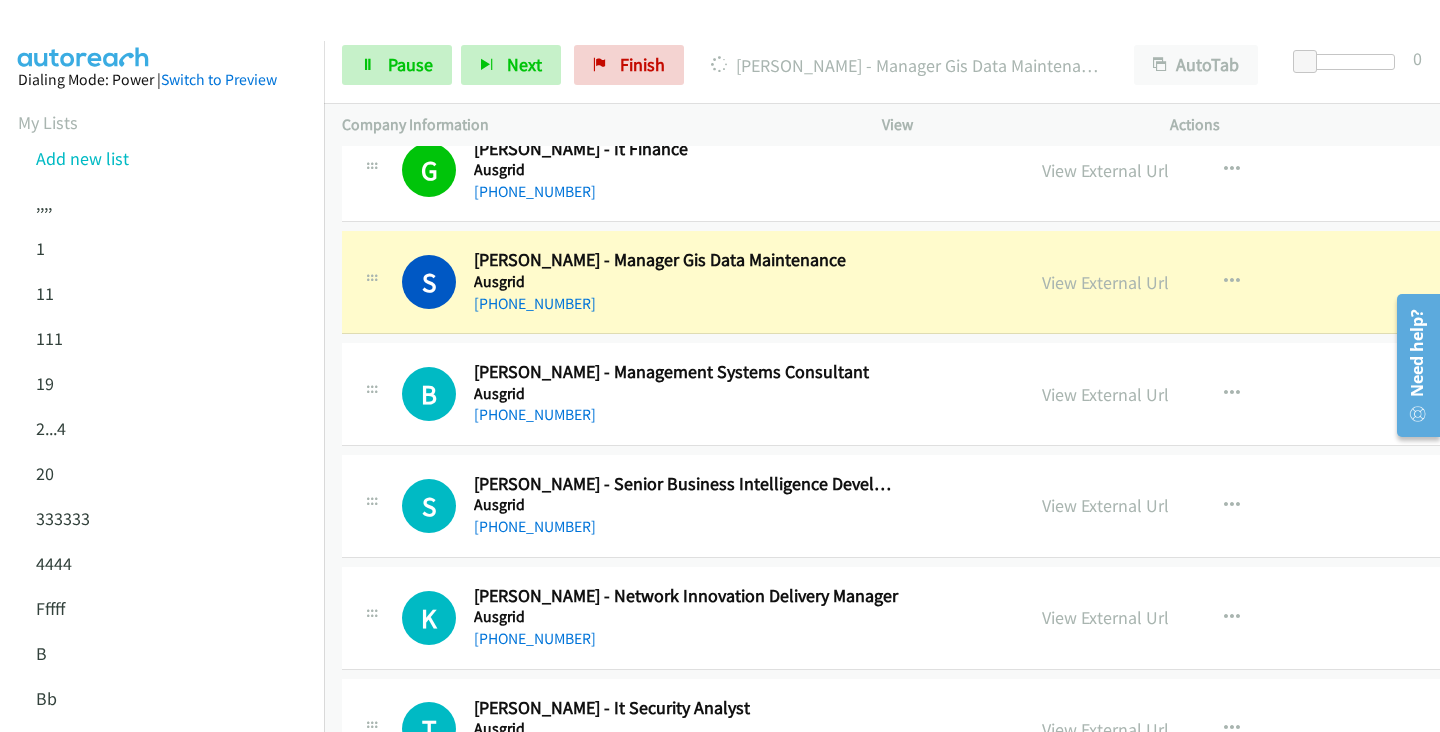 scroll, scrollTop: 9041, scrollLeft: 0, axis: vertical 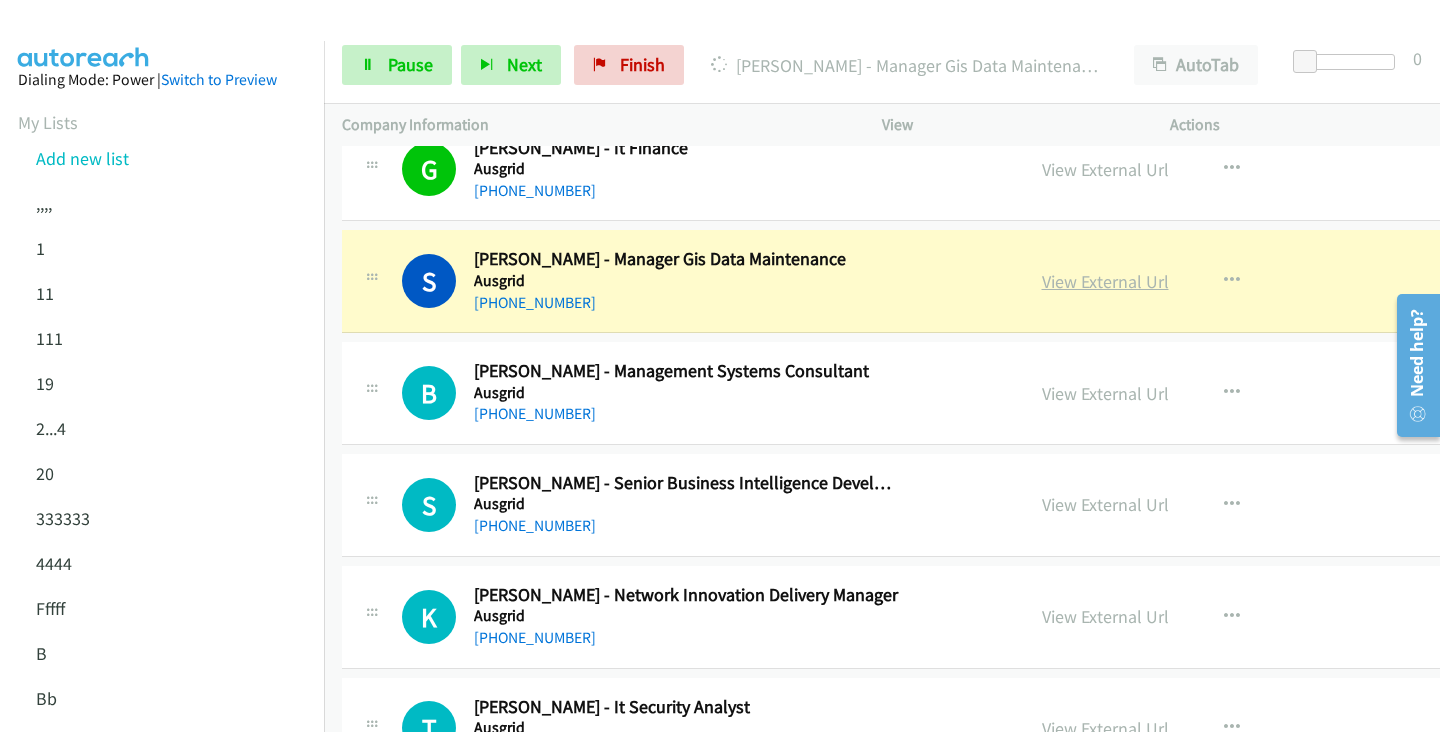 click on "View External Url" at bounding box center [1105, 281] 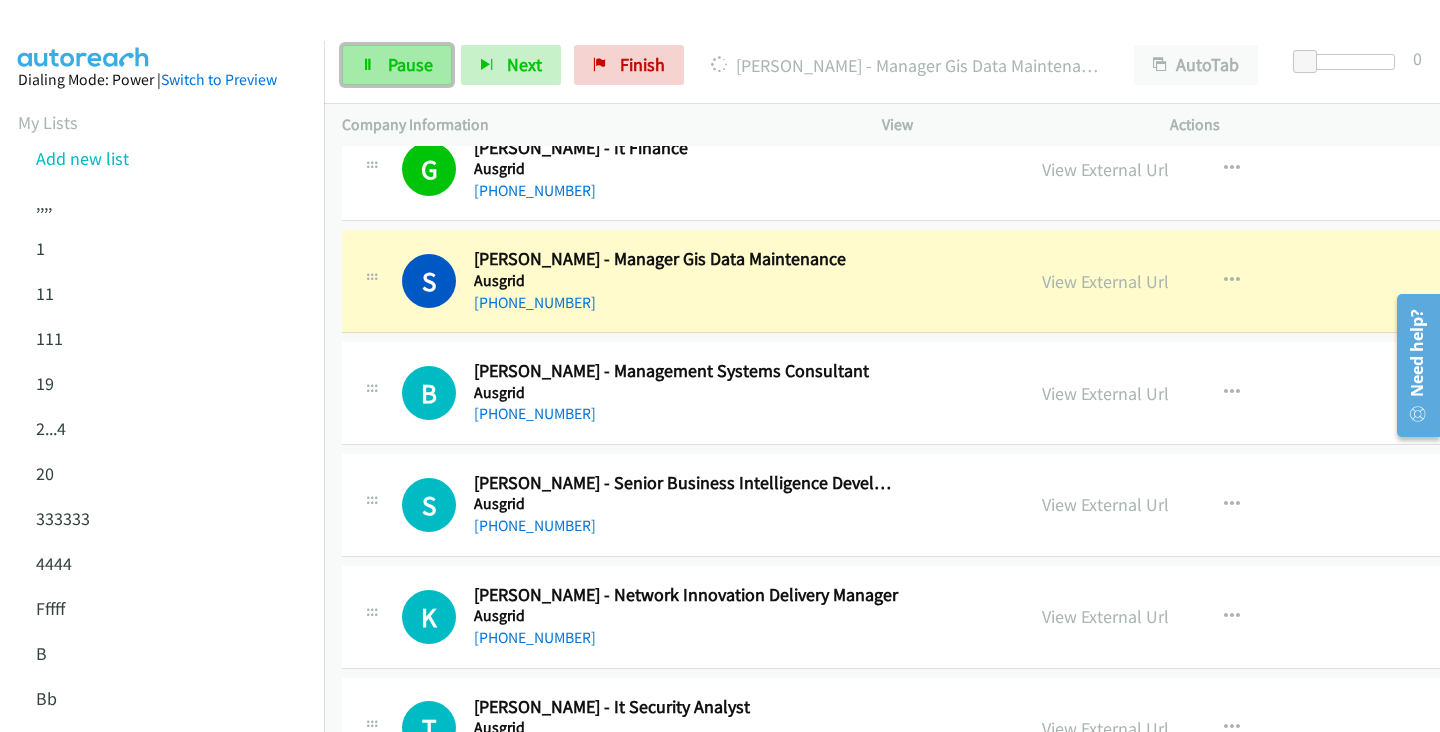 click on "Pause" at bounding box center (397, 65) 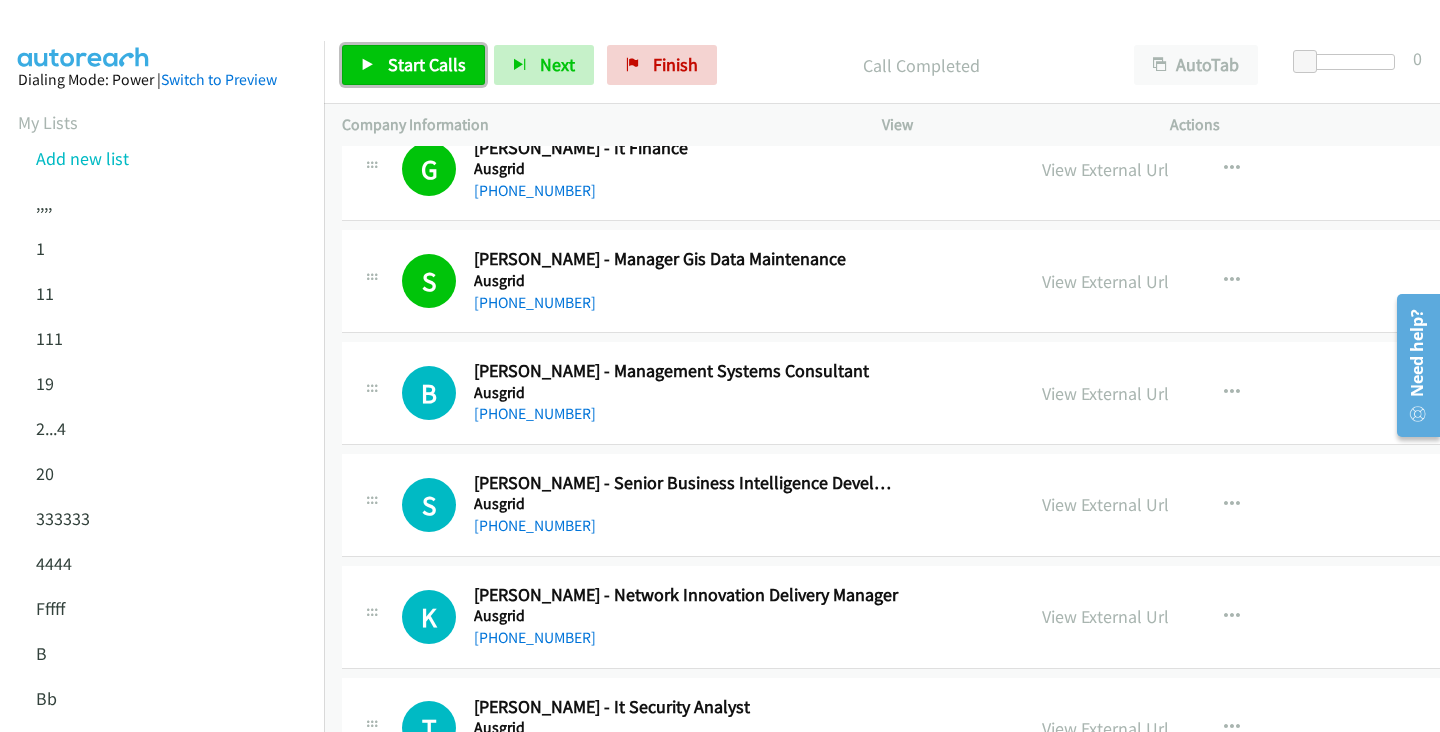 click on "Start Calls" at bounding box center [427, 64] 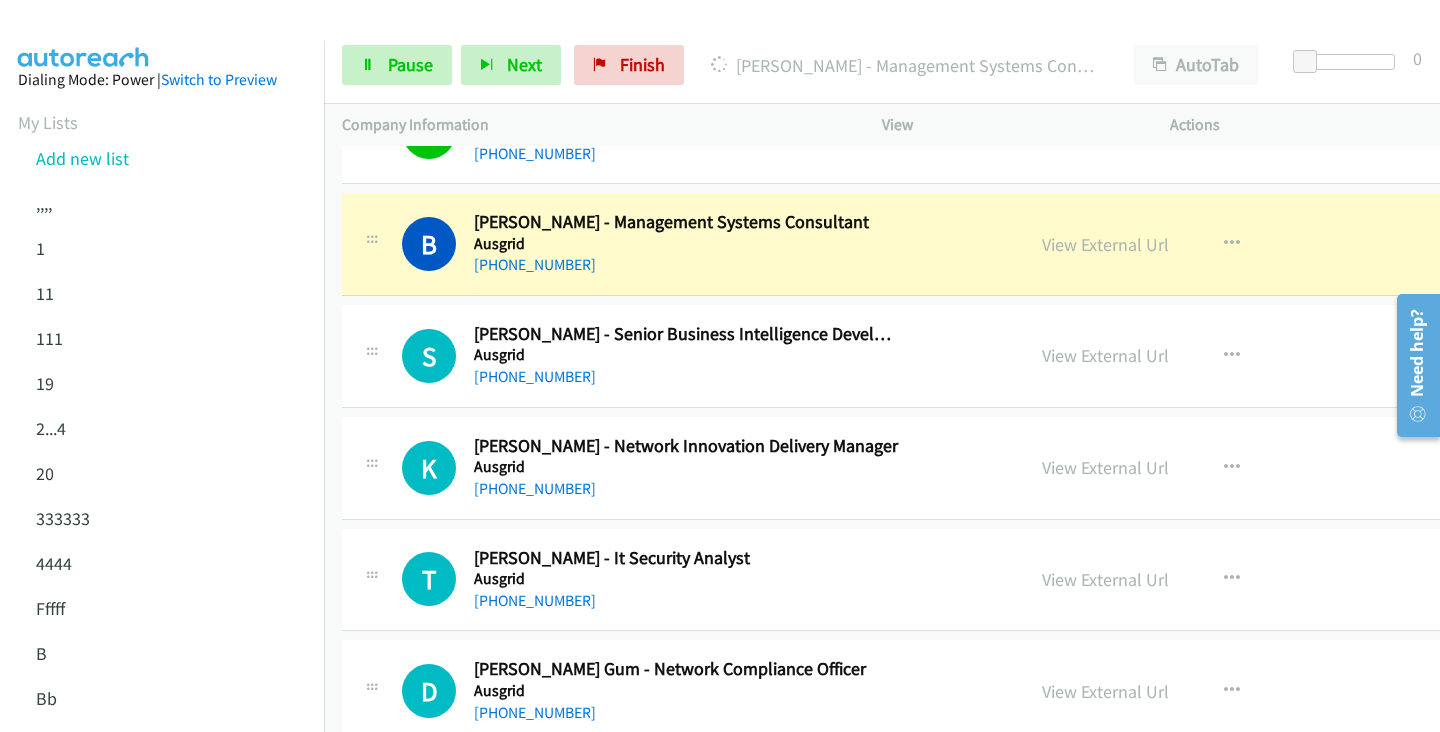 scroll, scrollTop: 9198, scrollLeft: 0, axis: vertical 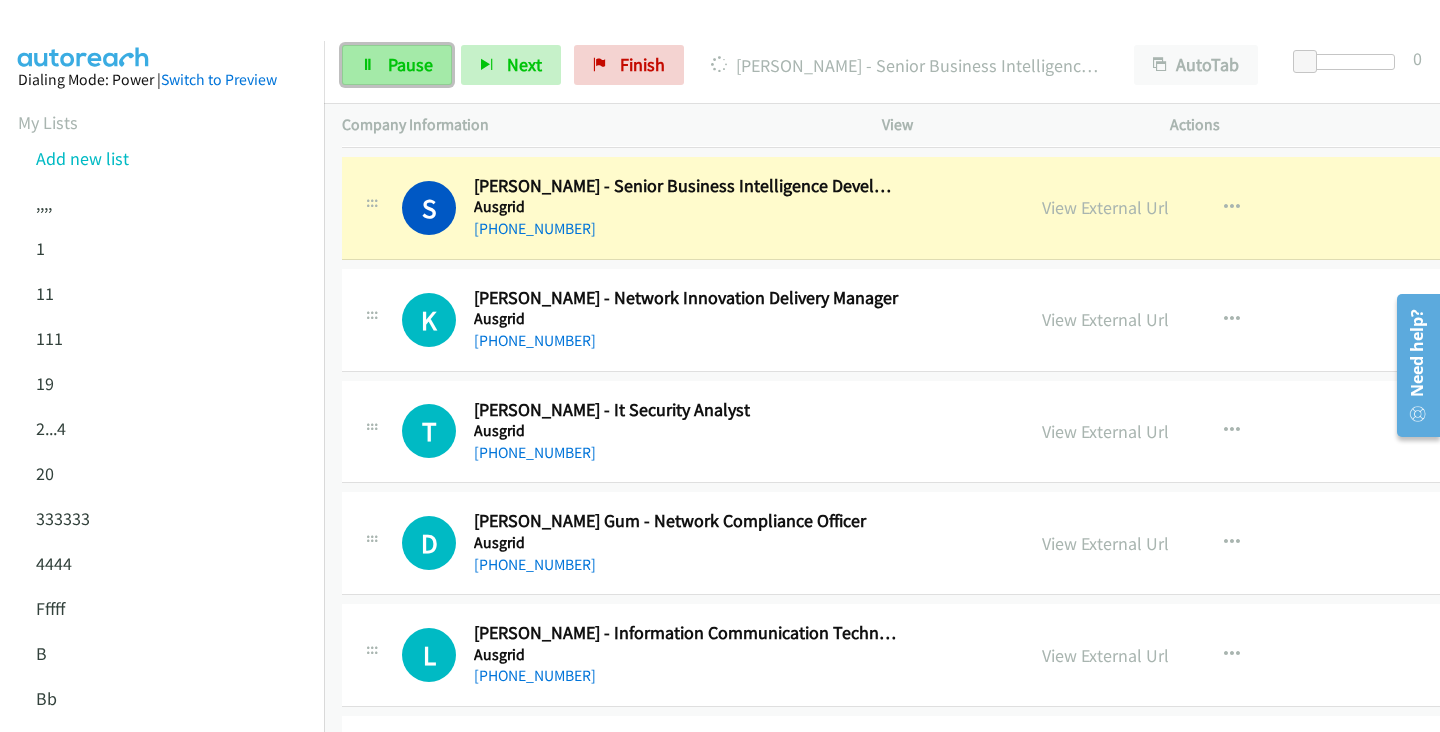 click on "Pause" at bounding box center [410, 64] 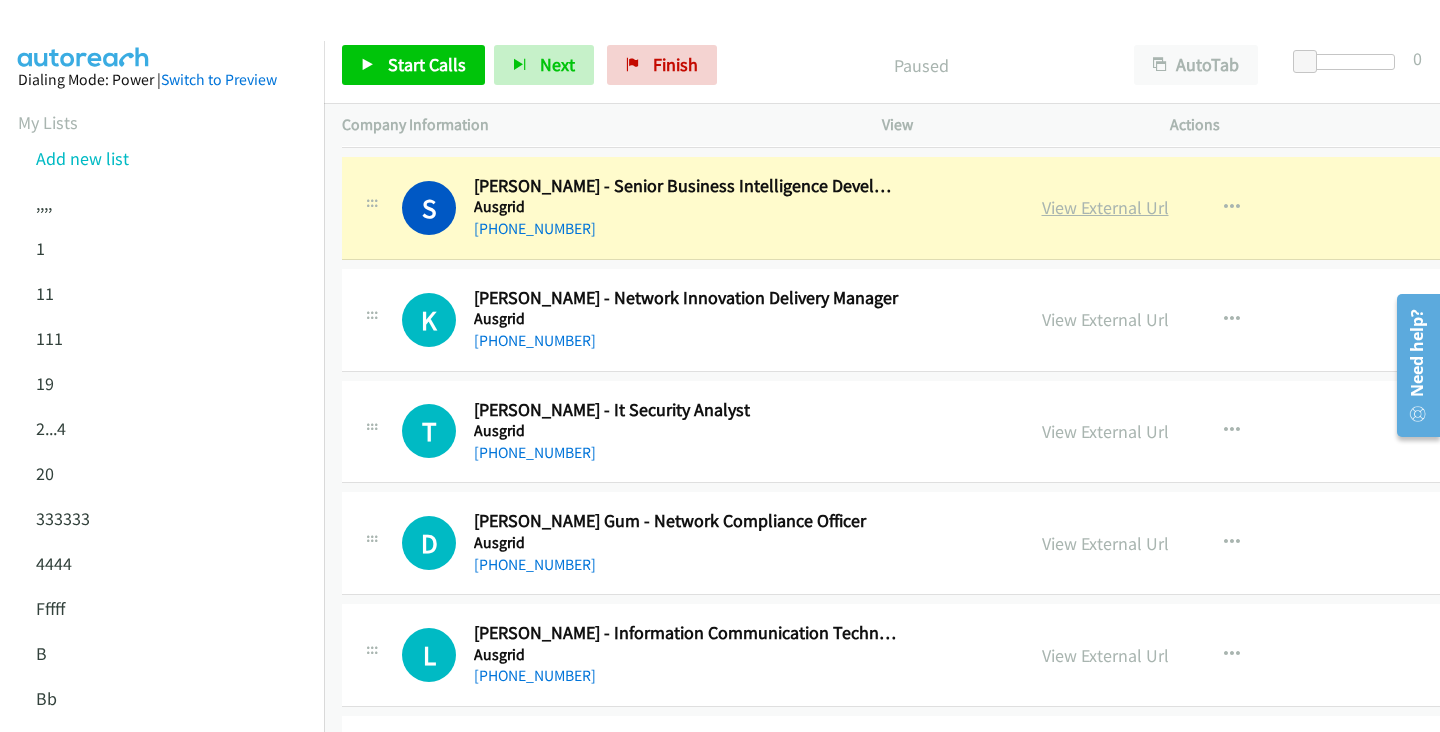 click on "View External Url" at bounding box center (1105, 207) 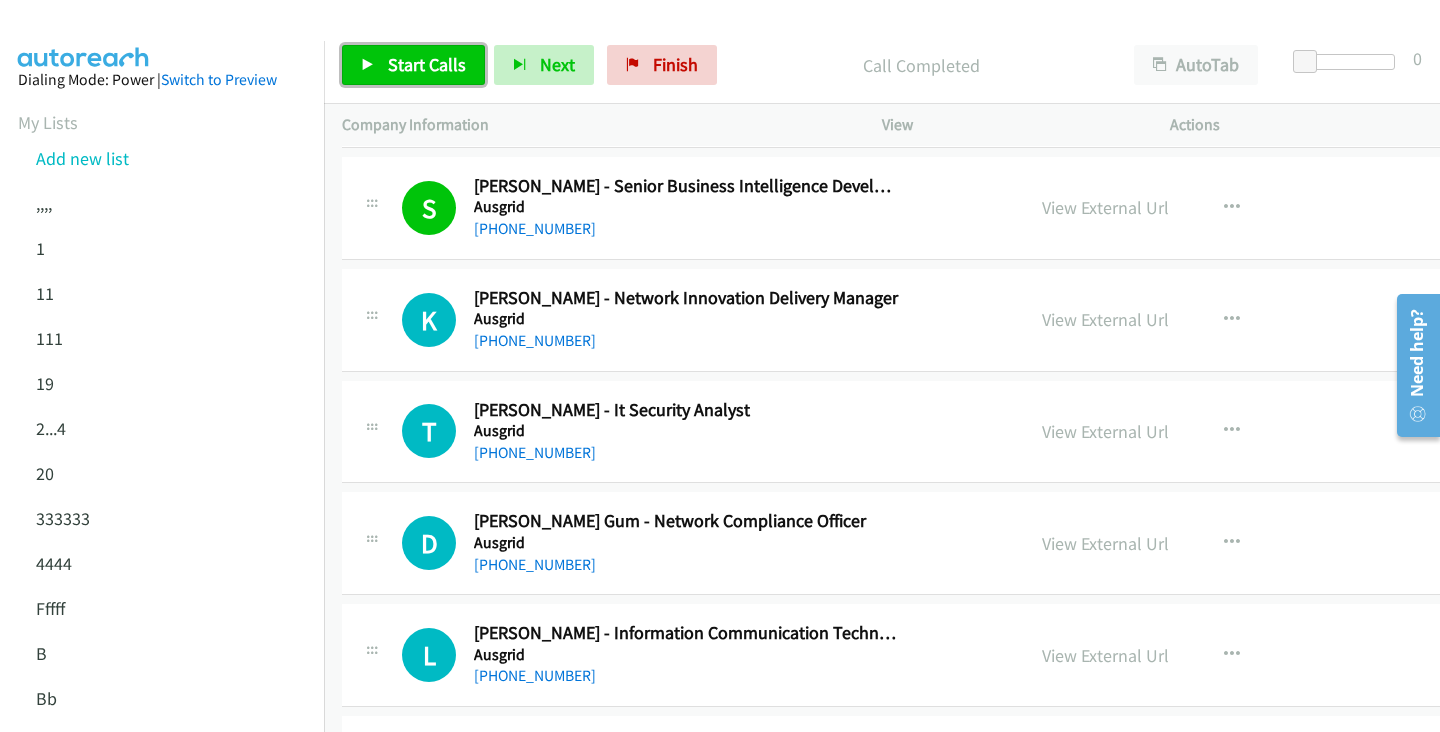 click on "Start Calls" at bounding box center (427, 64) 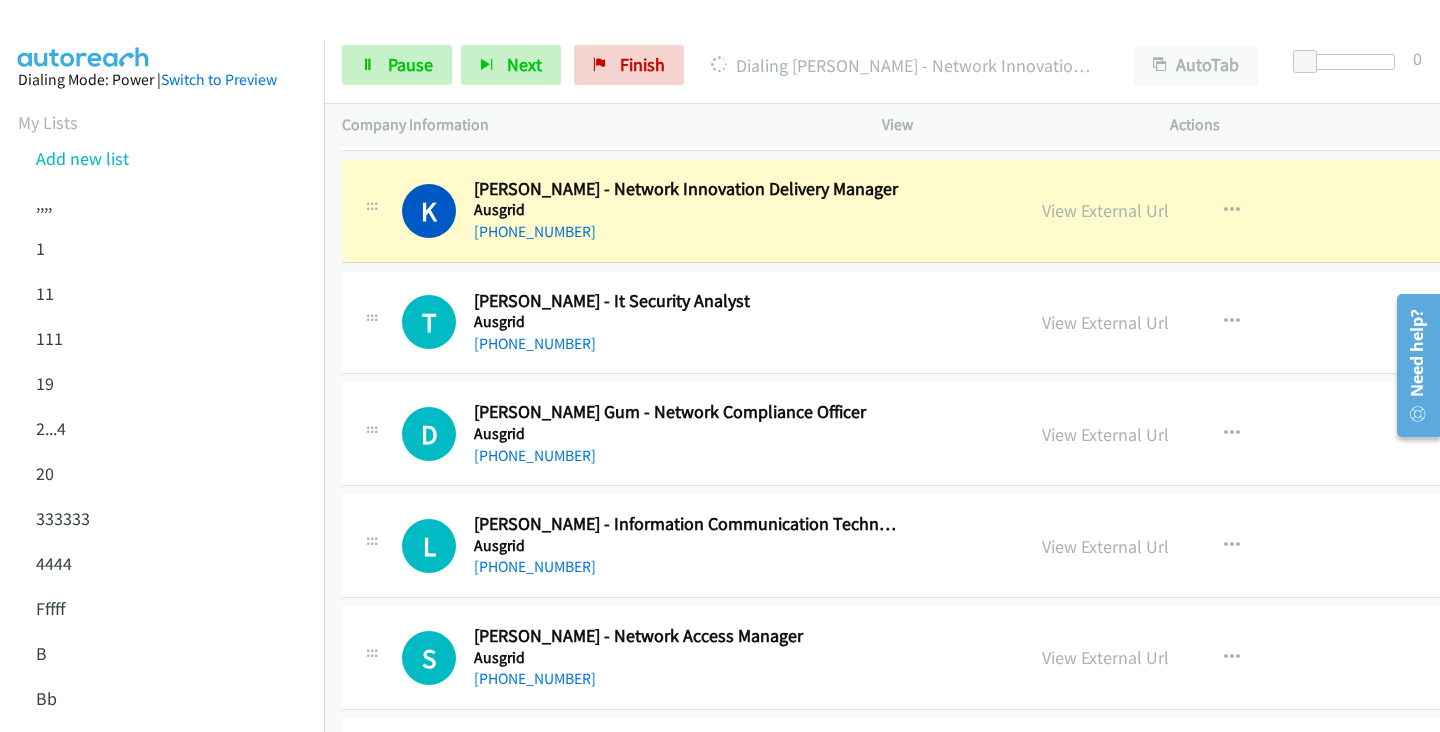 scroll, scrollTop: 9453, scrollLeft: 0, axis: vertical 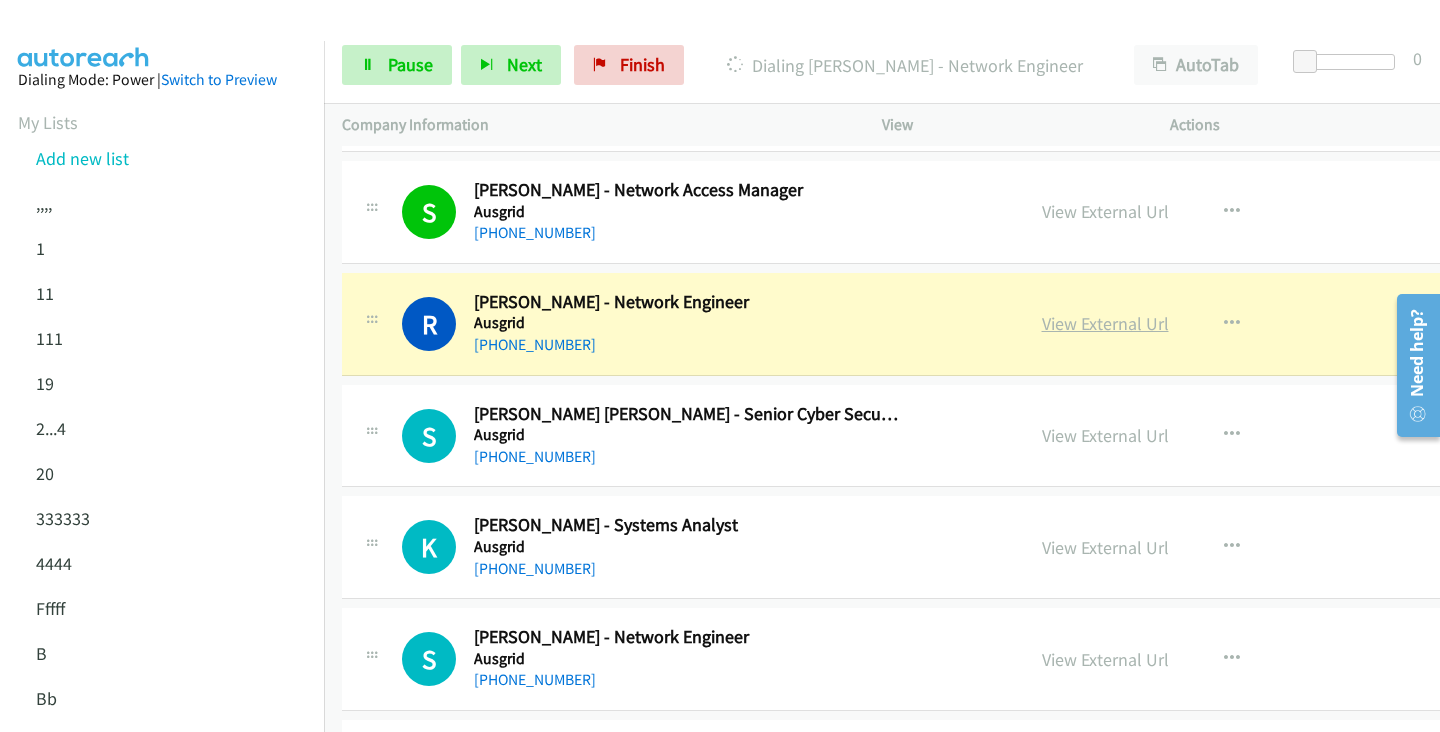 click on "View External Url" at bounding box center (1105, 323) 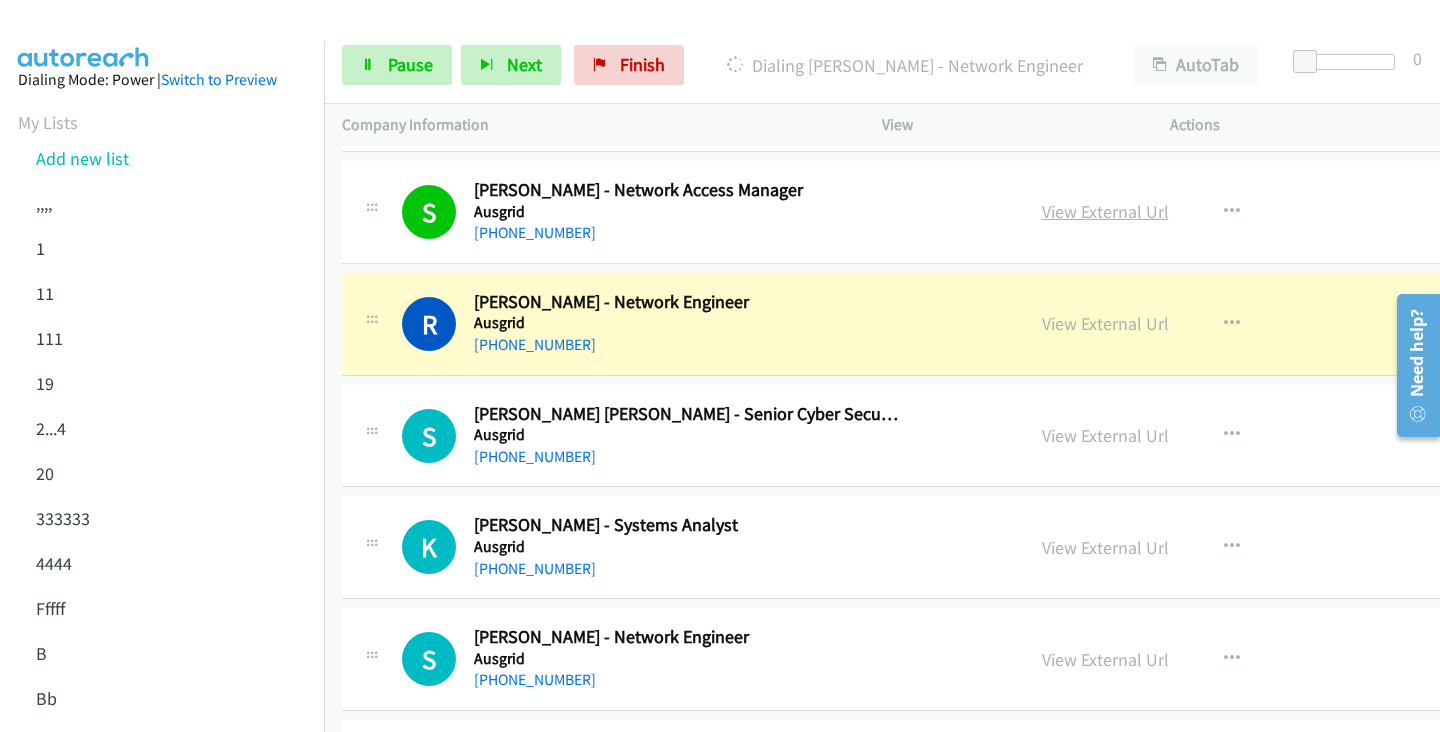 click on "View External Url" at bounding box center (1105, 211) 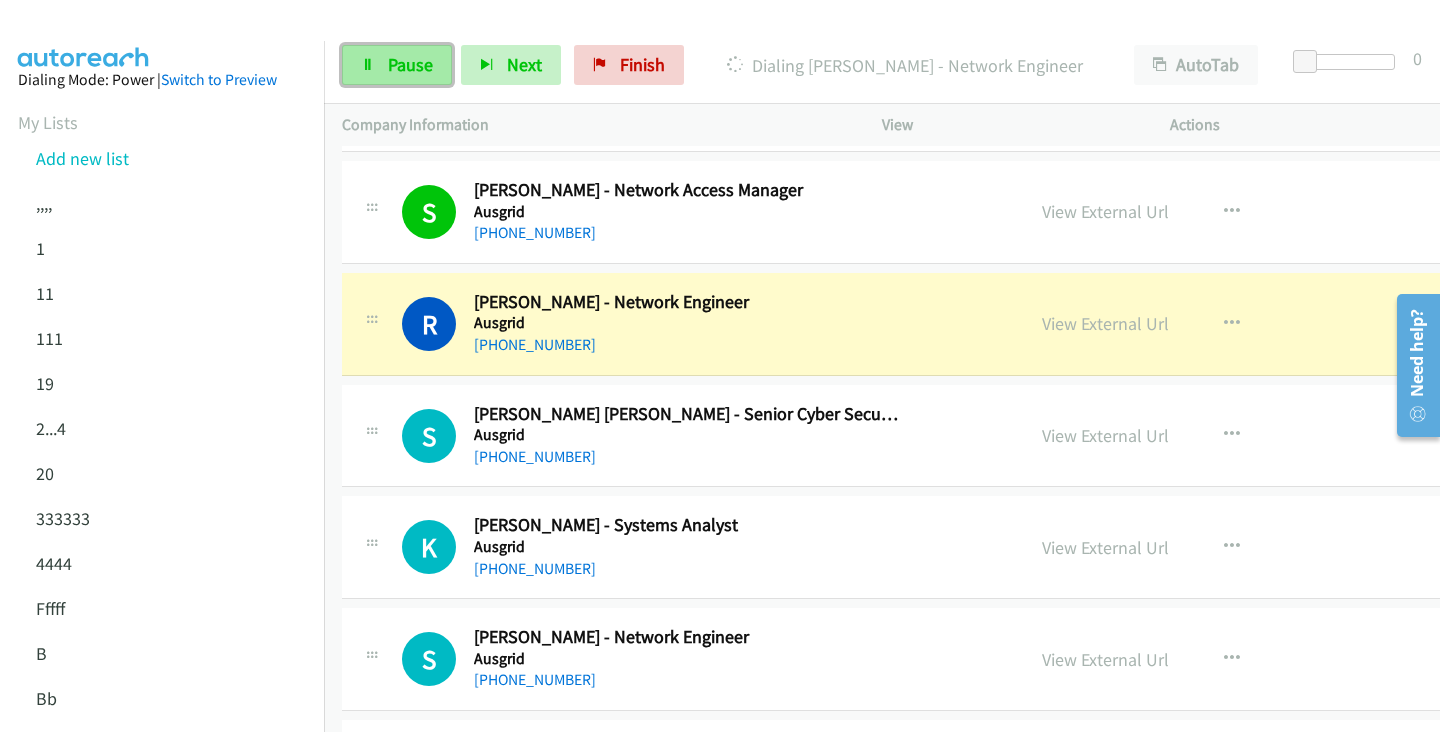 click on "Pause" at bounding box center [410, 64] 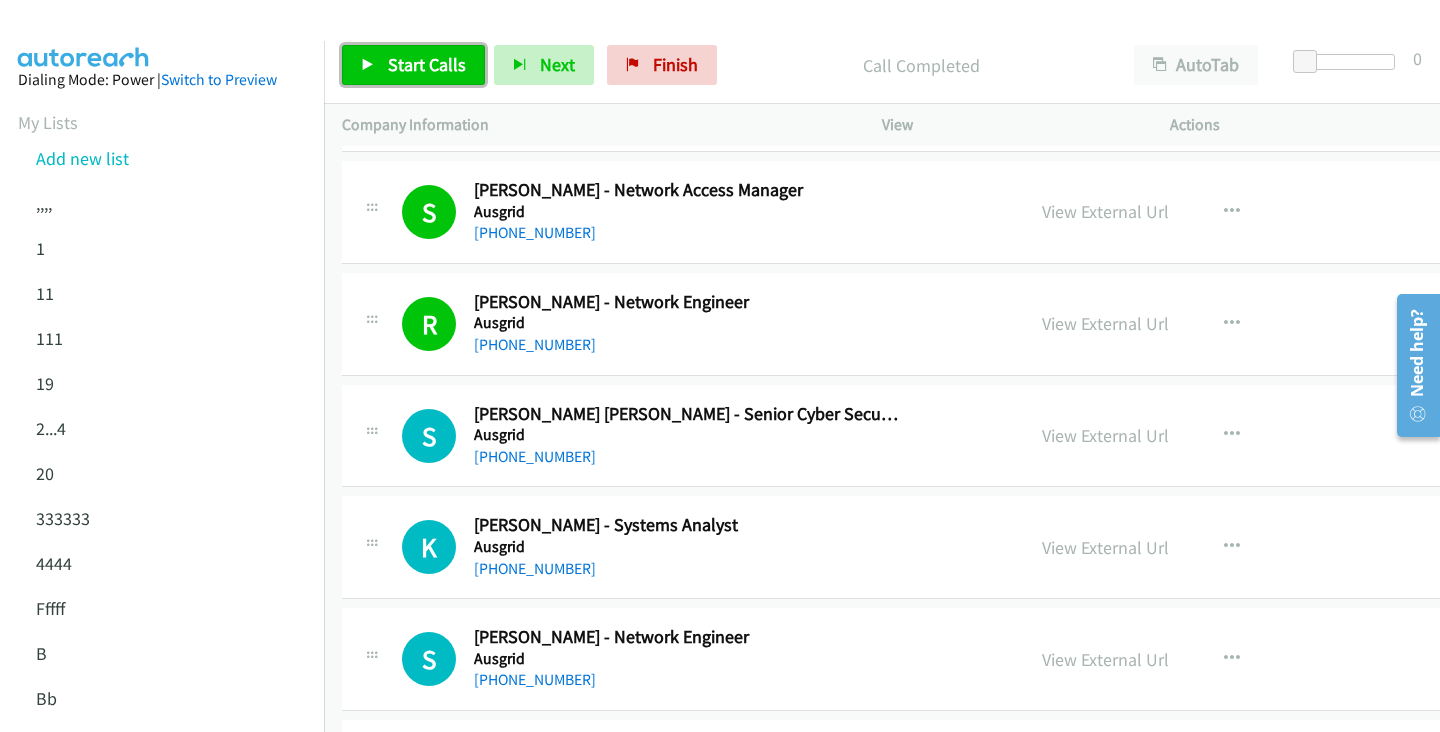 click on "Start Calls" at bounding box center [427, 64] 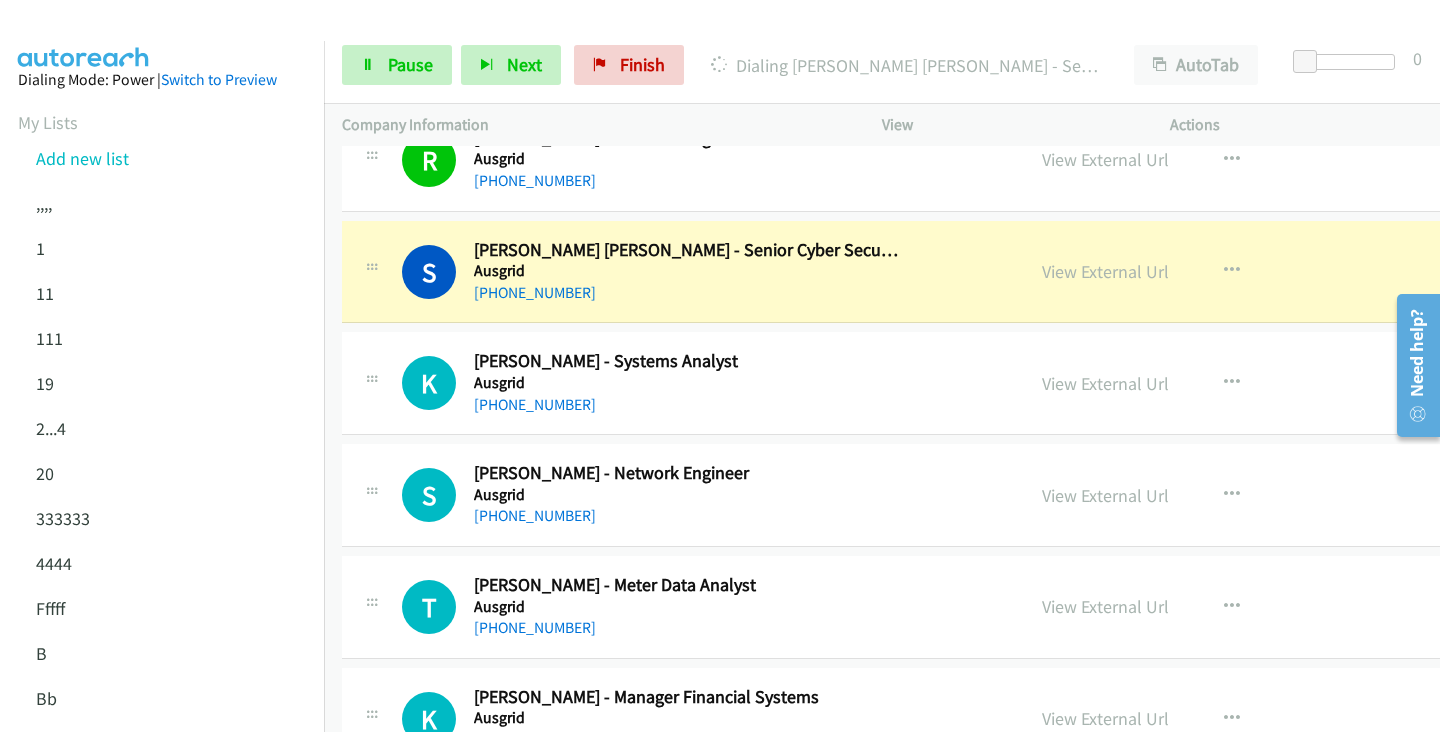 scroll, scrollTop: 10117, scrollLeft: 0, axis: vertical 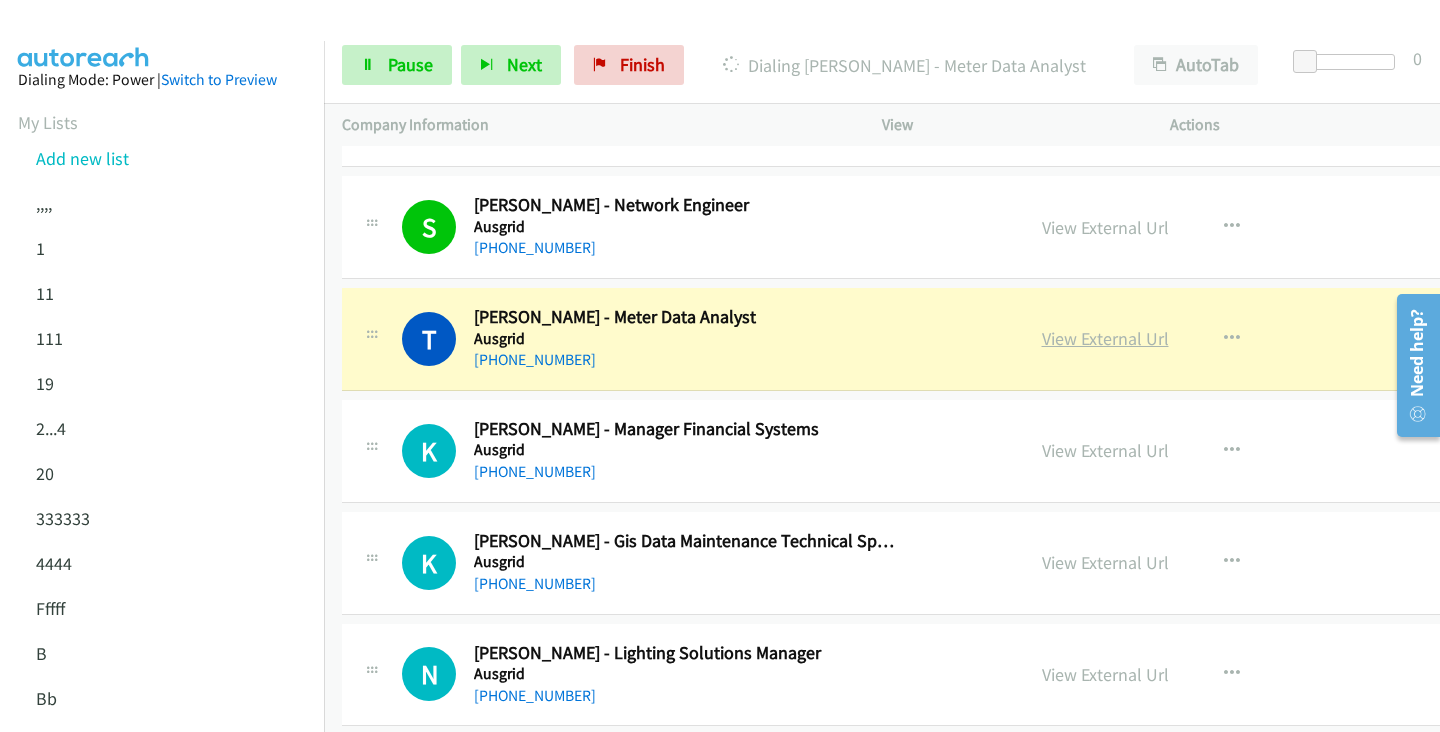 click on "View External Url" at bounding box center [1105, 338] 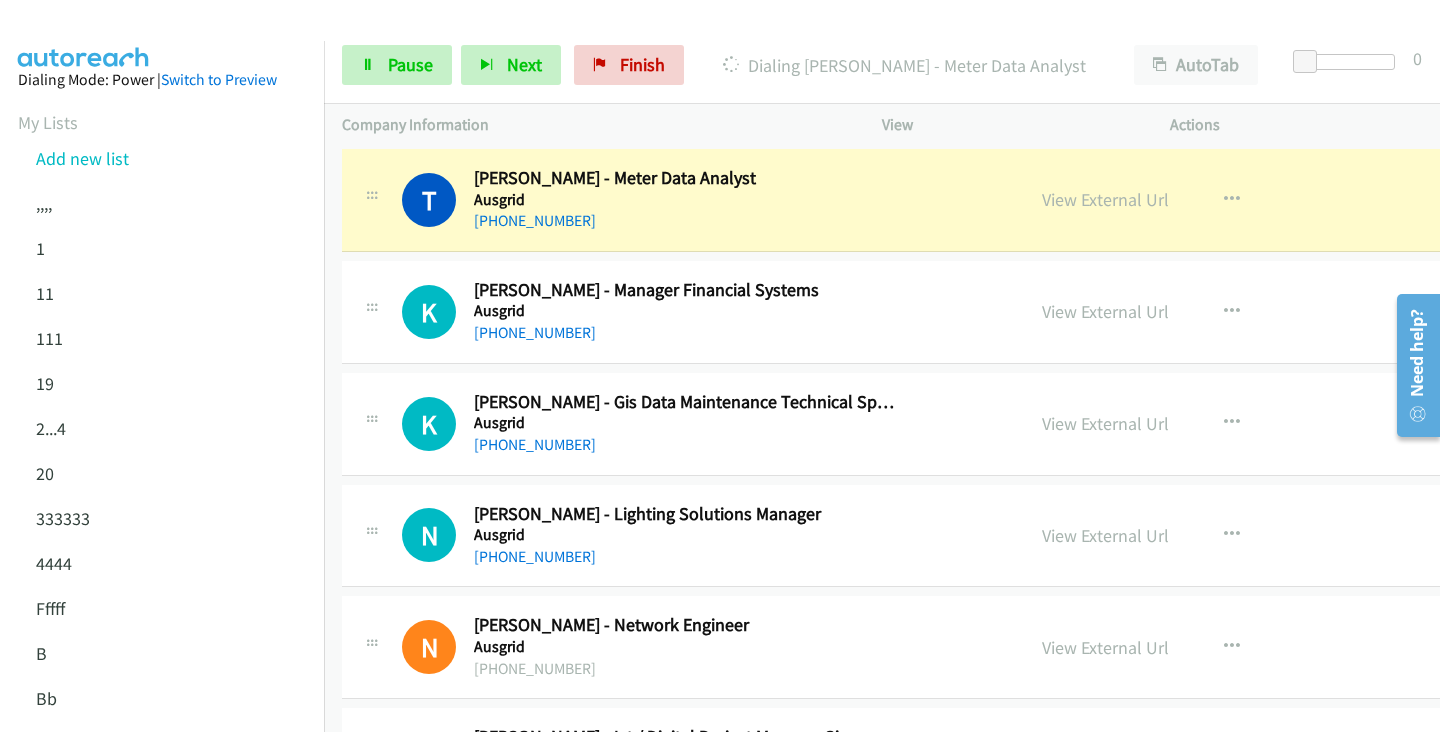 scroll, scrollTop: 10467, scrollLeft: 0, axis: vertical 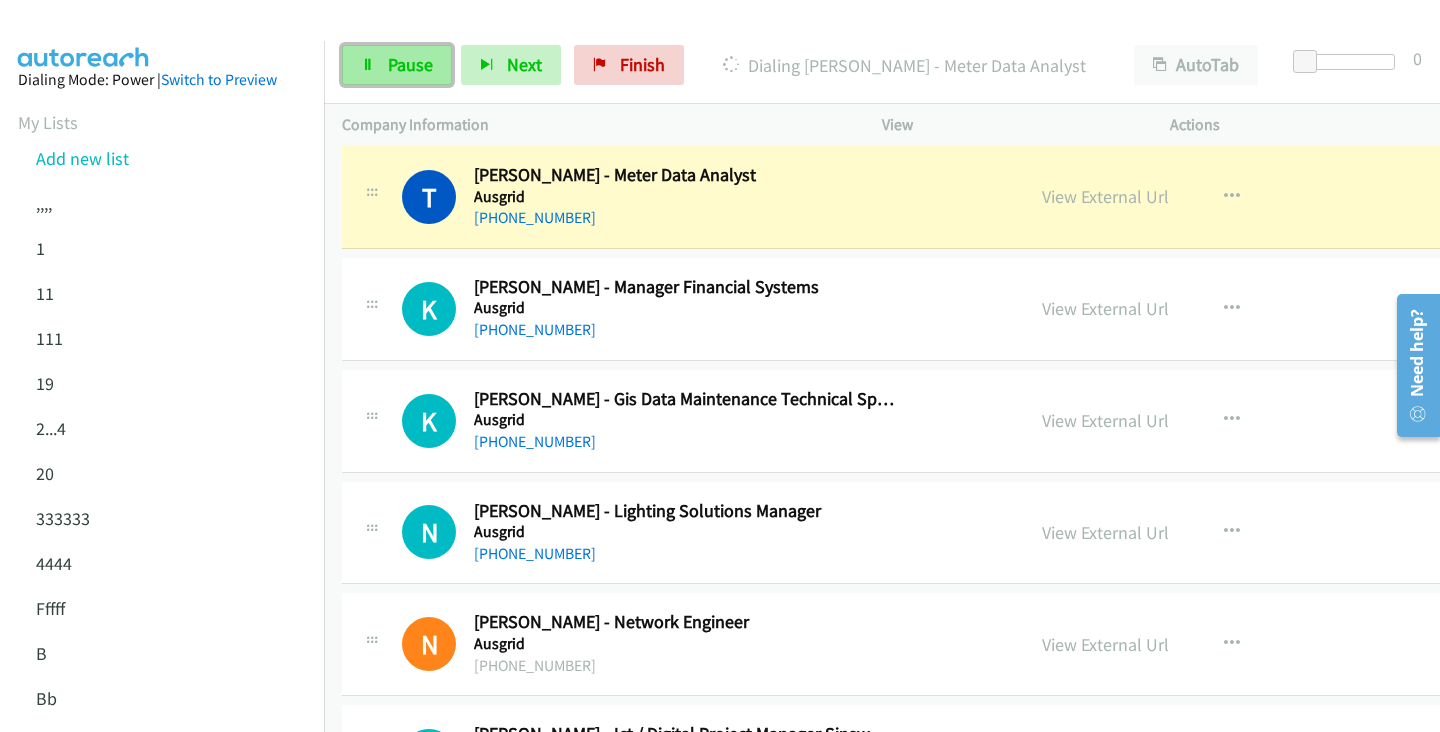 click on "Pause" at bounding box center (397, 65) 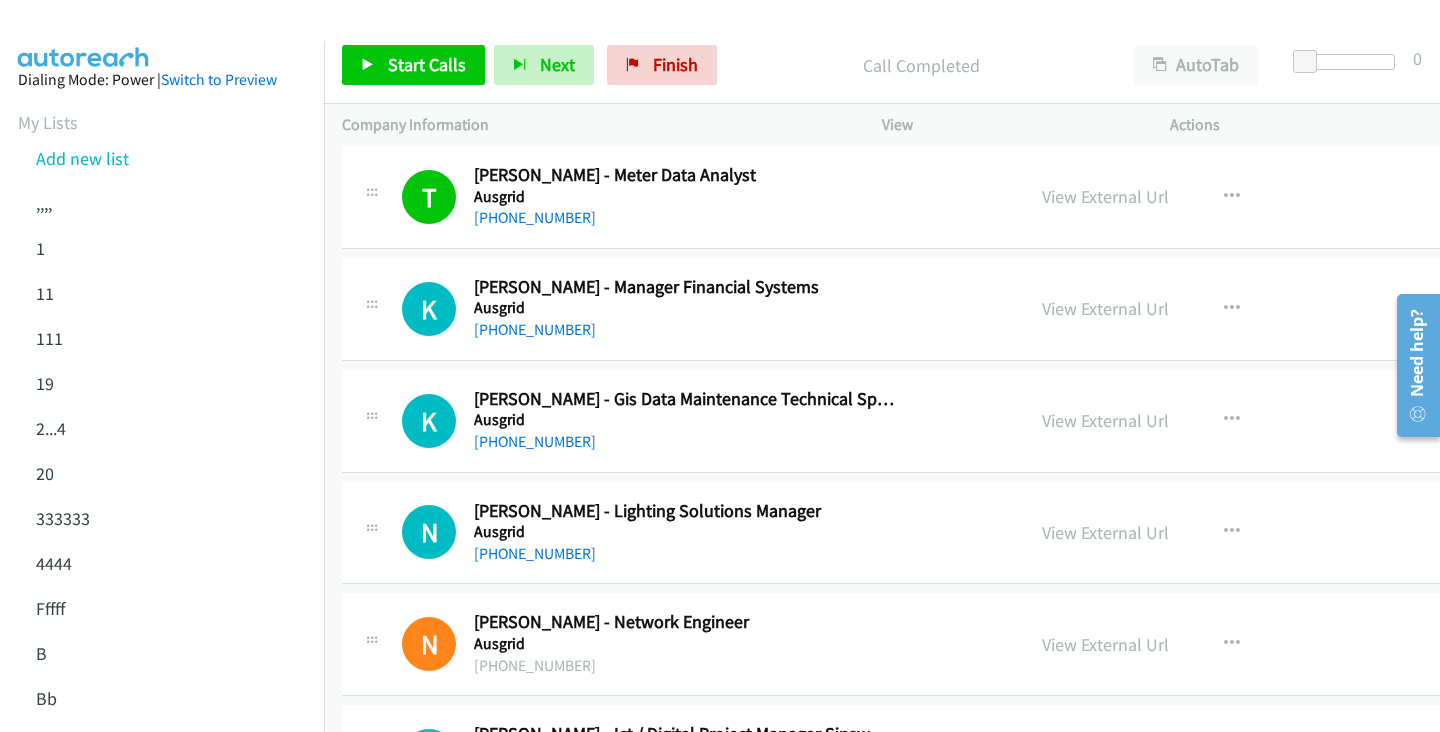 click on "Start Calls
Pause
Next
Finish
Call Completed
AutoTab
AutoTab
0" at bounding box center [882, 65] 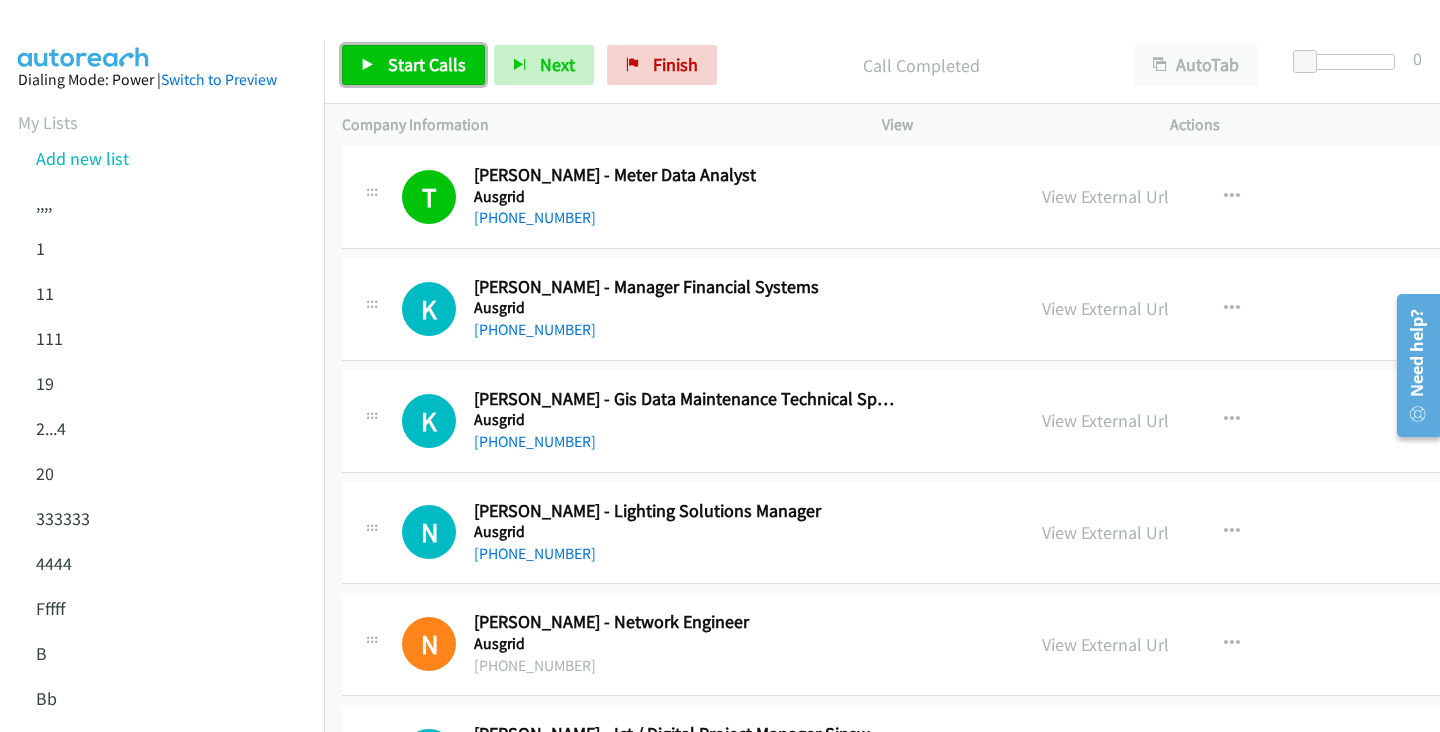 click on "Start Calls" at bounding box center (427, 64) 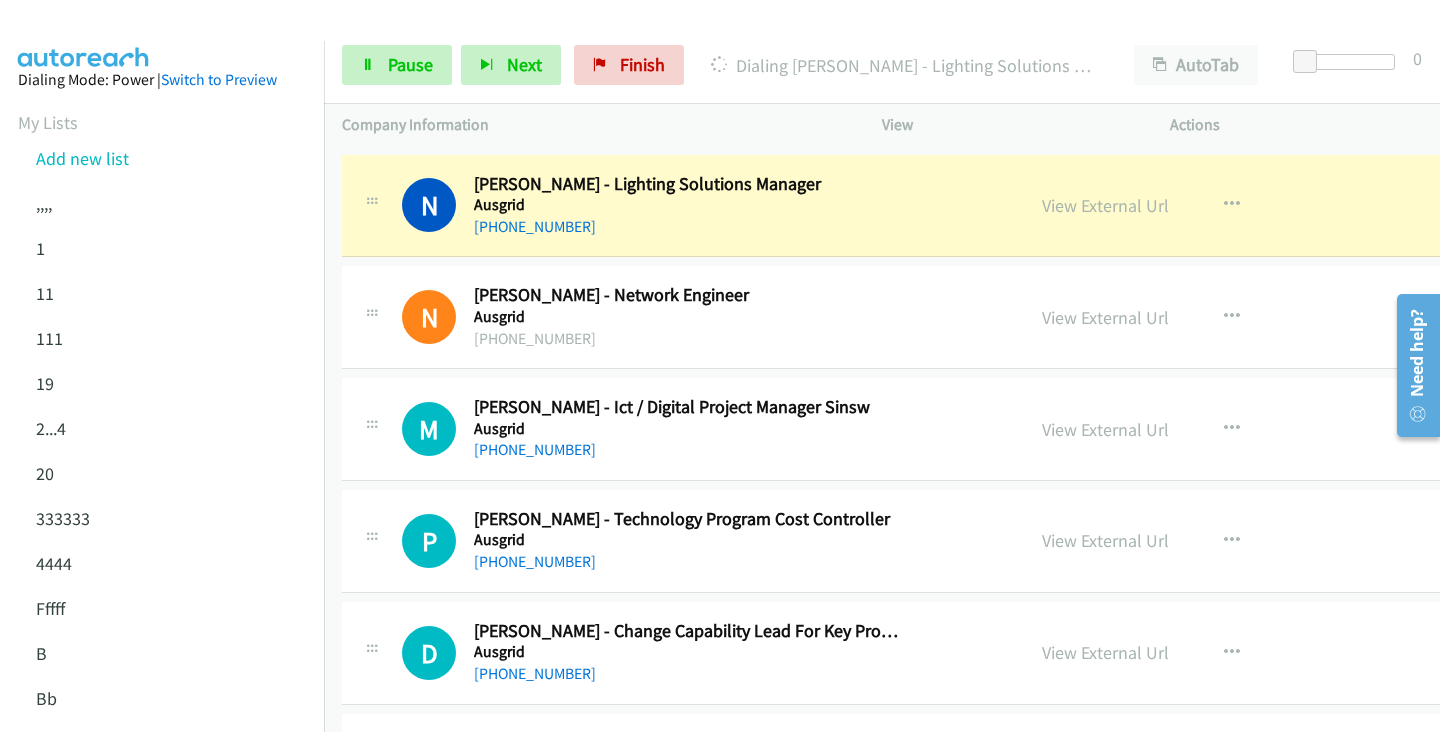scroll, scrollTop: 10800, scrollLeft: 0, axis: vertical 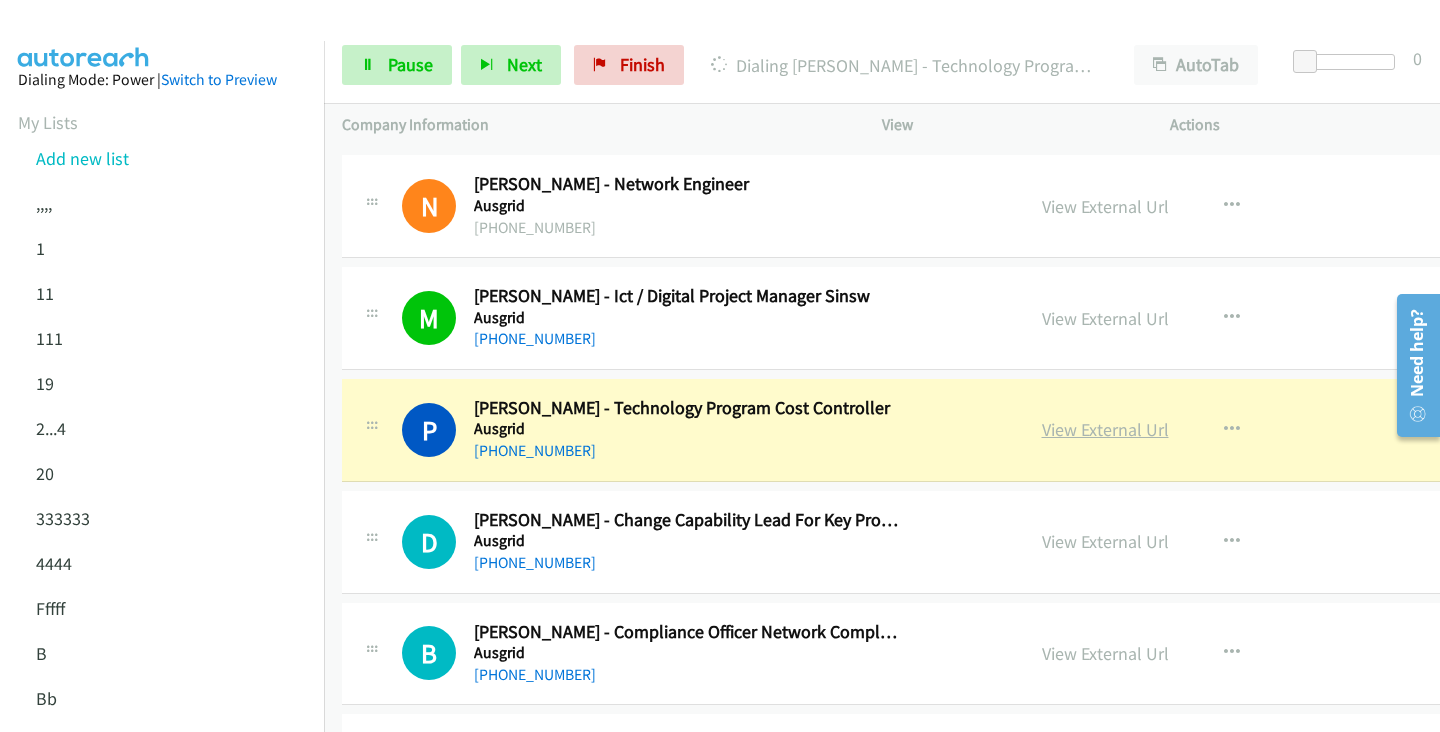 click on "View External Url" at bounding box center [1105, 429] 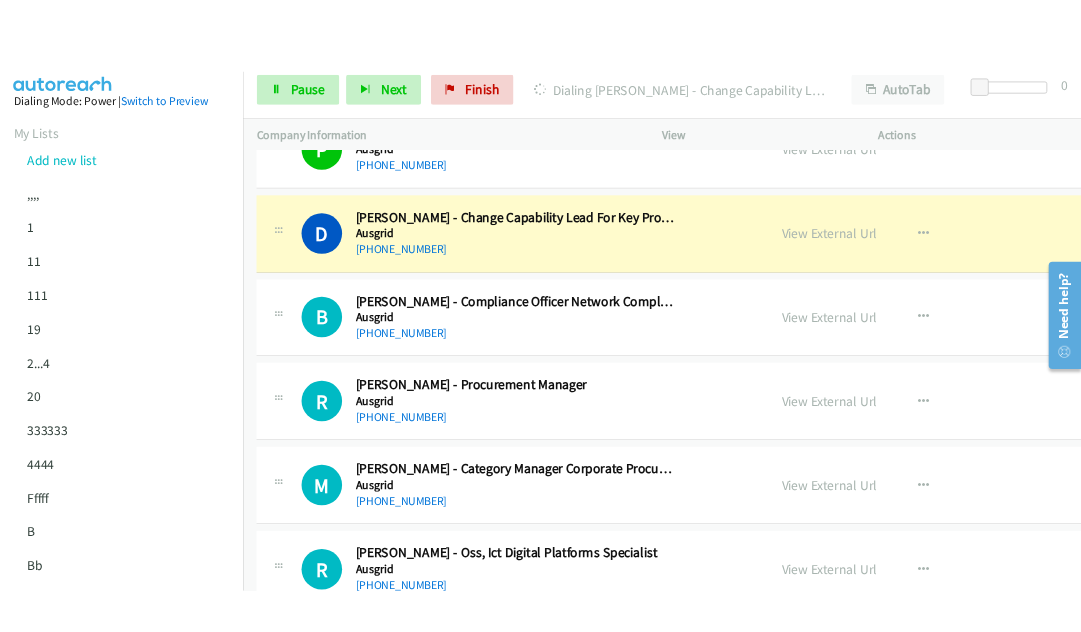 scroll, scrollTop: 11224, scrollLeft: 0, axis: vertical 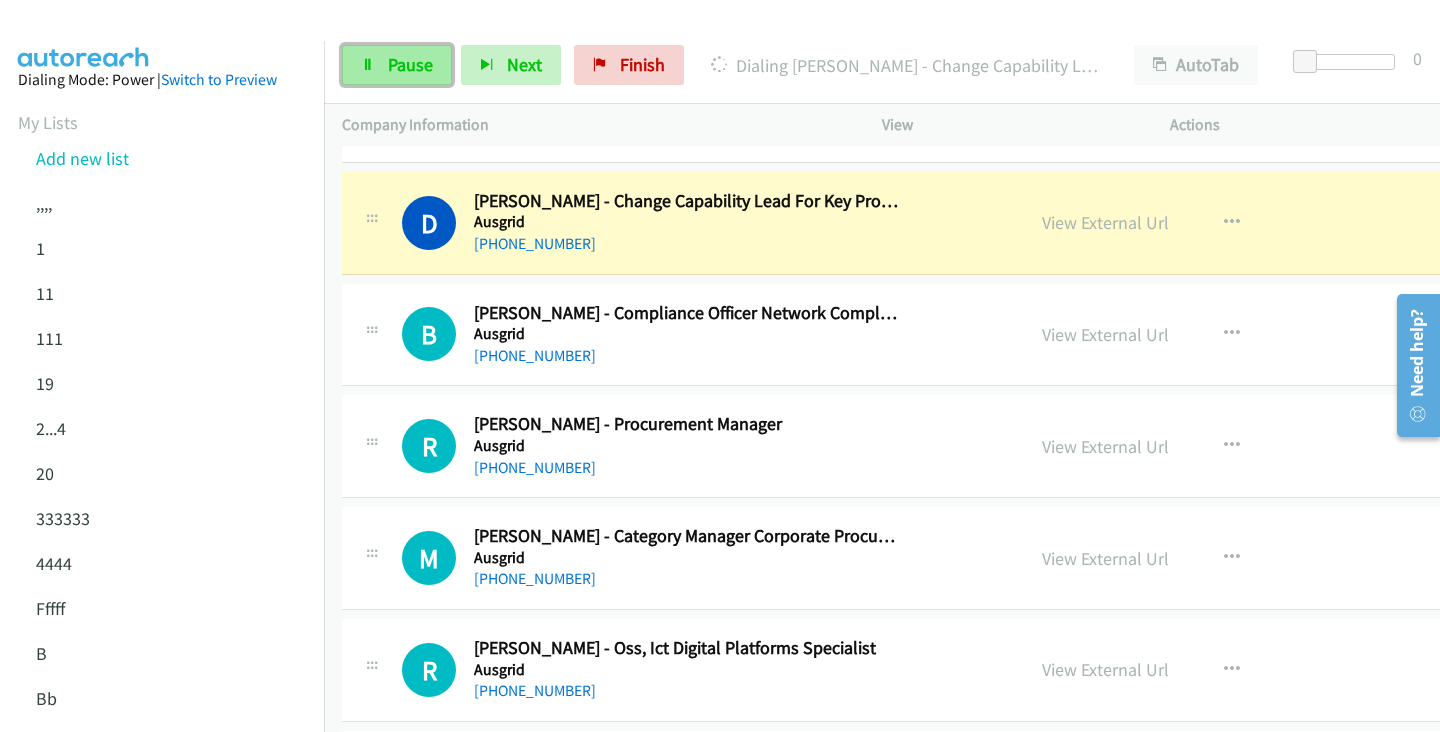 click at bounding box center (368, 66) 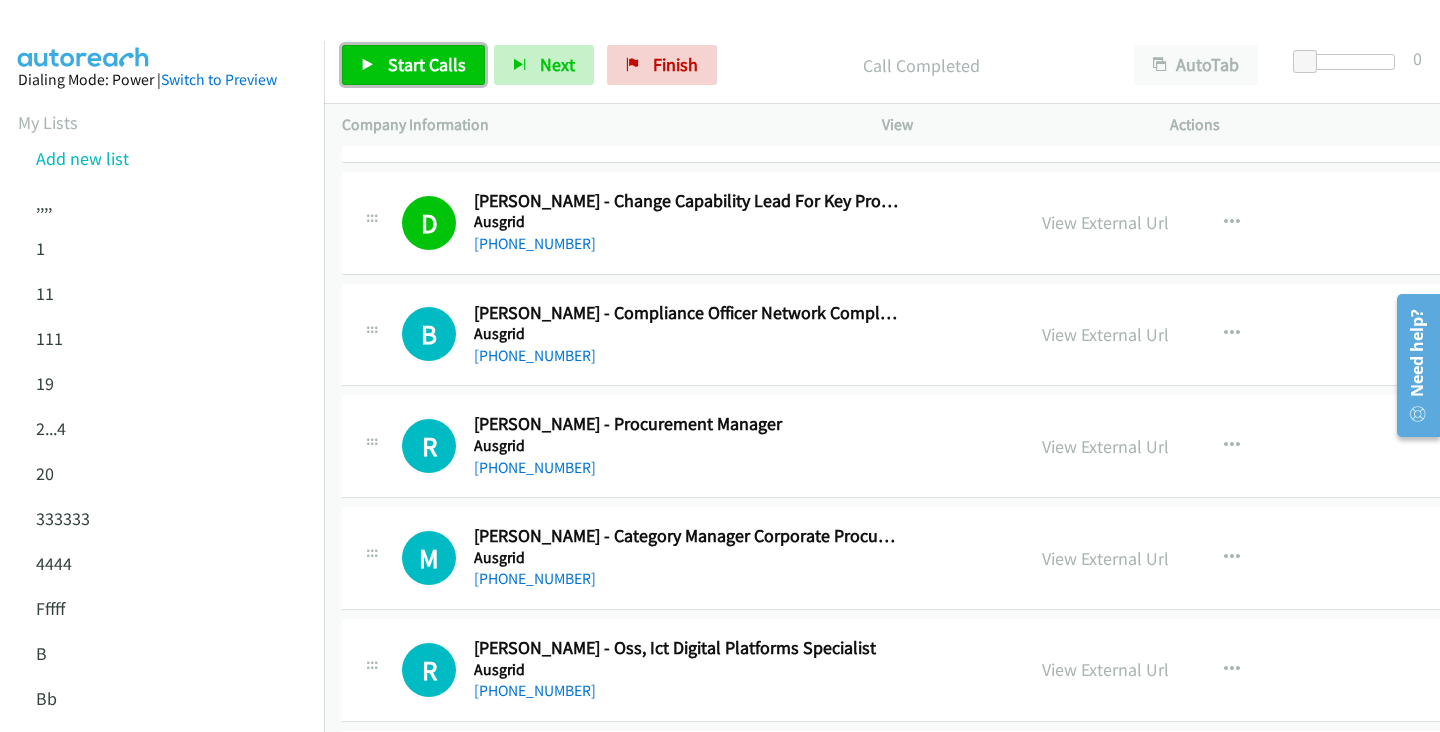 click at bounding box center (368, 66) 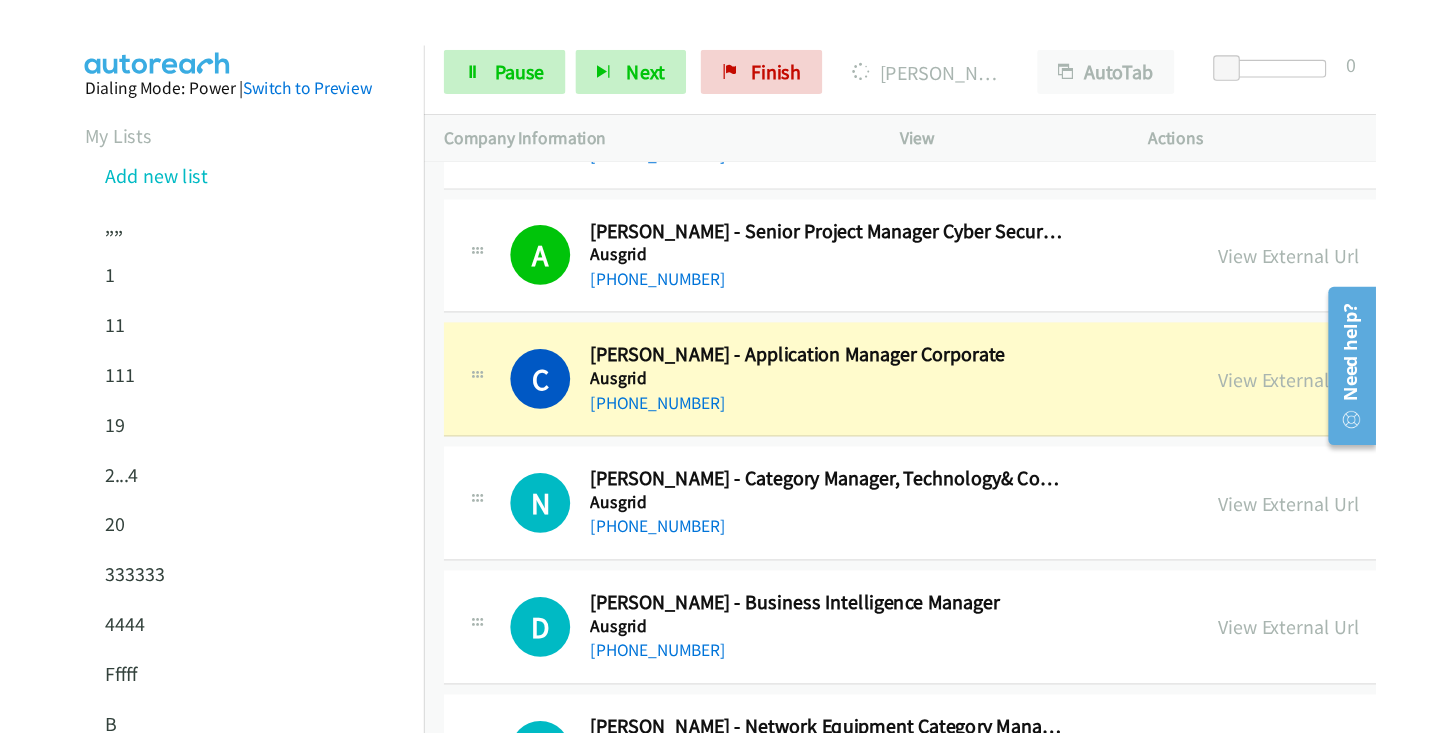 scroll, scrollTop: 12420, scrollLeft: 0, axis: vertical 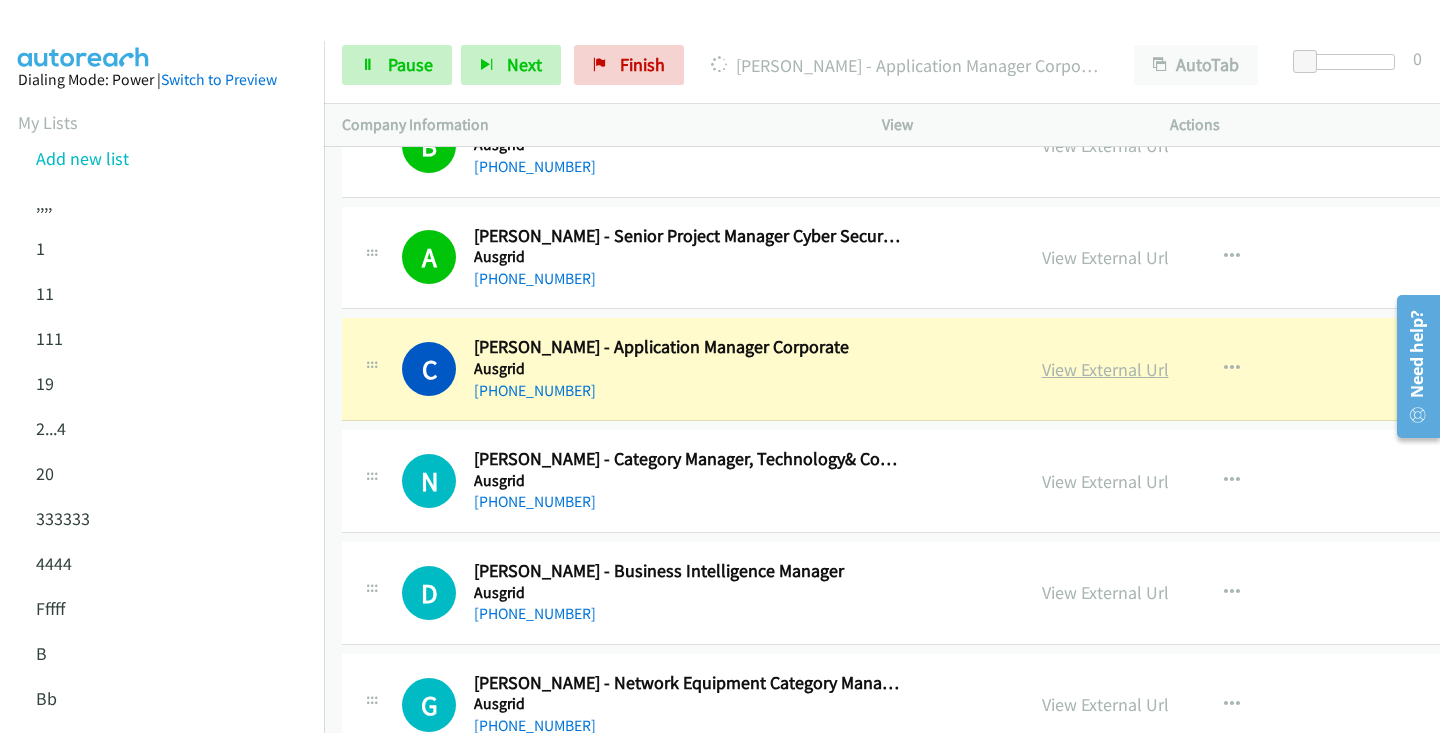 click on "View External Url" at bounding box center [1105, 369] 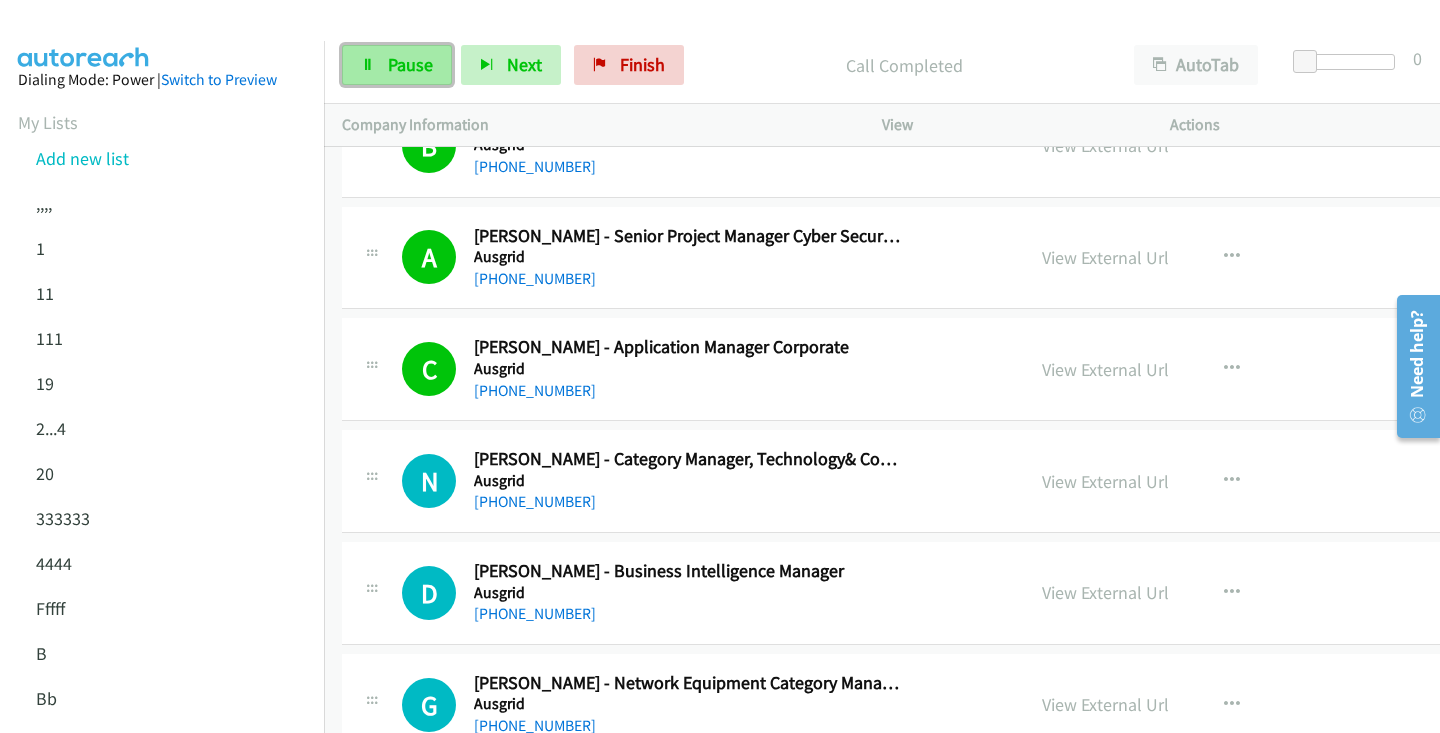 click on "Pause" at bounding box center [410, 64] 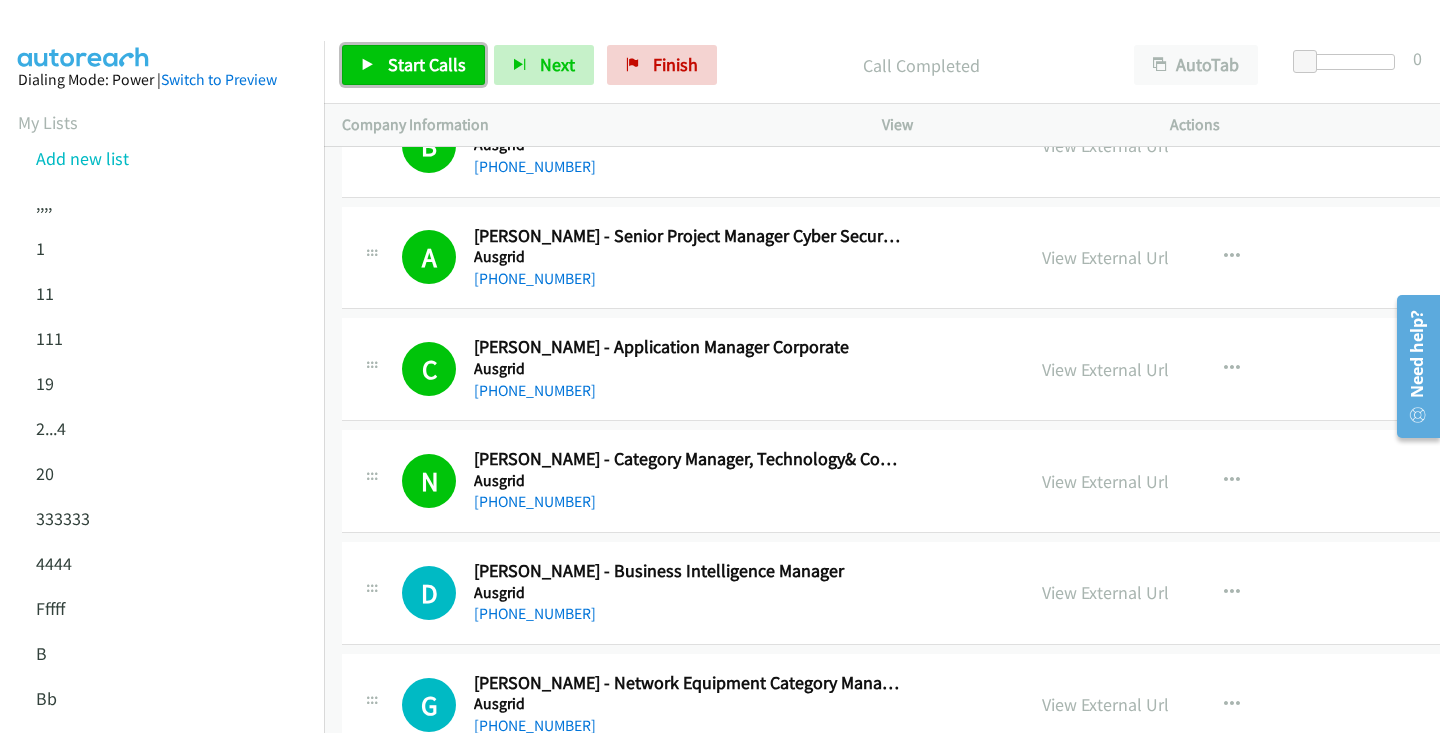 click on "Start Calls" at bounding box center (413, 65) 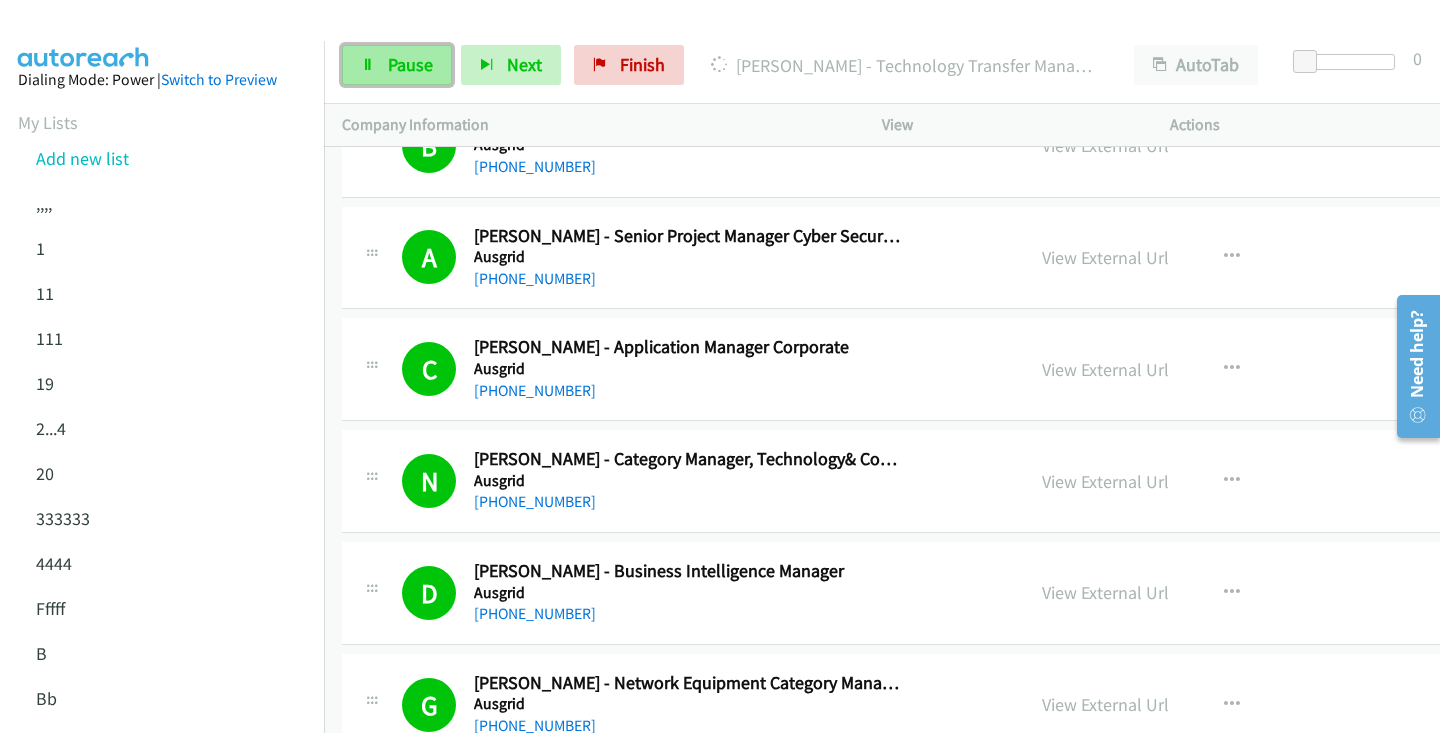click on "Pause" at bounding box center [397, 65] 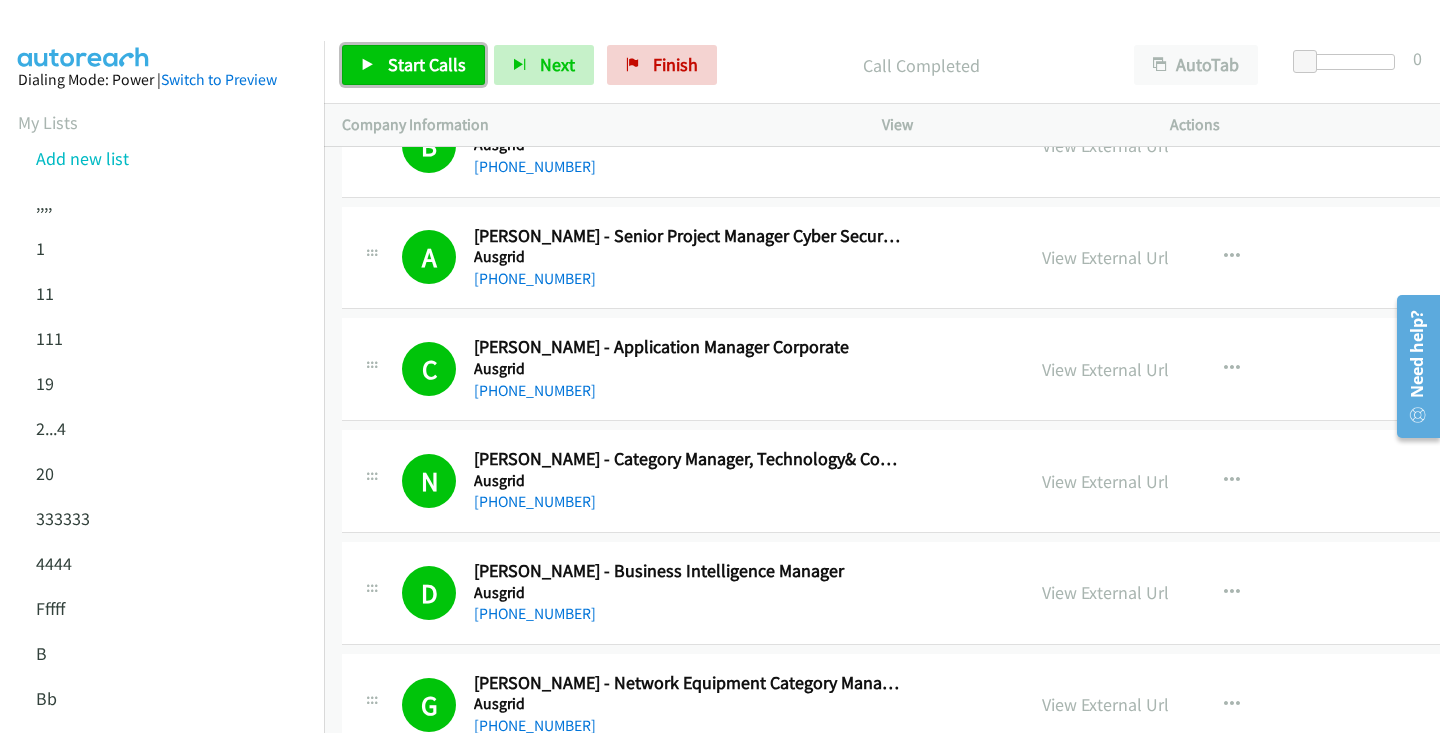 click on "Start Calls" at bounding box center [427, 64] 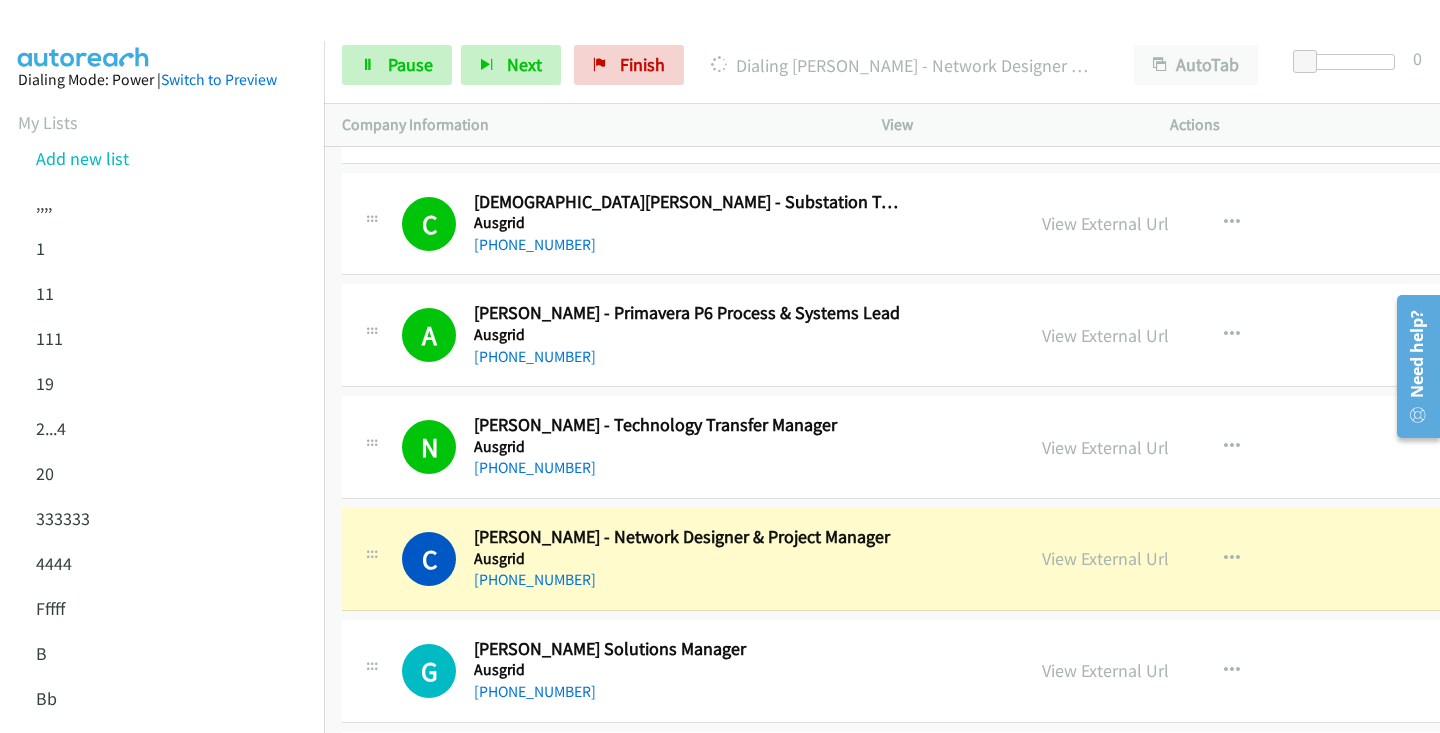 scroll, scrollTop: 13044, scrollLeft: 0, axis: vertical 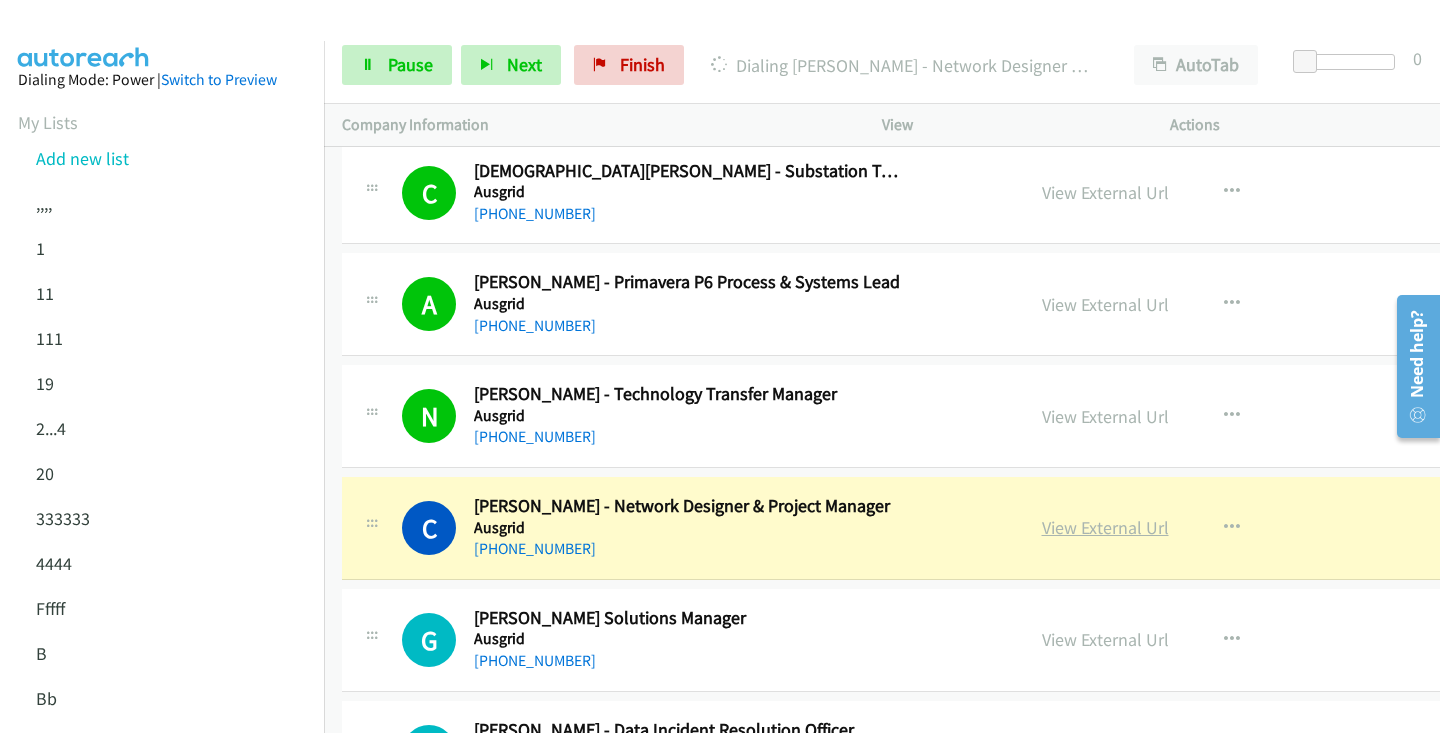 click on "View External Url" at bounding box center [1105, 527] 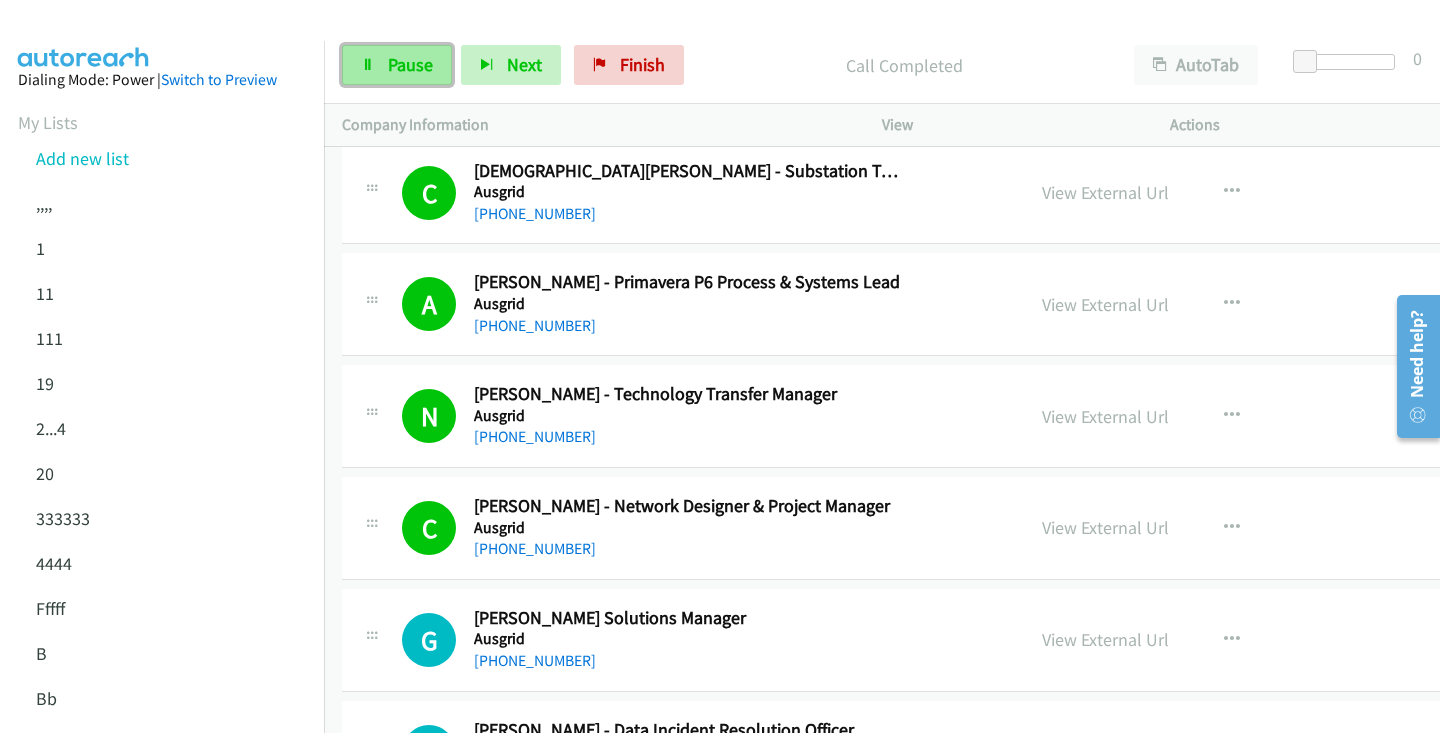 click on "Pause" at bounding box center [410, 64] 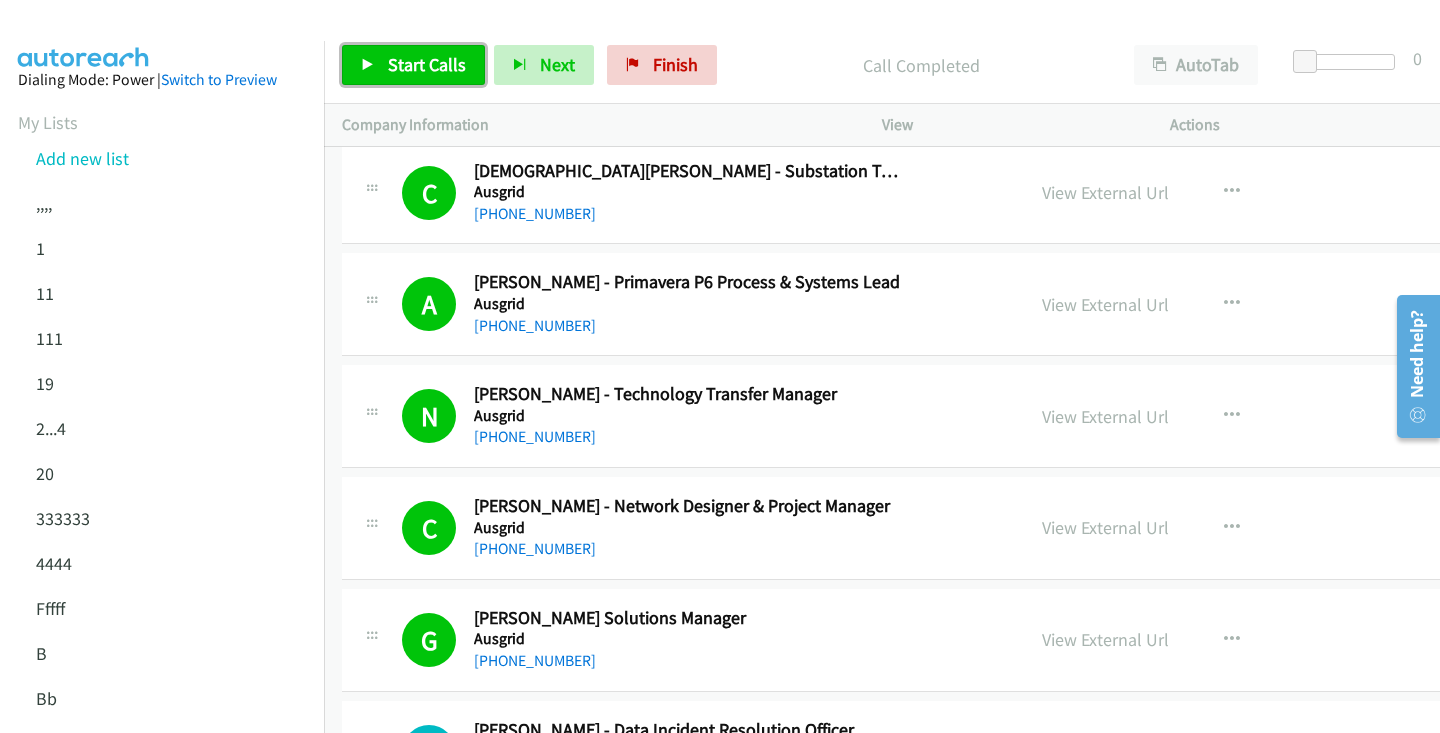 click on "Start Calls" at bounding box center (427, 64) 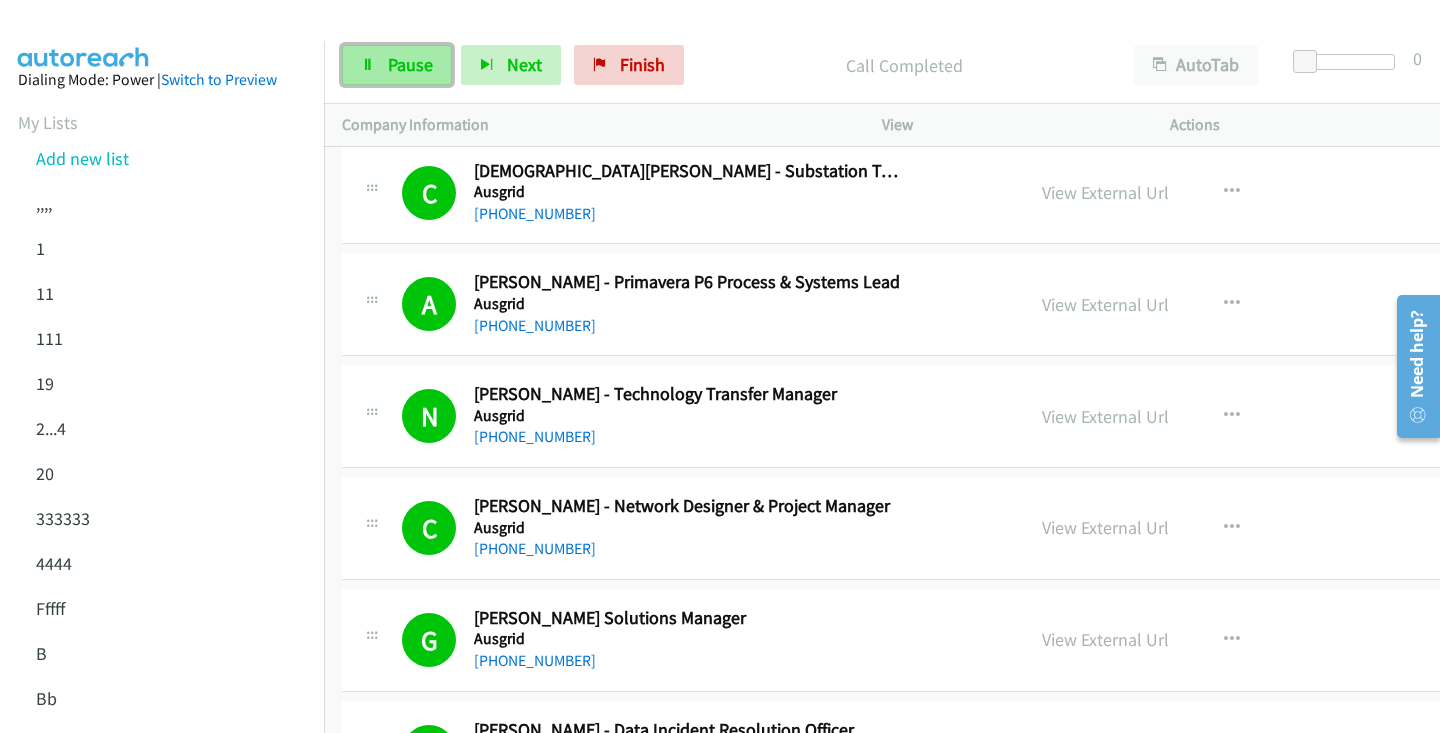 click on "Pause" at bounding box center [410, 64] 